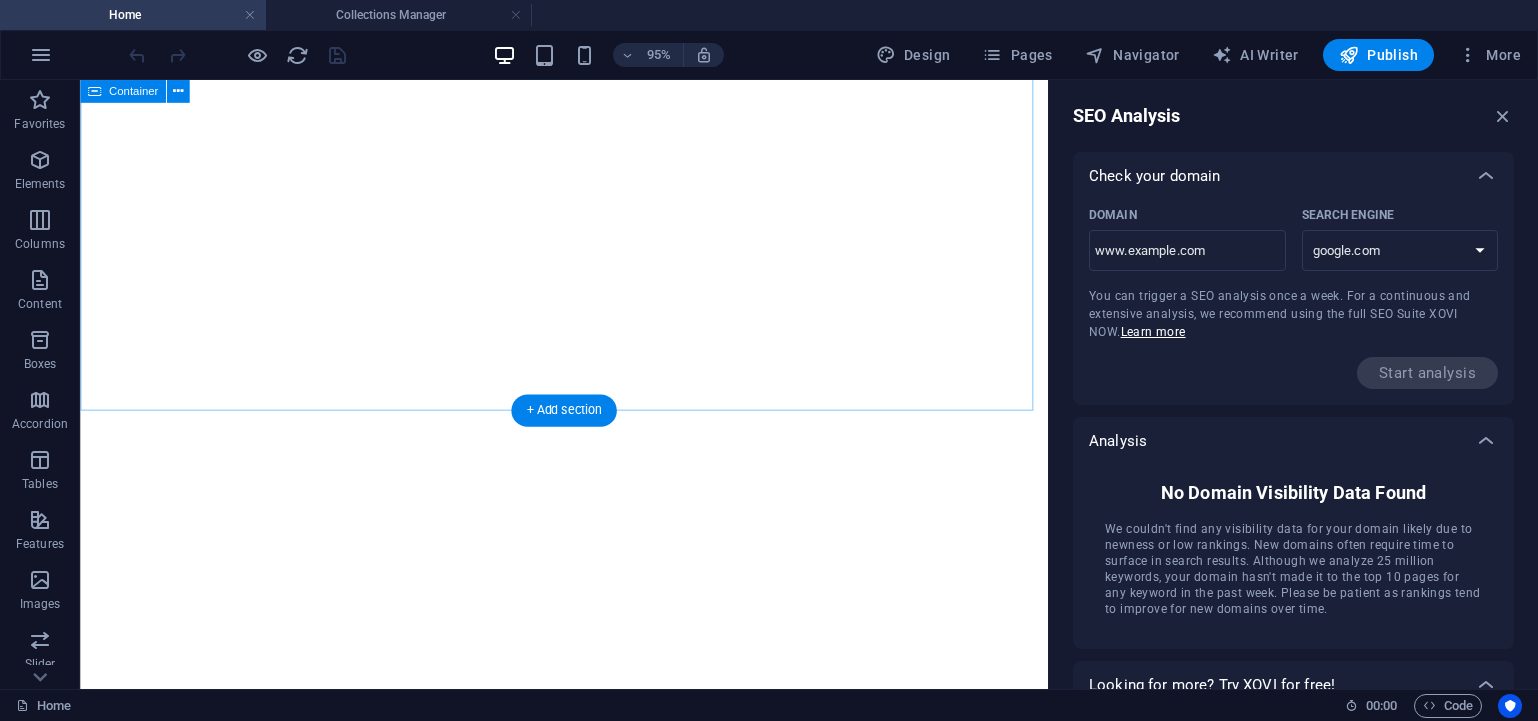 select on "google.com" 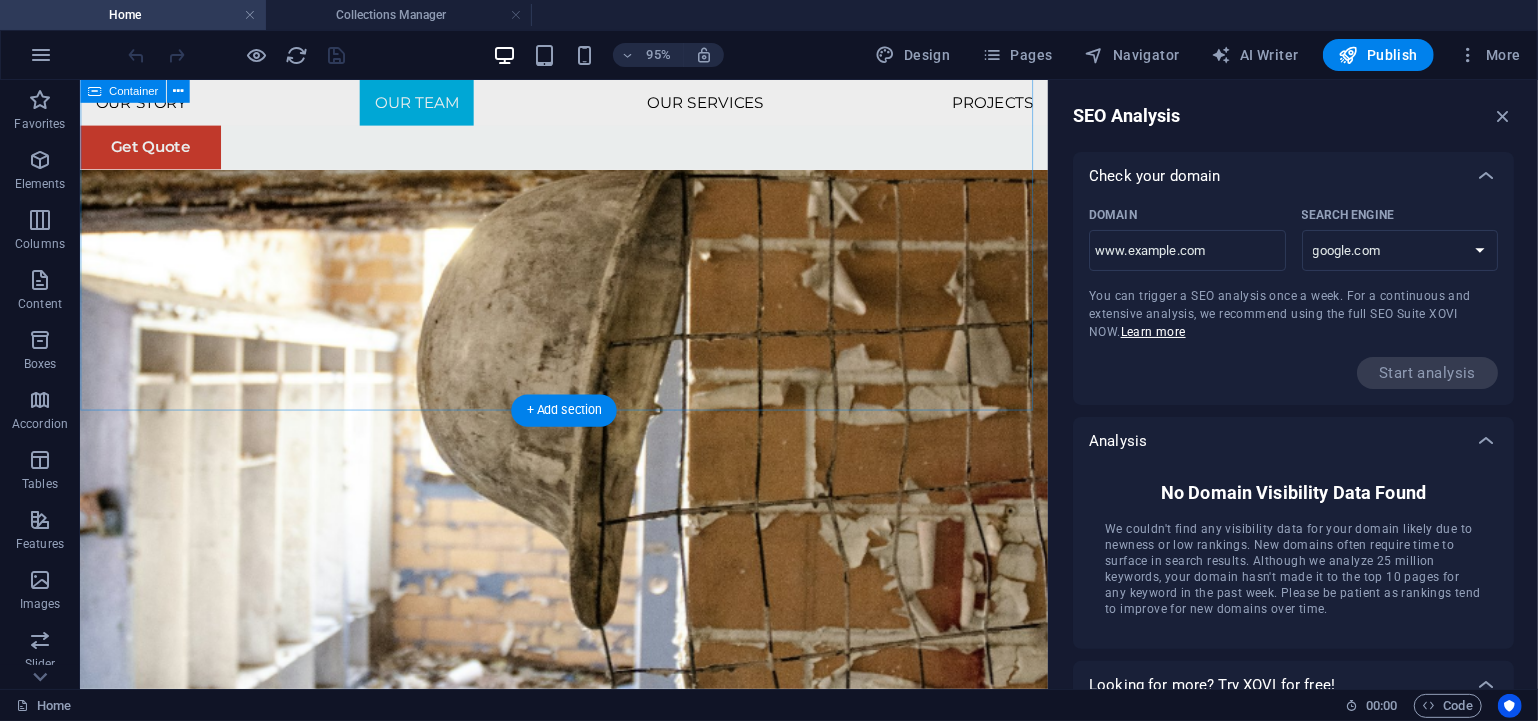 scroll, scrollTop: 0, scrollLeft: 0, axis: both 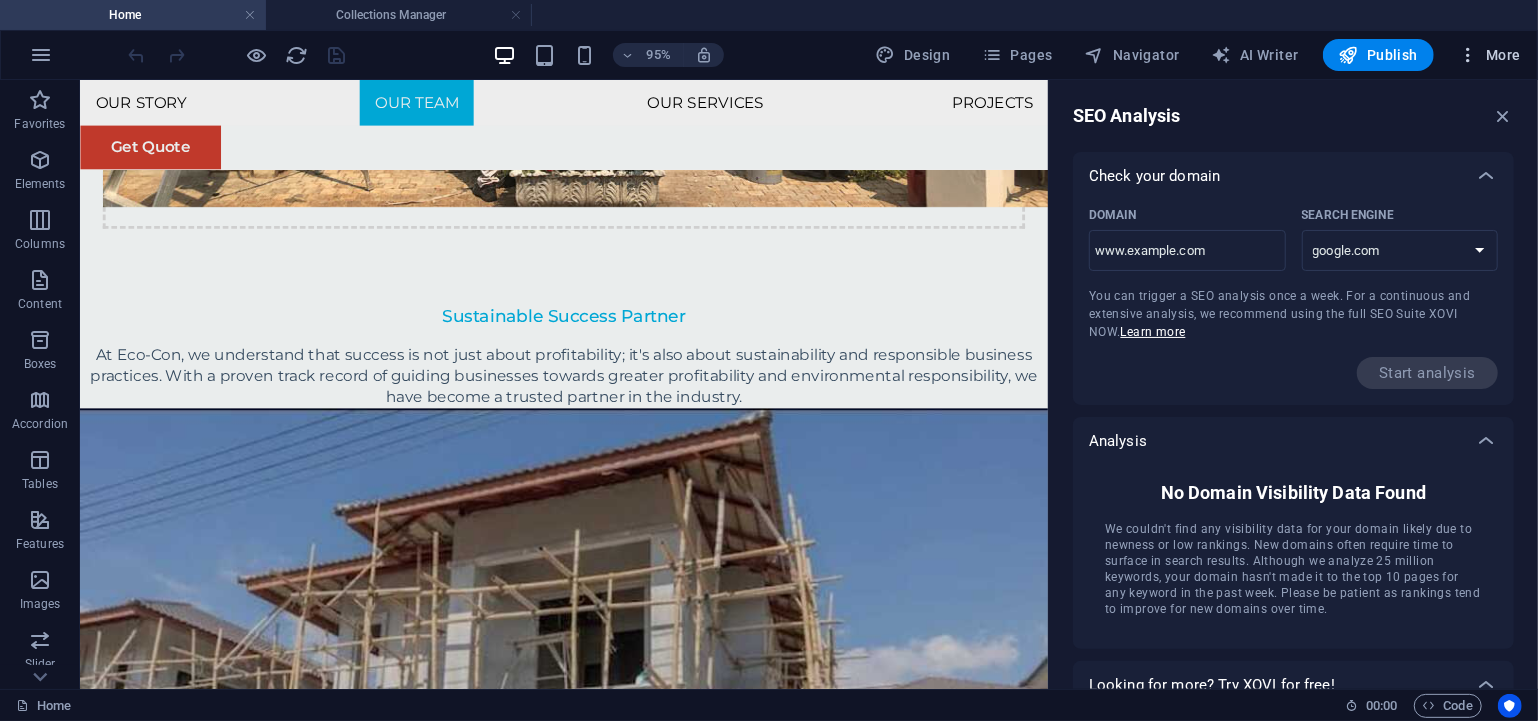 click at bounding box center (1468, 55) 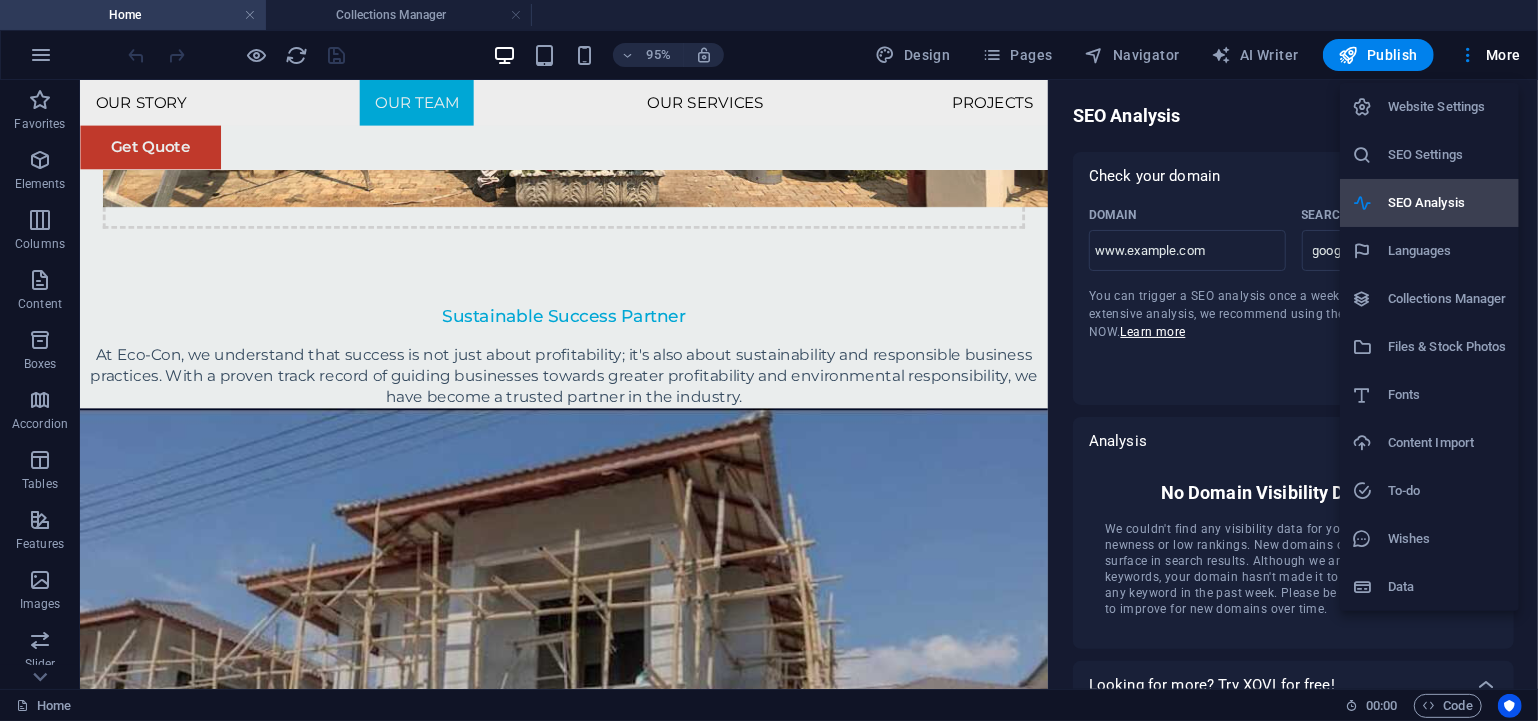 click on "SEO Analysis" at bounding box center [1429, 203] 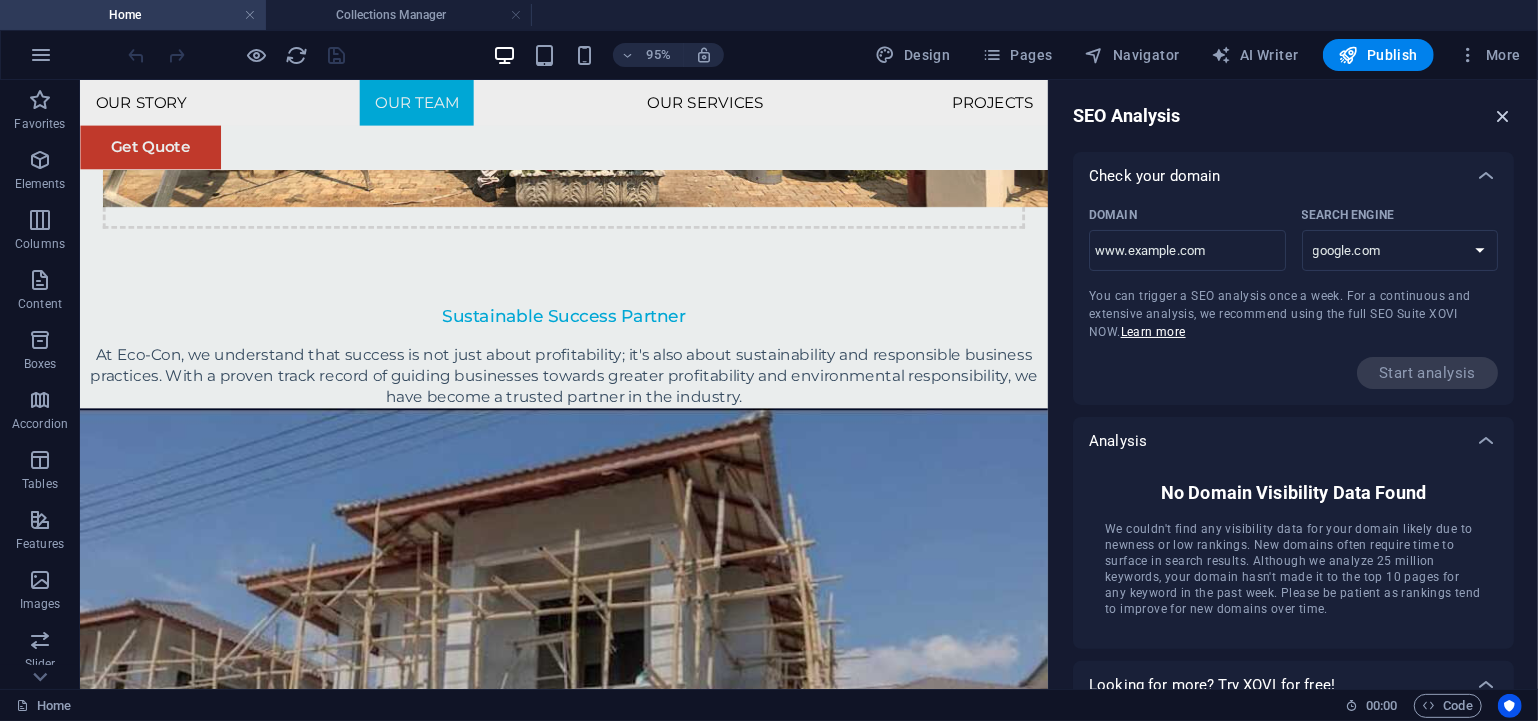 click at bounding box center (1503, 116) 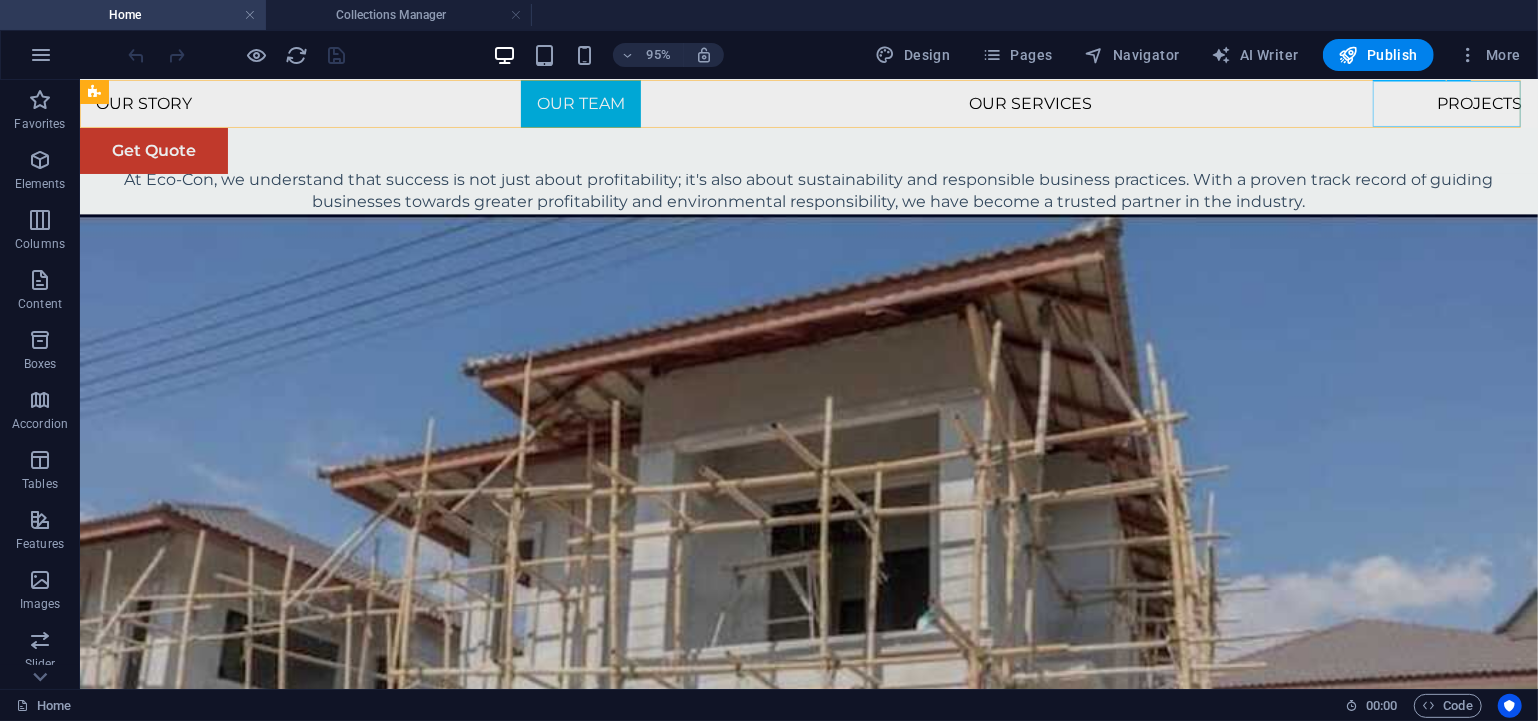 scroll, scrollTop: 2666, scrollLeft: 0, axis: vertical 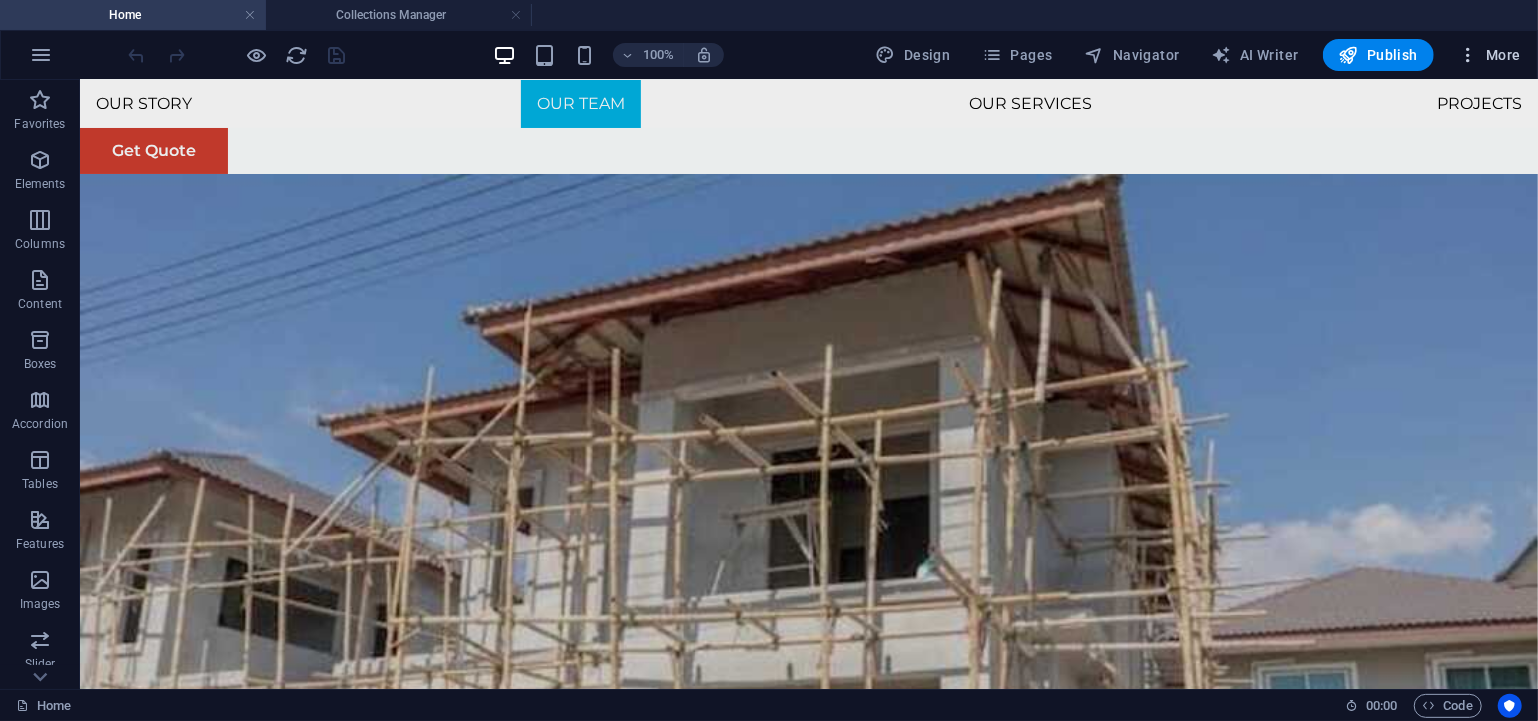 click at bounding box center [1468, 55] 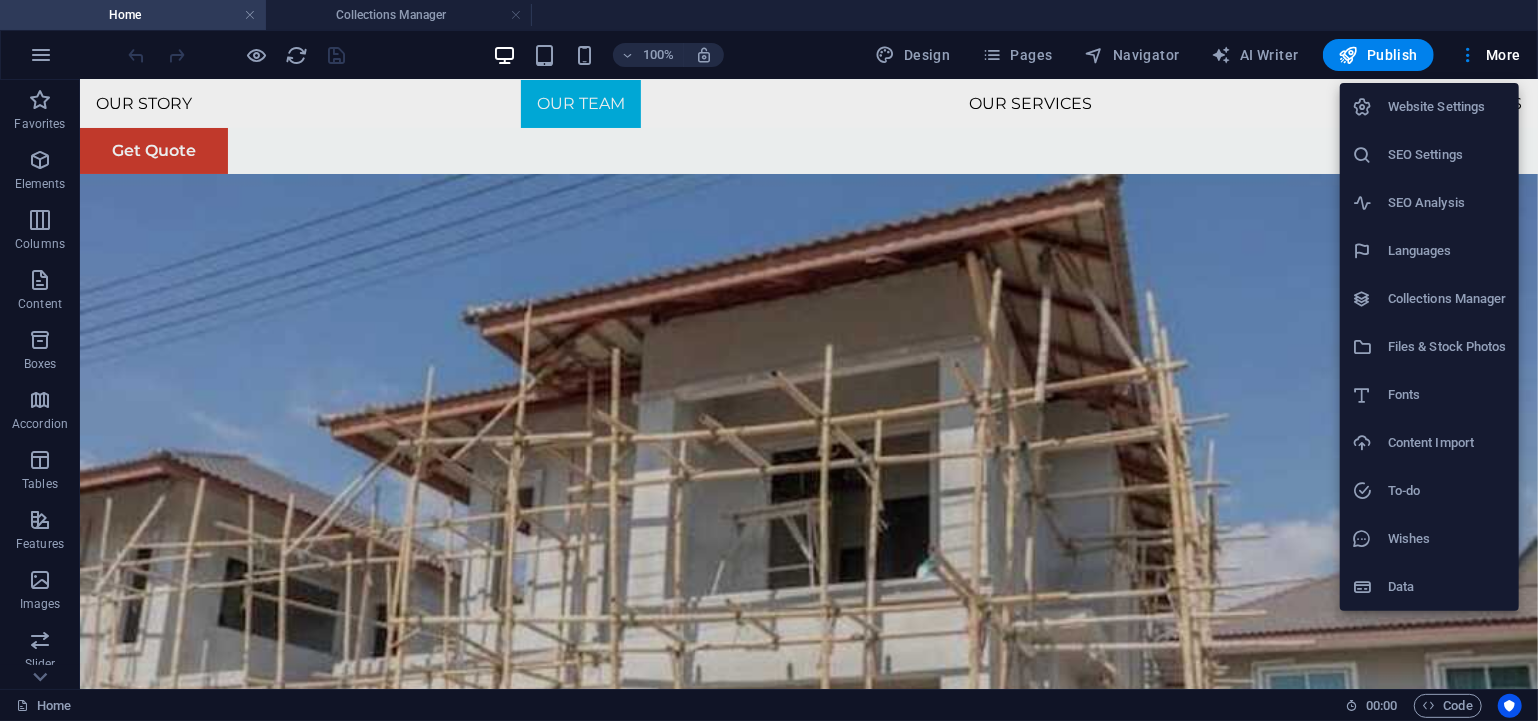 click on "SEO Settings" at bounding box center (1447, 155) 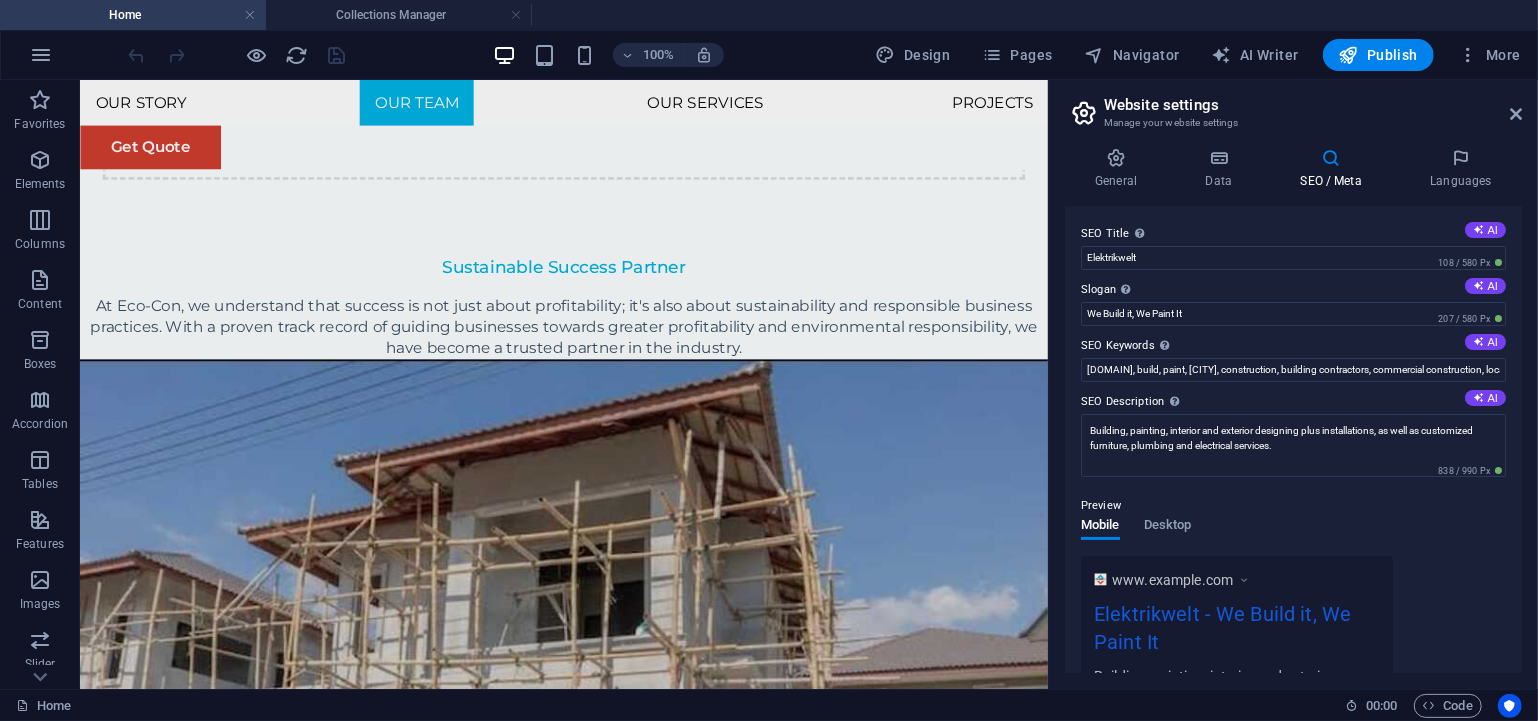 scroll, scrollTop: 2614, scrollLeft: 0, axis: vertical 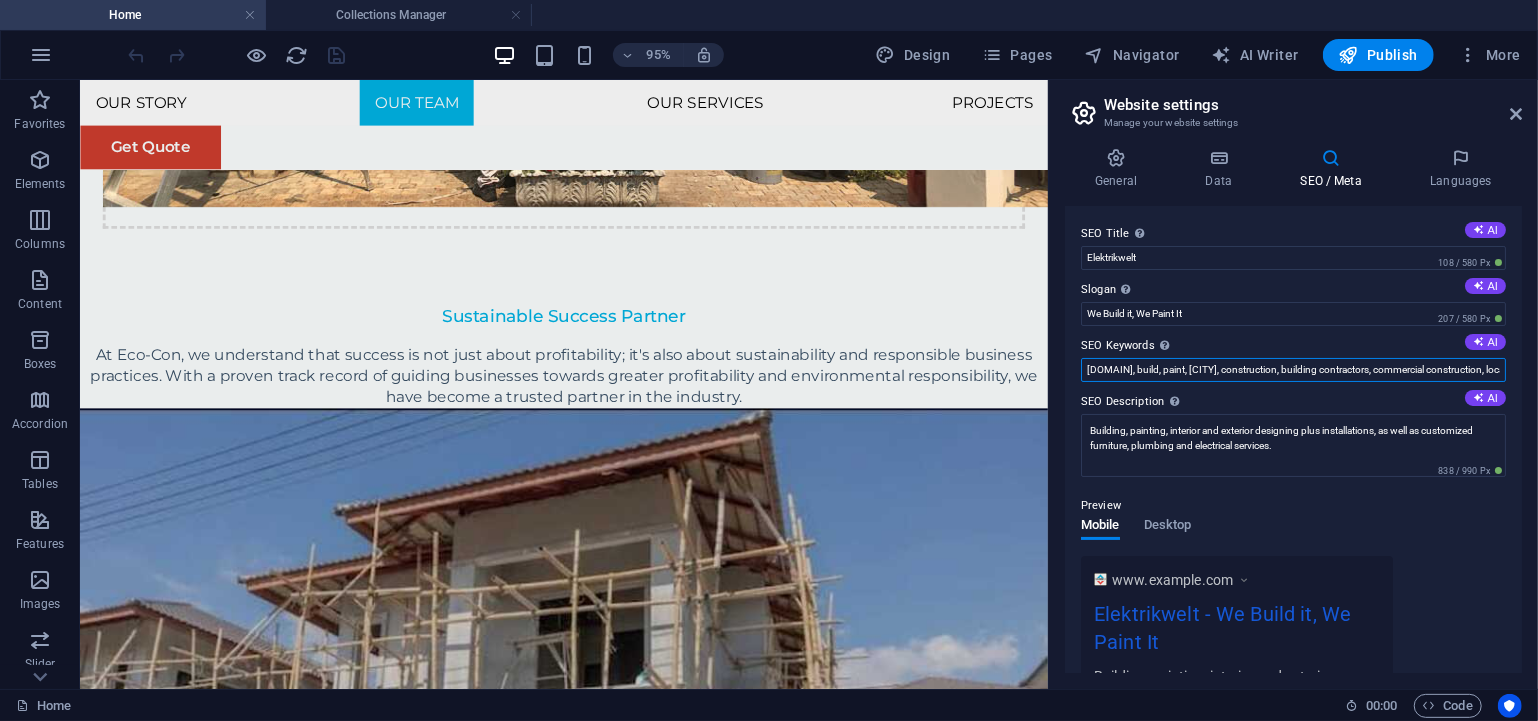 click on "[DOMAIN], build, paint, [CITY], construction, building contractors, commercial construction, local construction services, drywall repair and painting, roof painting, plumbing, carpentry, electrical, Interior and exterior painting, interior design , affordable contractors in [CITY], affordable contractors in [REGION], affordable contractors in [REGION], house painters near me, property development services, commercial painting services," at bounding box center [1293, 370] 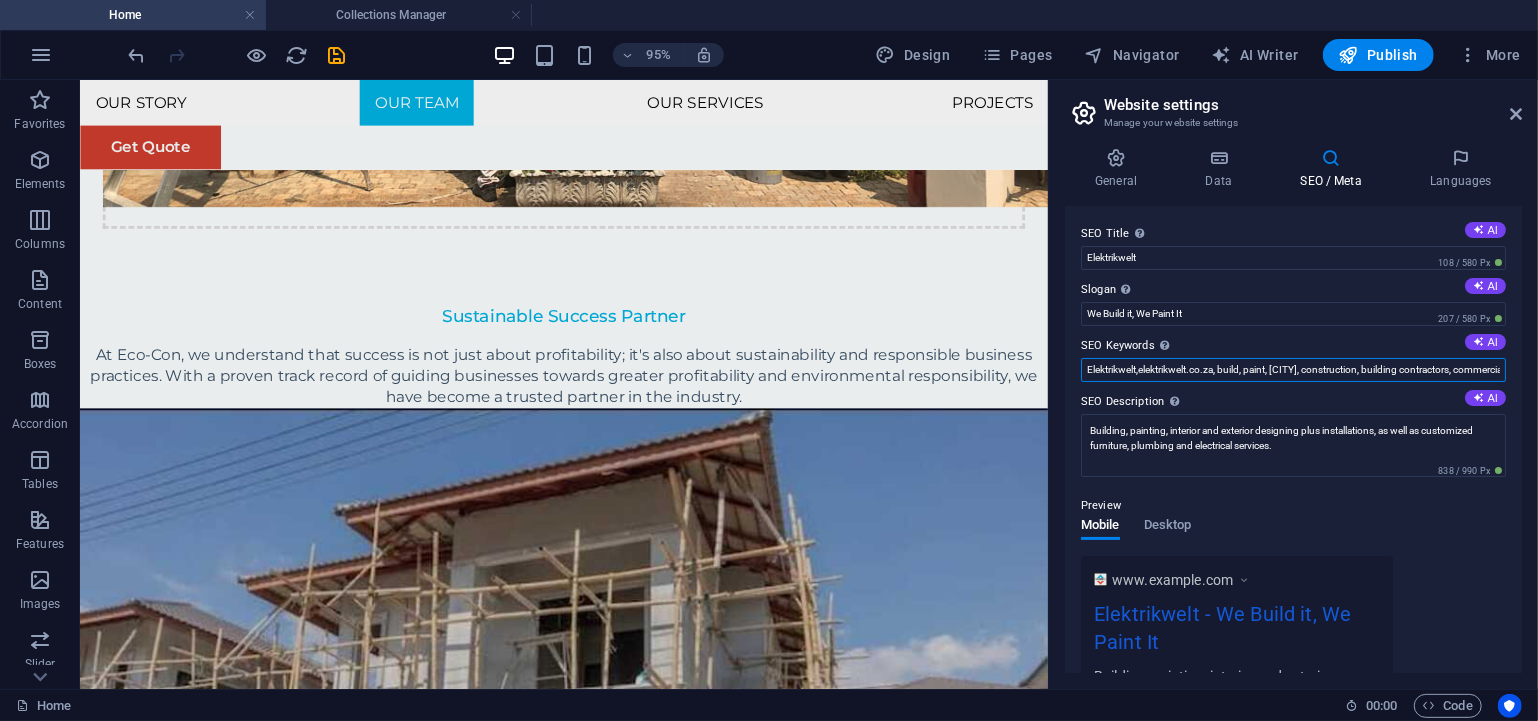 click on "Elektrikwelt,elektrikwelt.co.za, build, paint, [CITY], construction, building contractors, commercial construction, local construction services, drywall repair and painting, roof painting, plumbing, carpentry, electrical, Interior and exterior painting, interior design , affordable contractors in mahikeng, affordable contractors in gauteng, affordable contractors in limpopo, house painters near me, property development services, commercial painting services," at bounding box center [1293, 370] 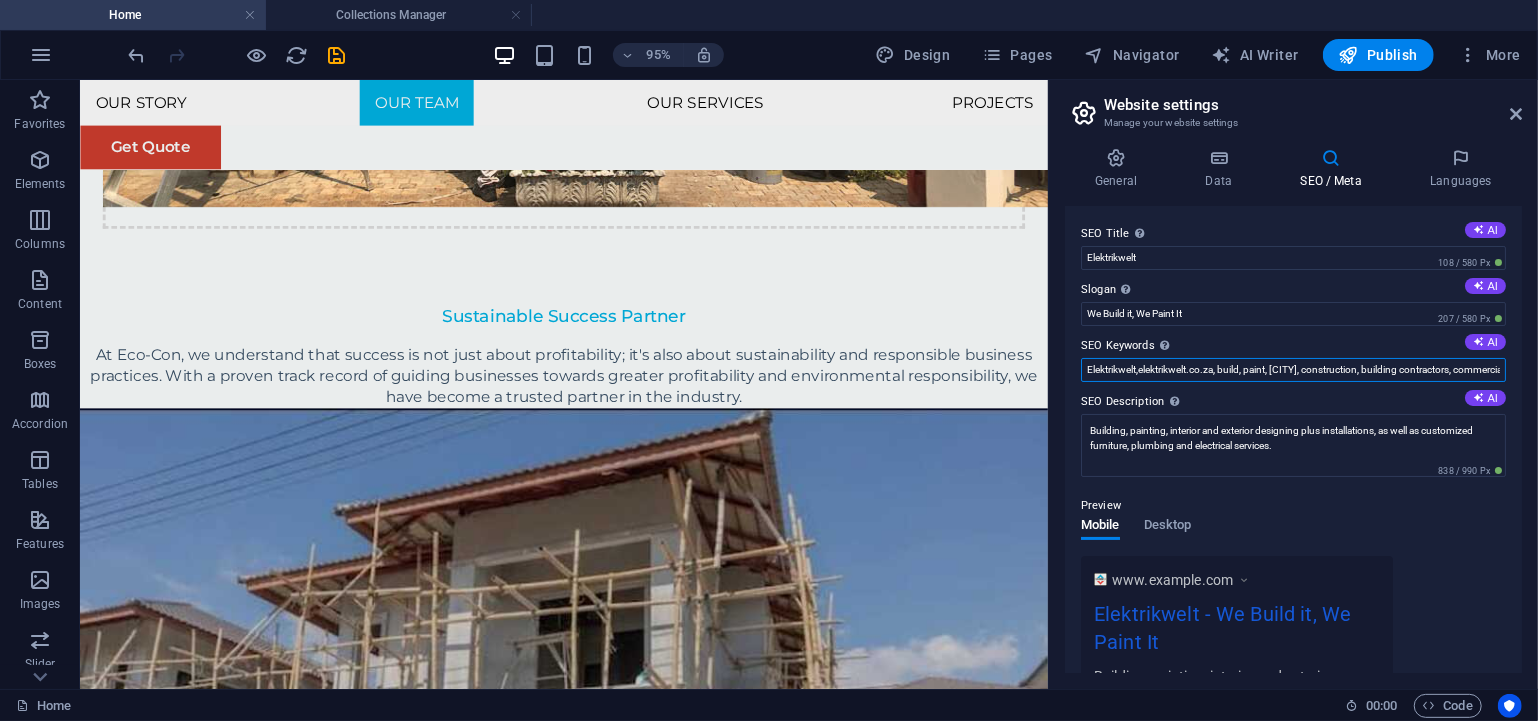 type on "Elektrikwelt, elektrikwelt.co.za, build, paint, [CITY], construction, building contractors, commercial construction, local construction services, drywall repair and painting, roof painting, plumbing, carpentry, electrical, Interior and exterior painting, interior design , affordable contractors in mahikeng, affordable contractors in gauteng, affordable contractors in limpopo, house painters near me, property development services, commercial painting services," 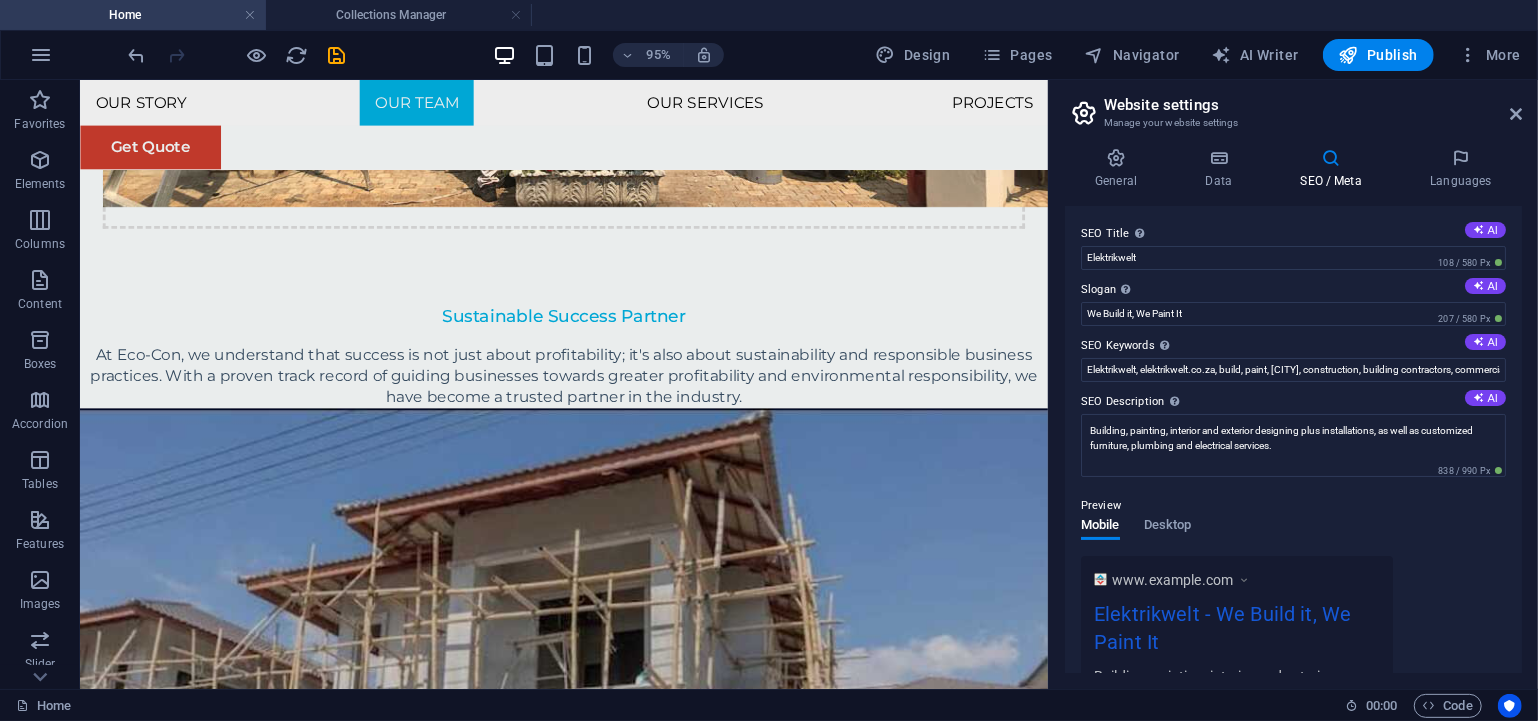 scroll, scrollTop: 2666, scrollLeft: 0, axis: vertical 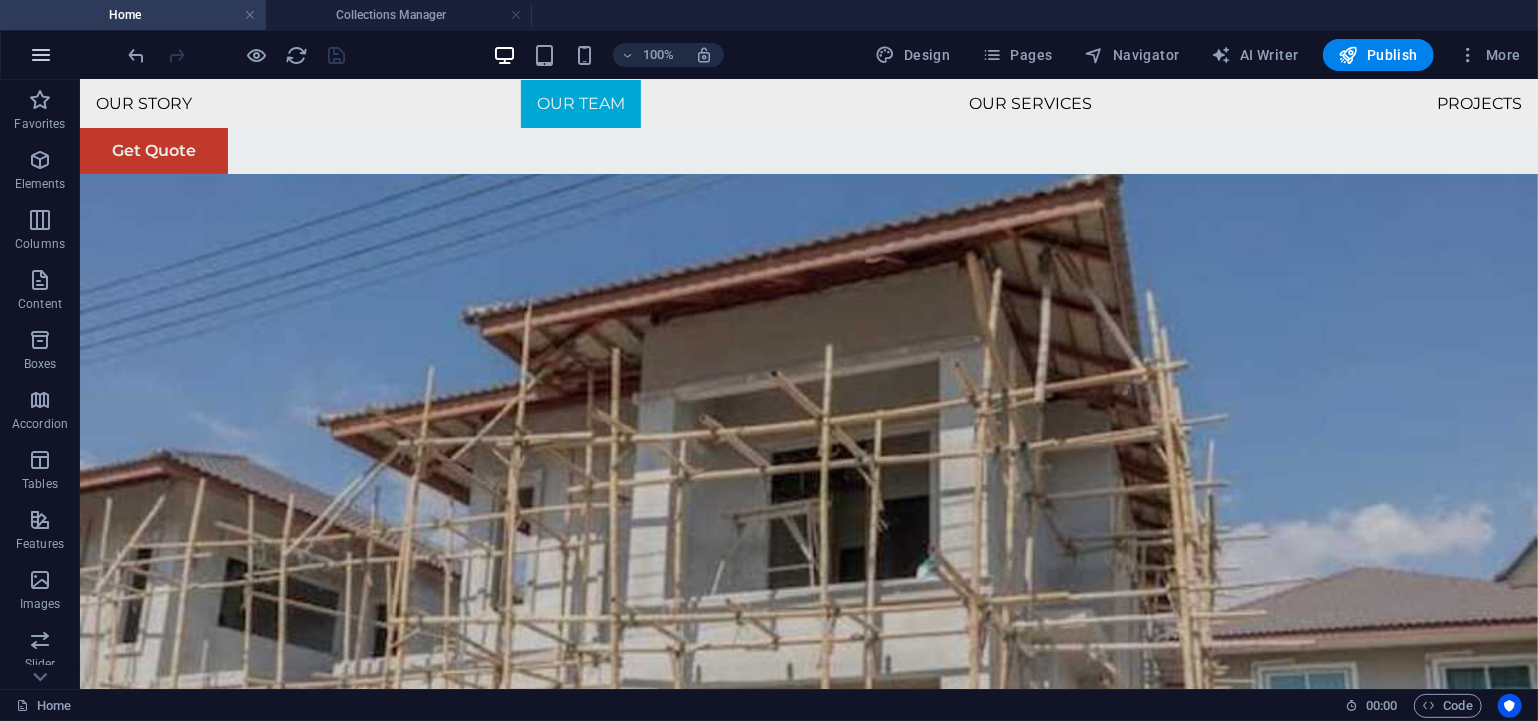 click at bounding box center (41, 55) 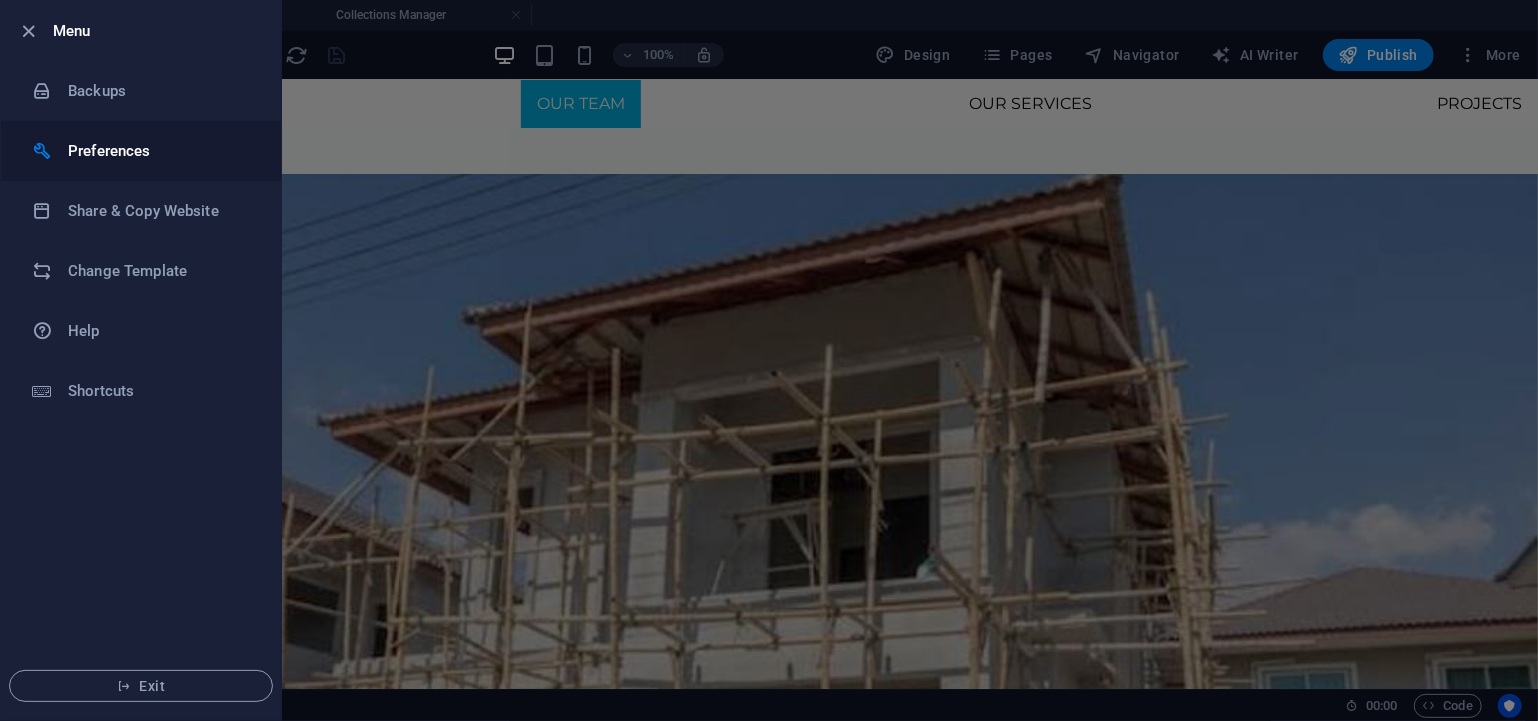 click on "Preferences" at bounding box center (160, 151) 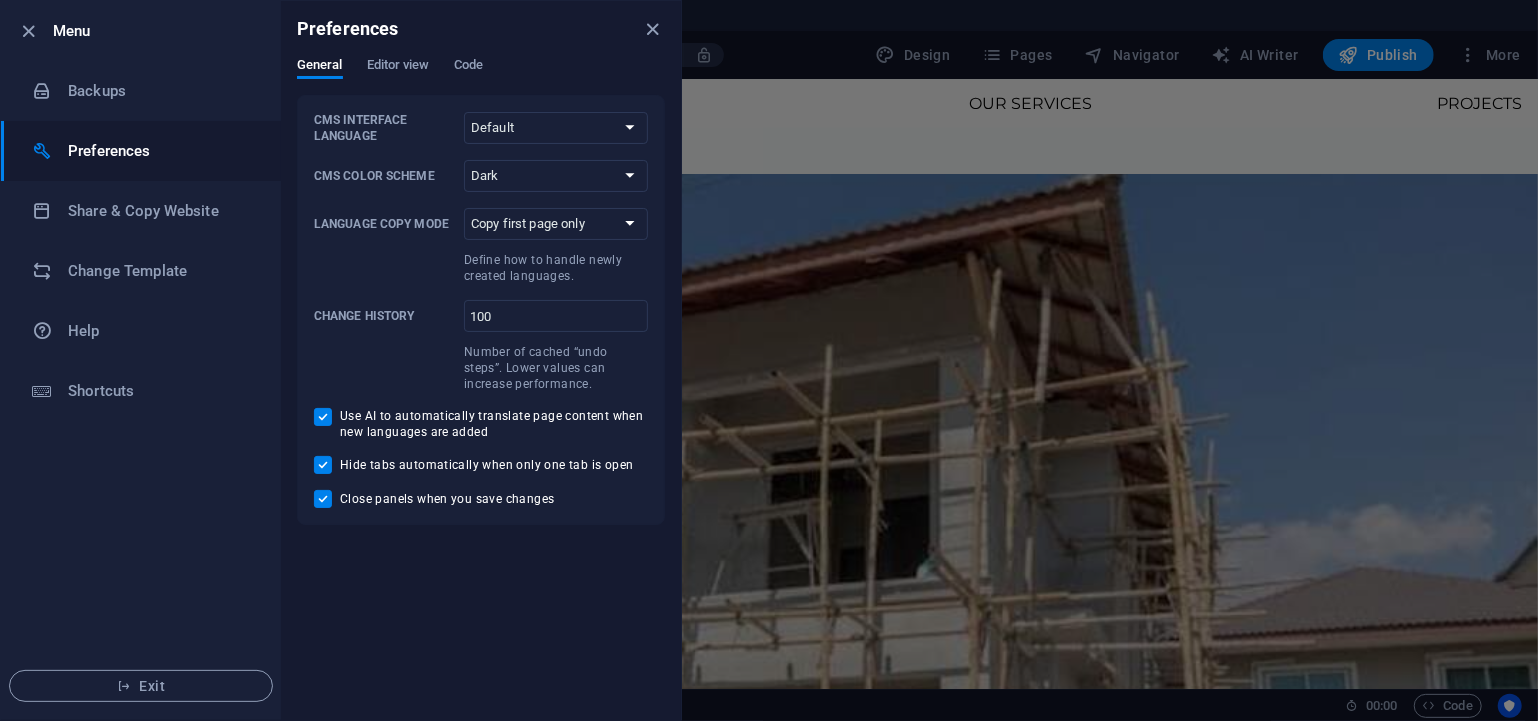 click on "General Editor view Code" at bounding box center (481, 76) 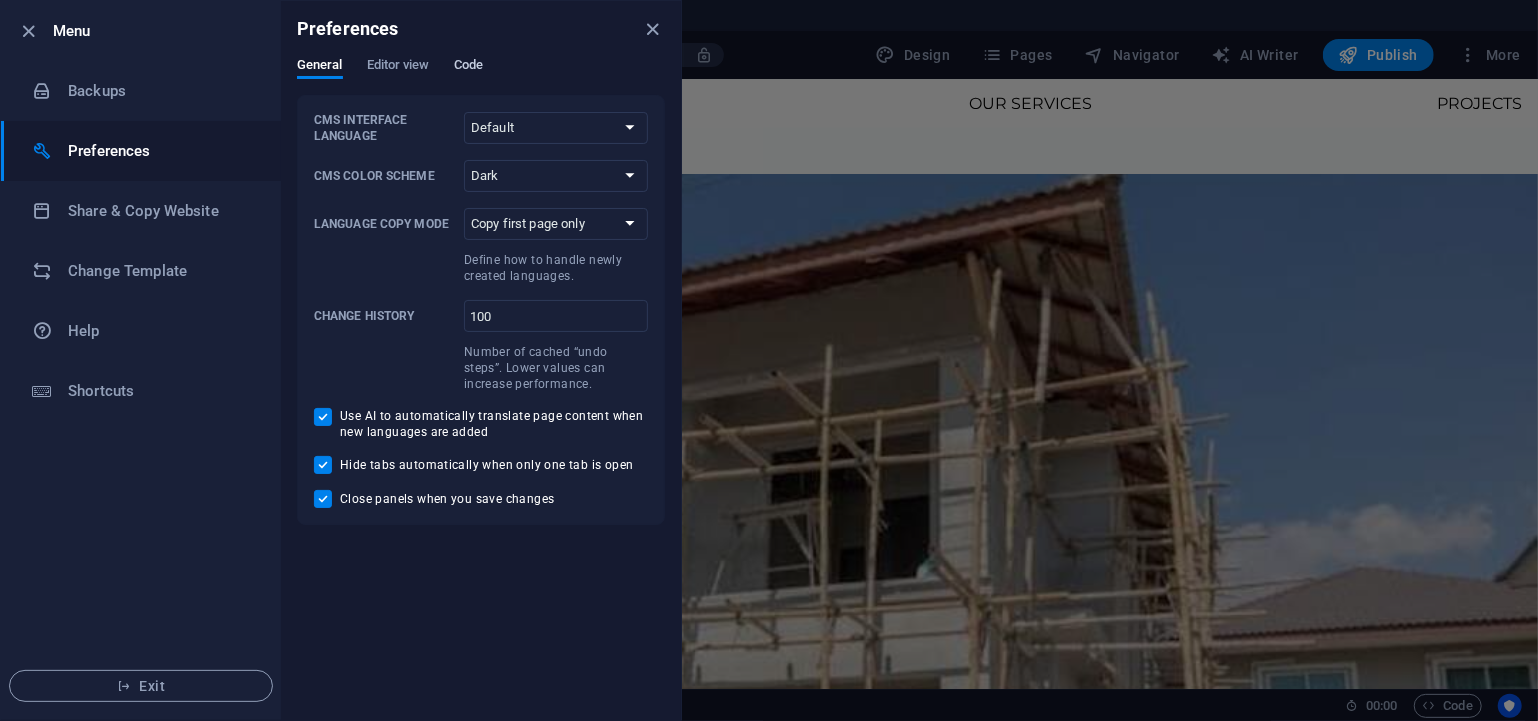 click on "Code" at bounding box center [468, 67] 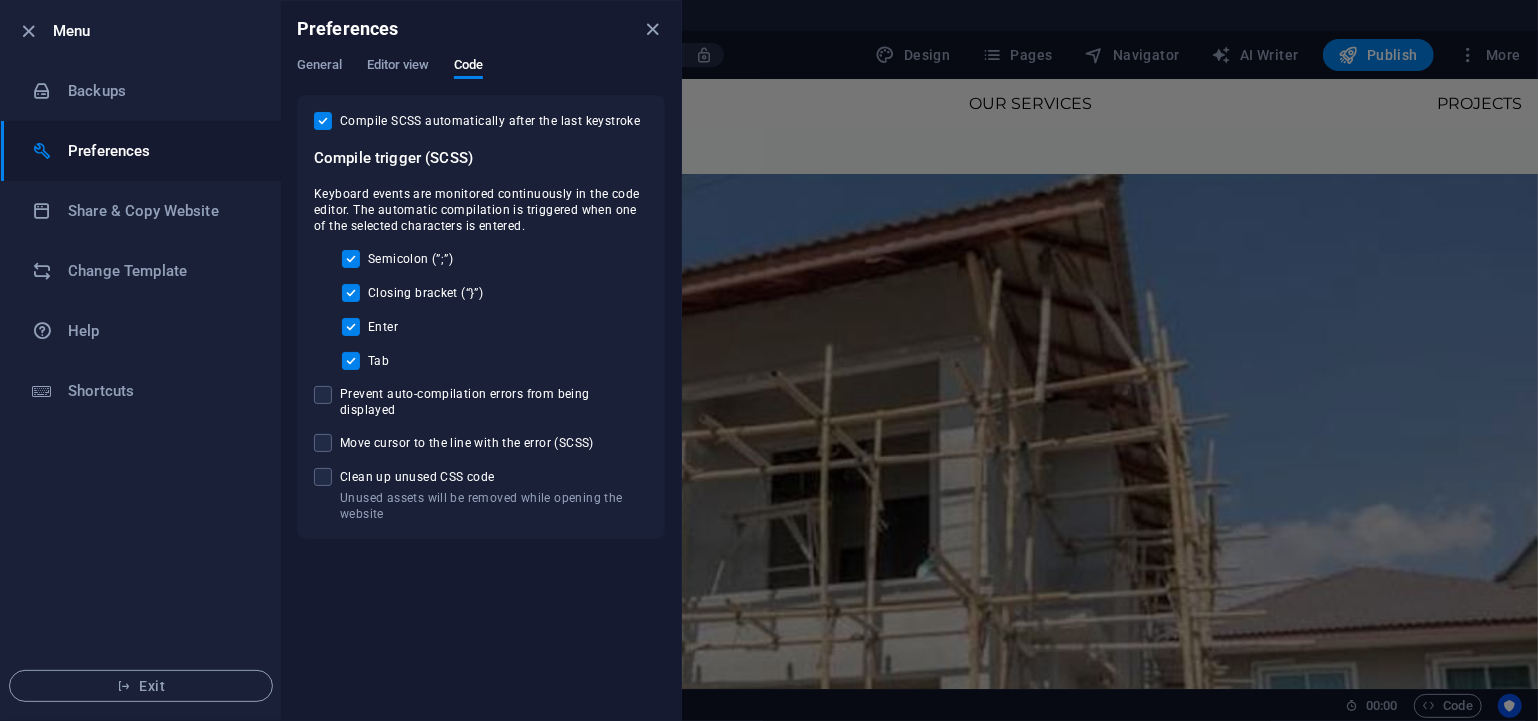 click at bounding box center [769, 360] 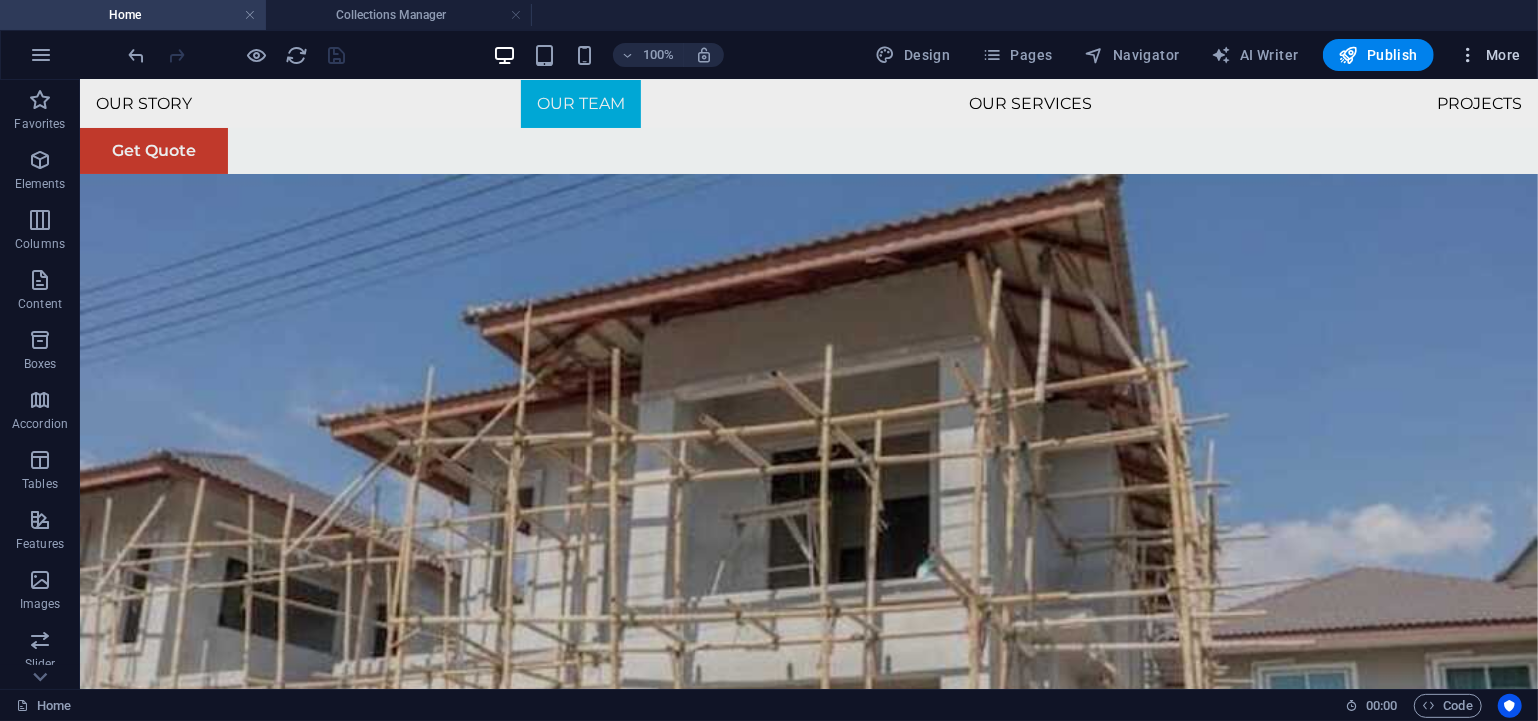 click at bounding box center (1468, 55) 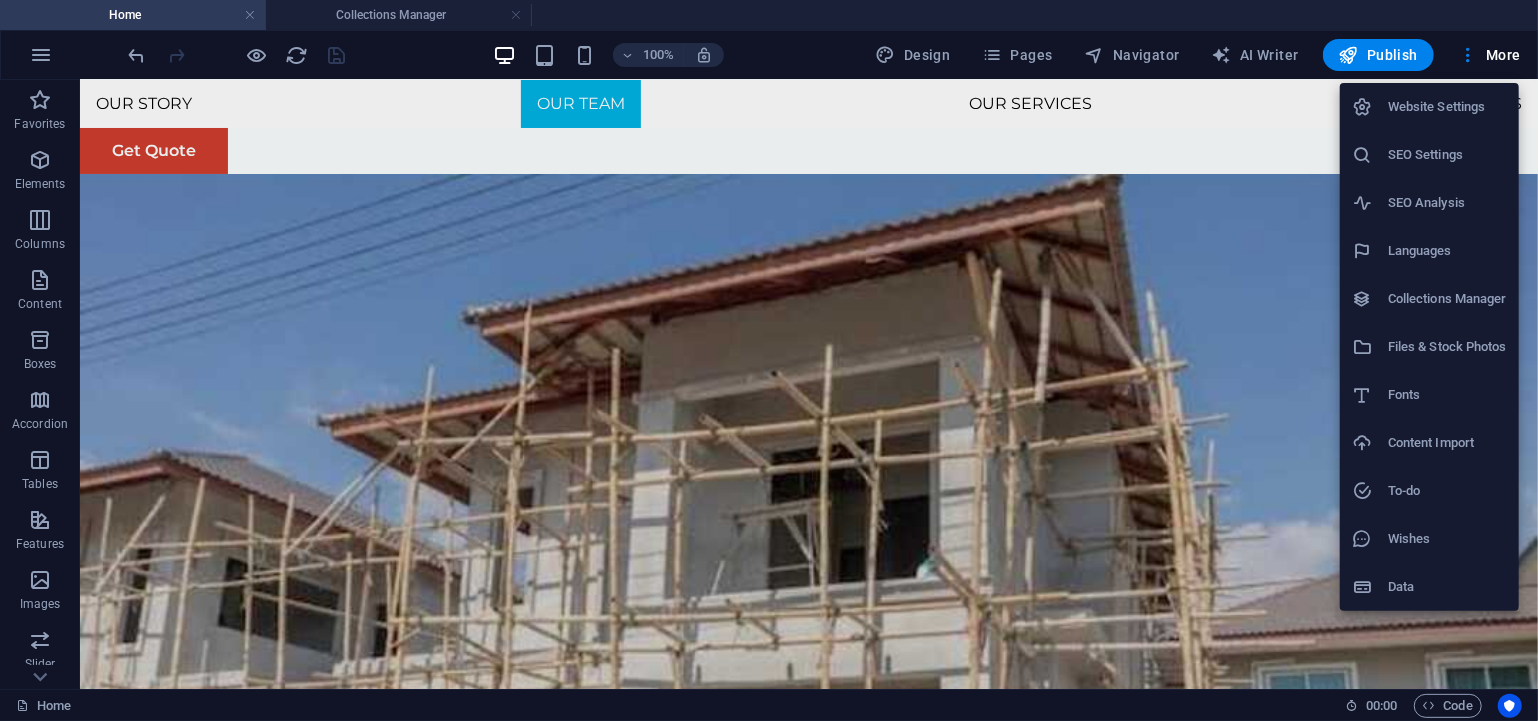click on "Data" at bounding box center (1429, 587) 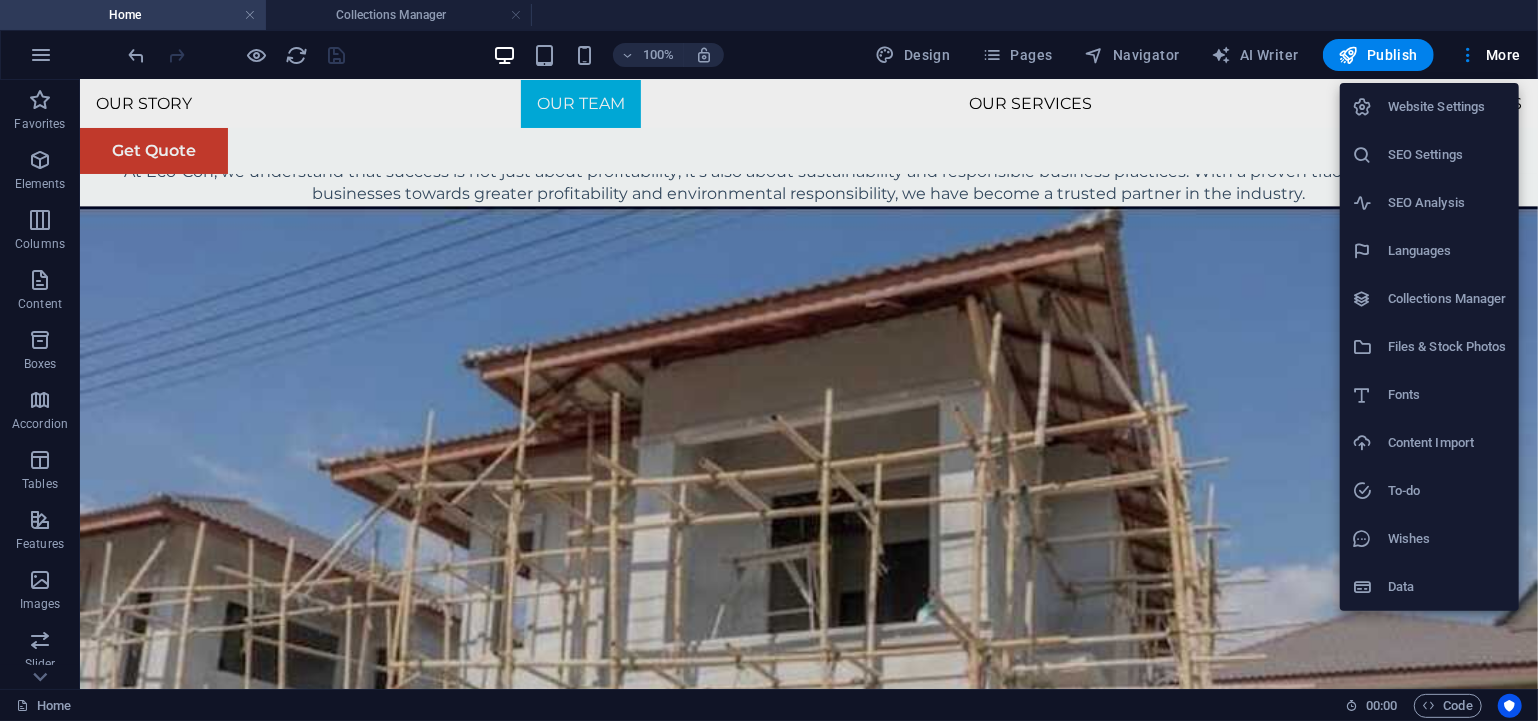 scroll, scrollTop: 2614, scrollLeft: 0, axis: vertical 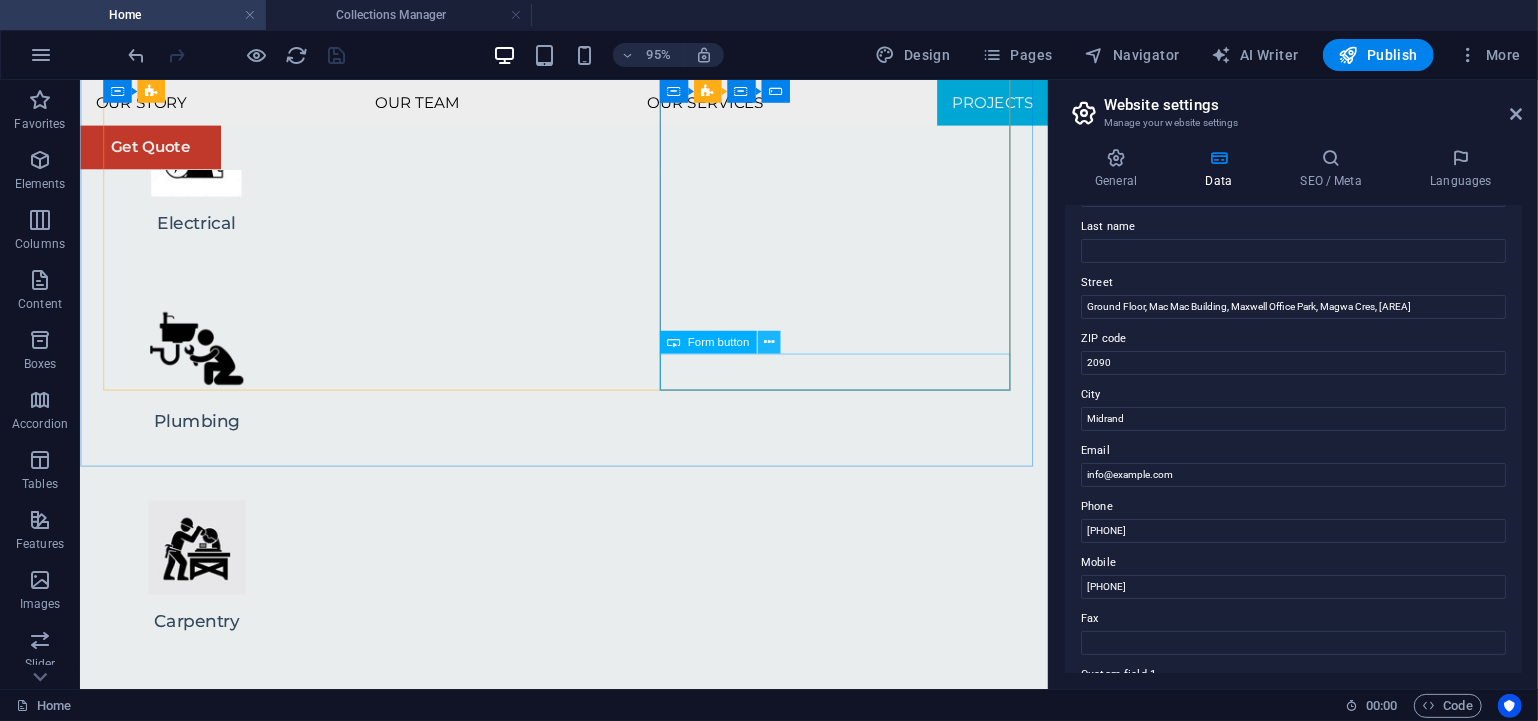 click at bounding box center [769, 343] 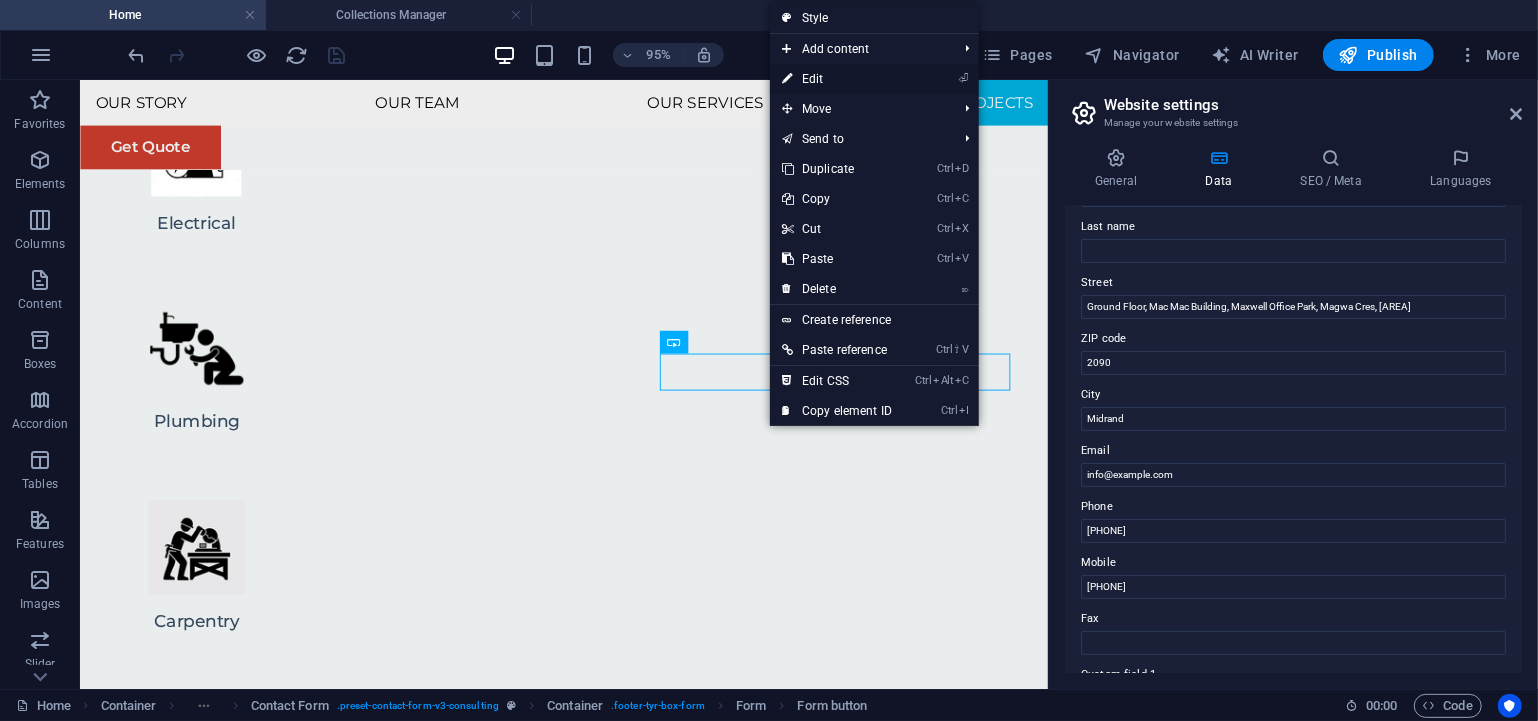 click on "⏎  Edit" at bounding box center (837, 79) 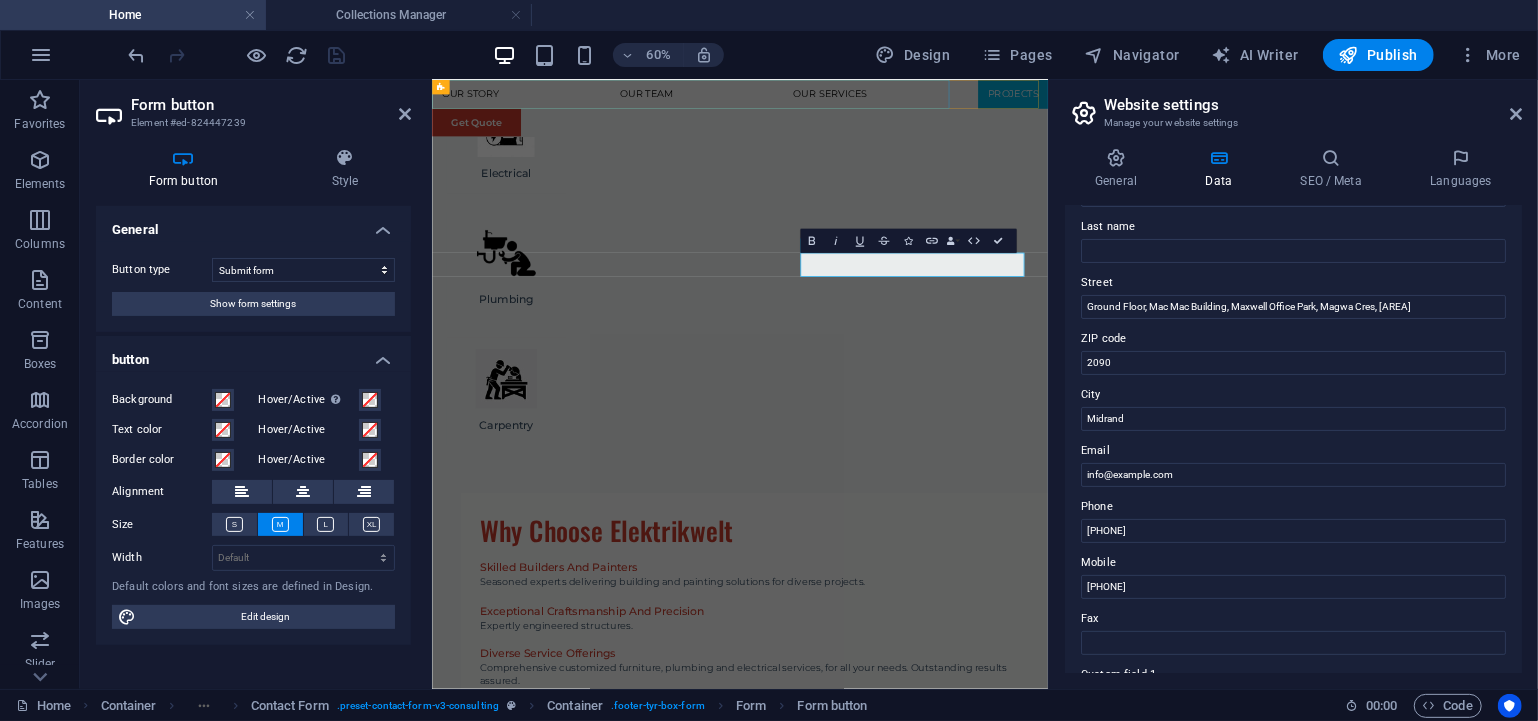 scroll, scrollTop: 6721, scrollLeft: 0, axis: vertical 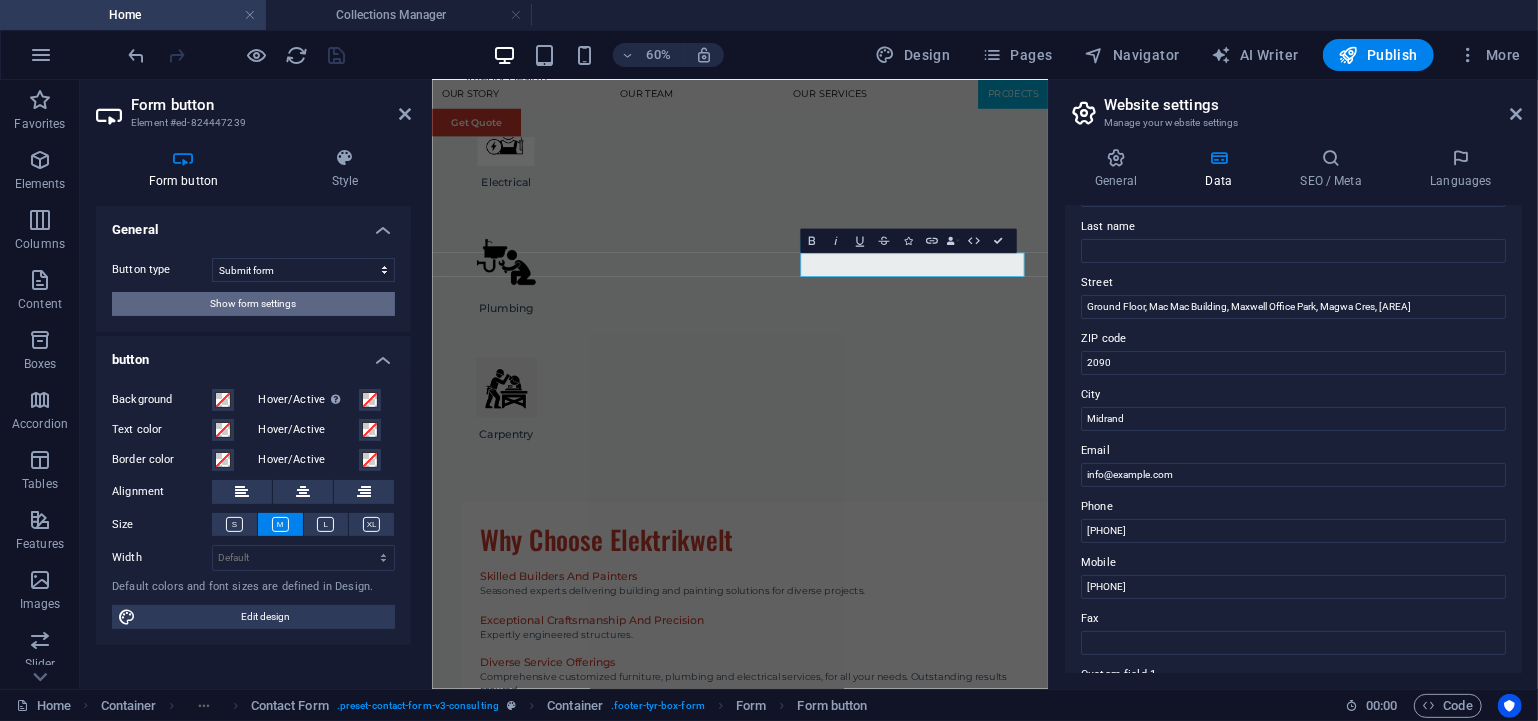 click on "Show form settings" at bounding box center (254, 304) 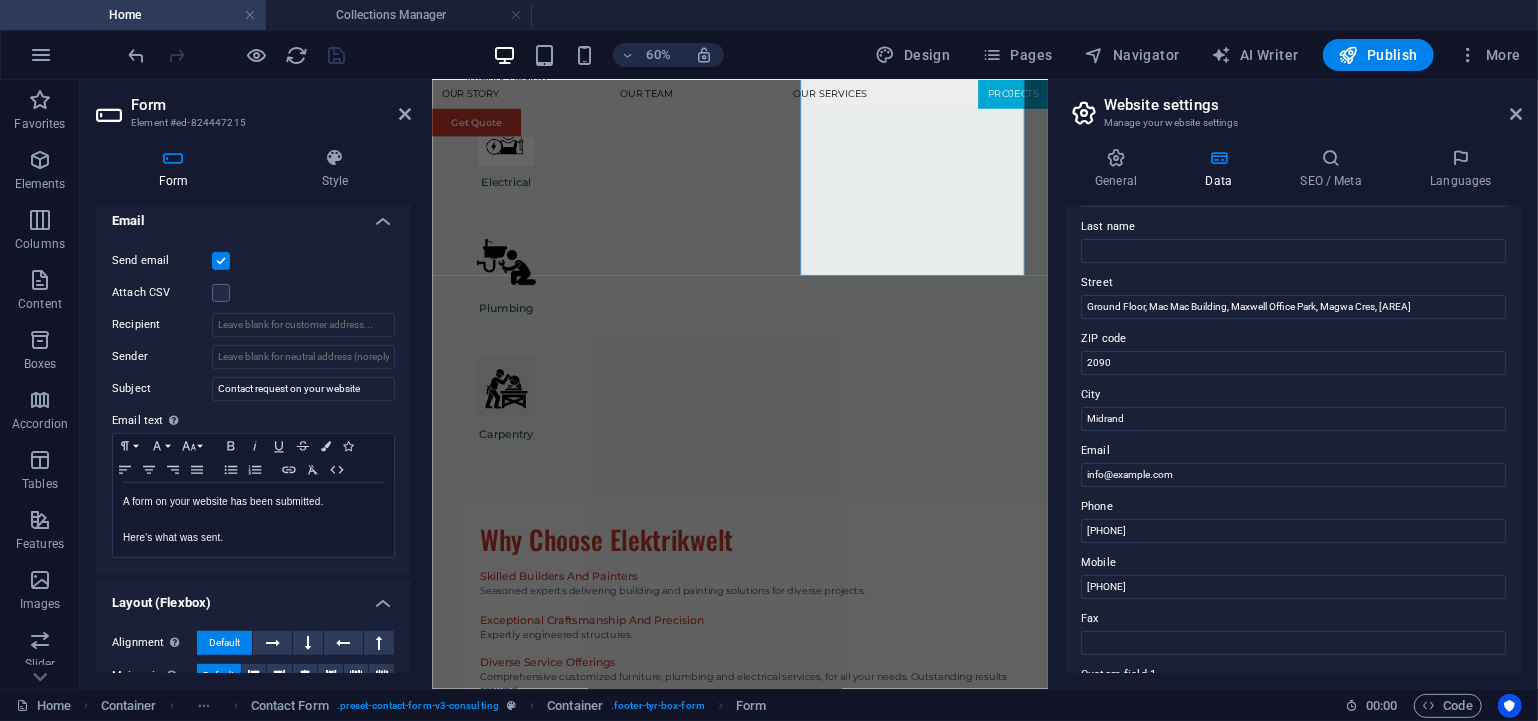 scroll, scrollTop: 649, scrollLeft: 0, axis: vertical 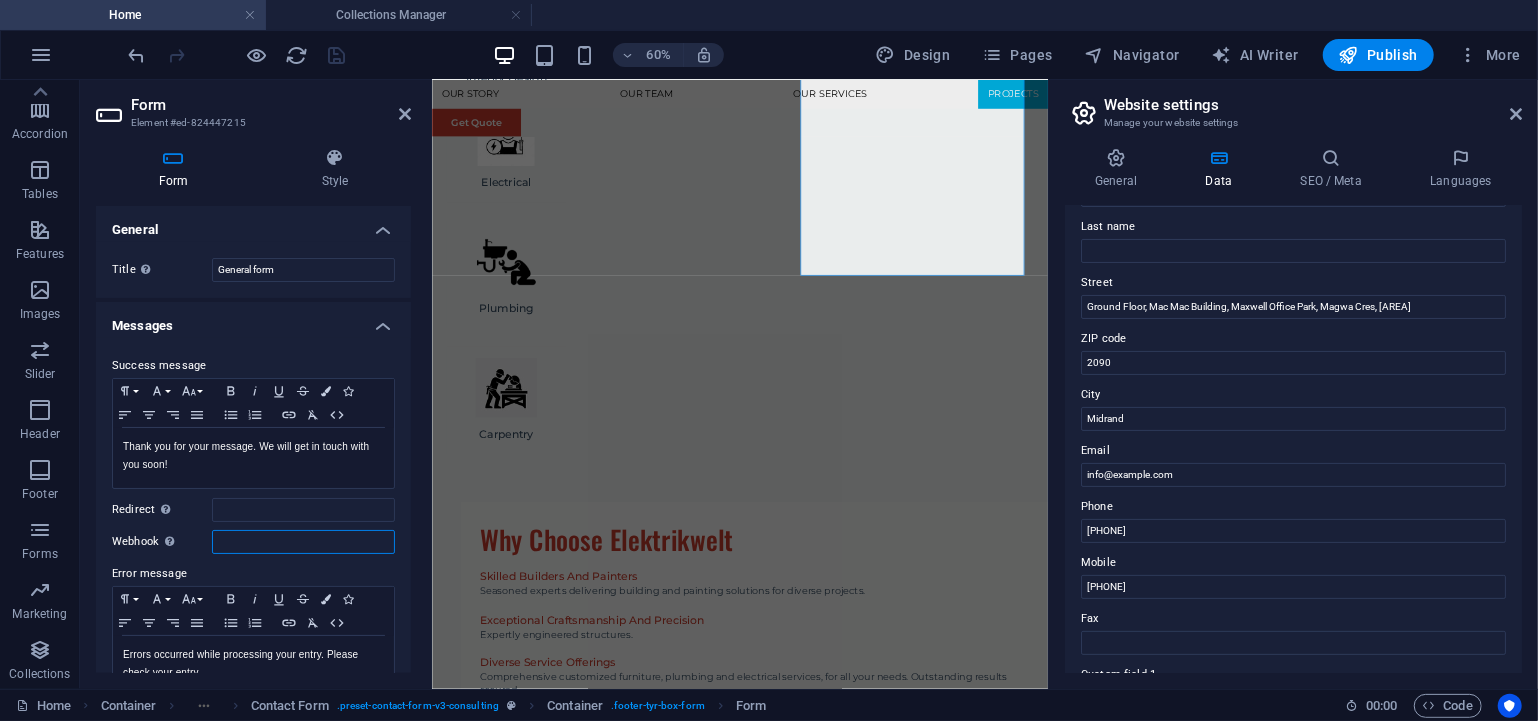 click on "Webhook A webhook is a push notification from this form to another server. Every time someone submits this form, the data will be pushed to your server." at bounding box center (303, 542) 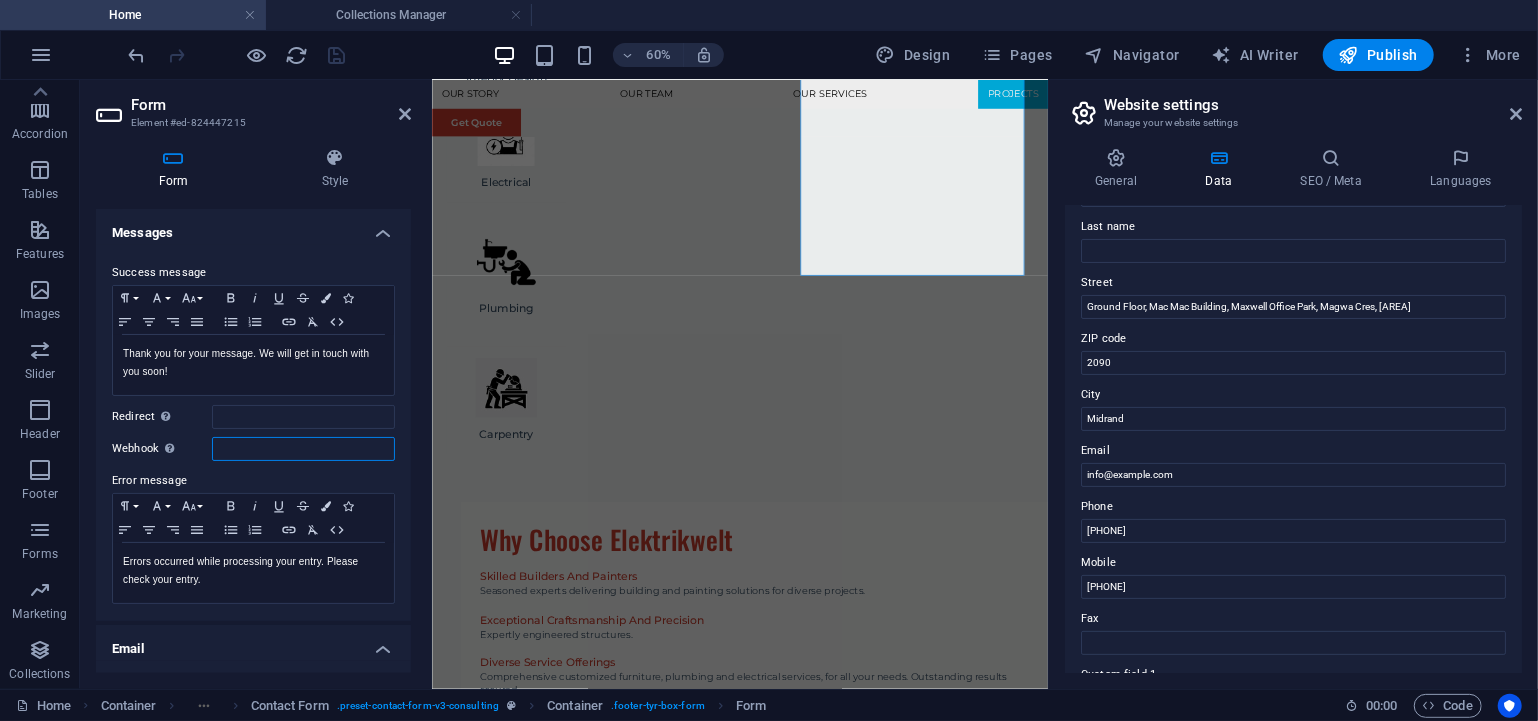 scroll, scrollTop: 0, scrollLeft: 0, axis: both 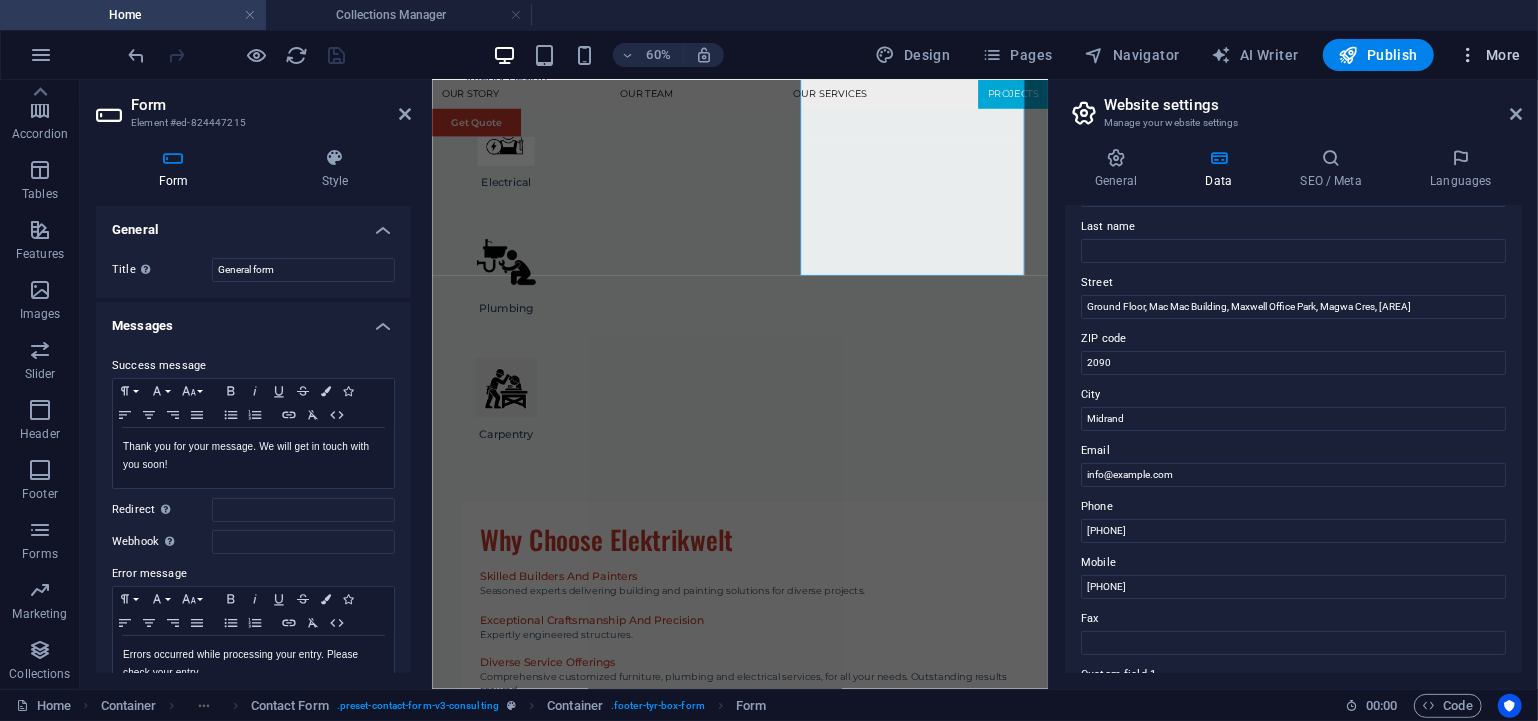 click at bounding box center (1468, 55) 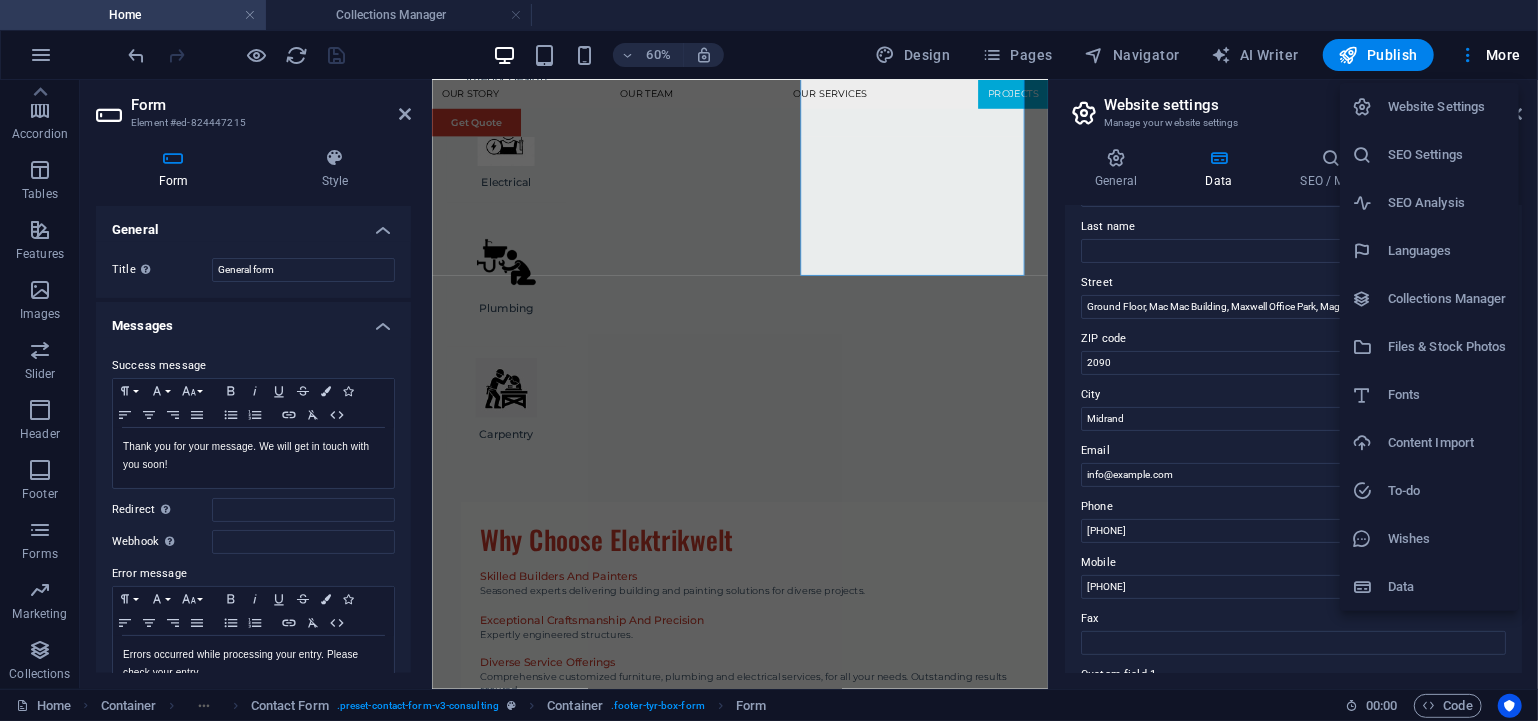 click on "Collections Manager" at bounding box center (1447, 299) 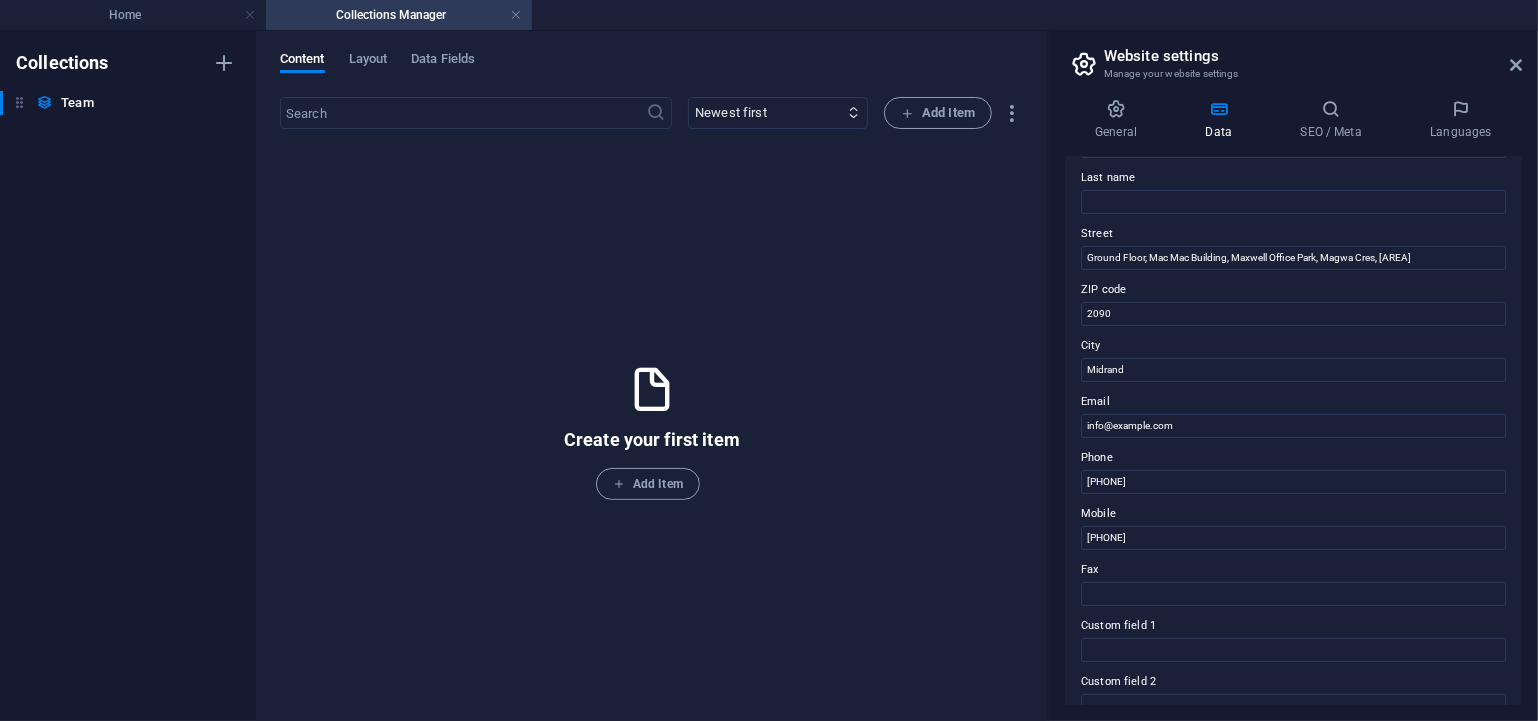 scroll, scrollTop: 0, scrollLeft: 0, axis: both 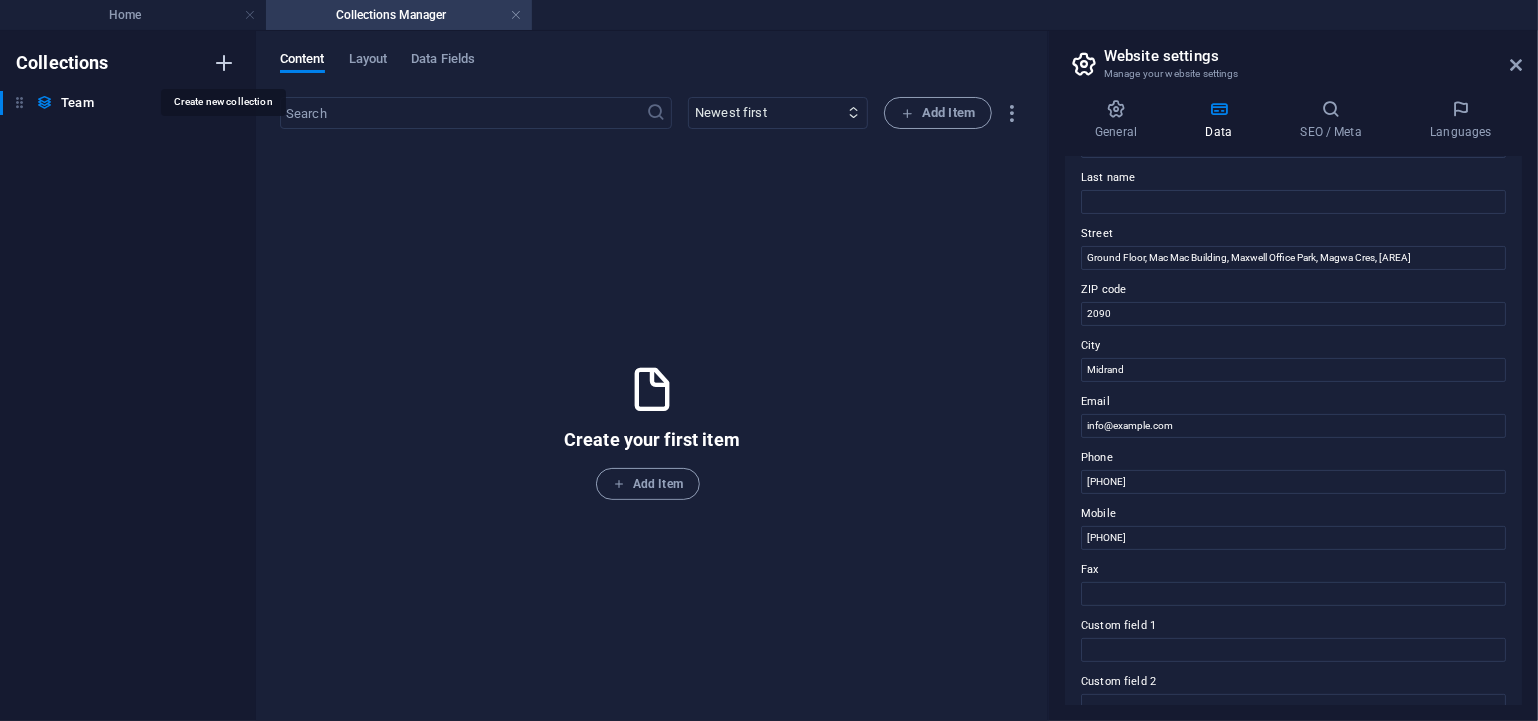 click at bounding box center [224, 63] 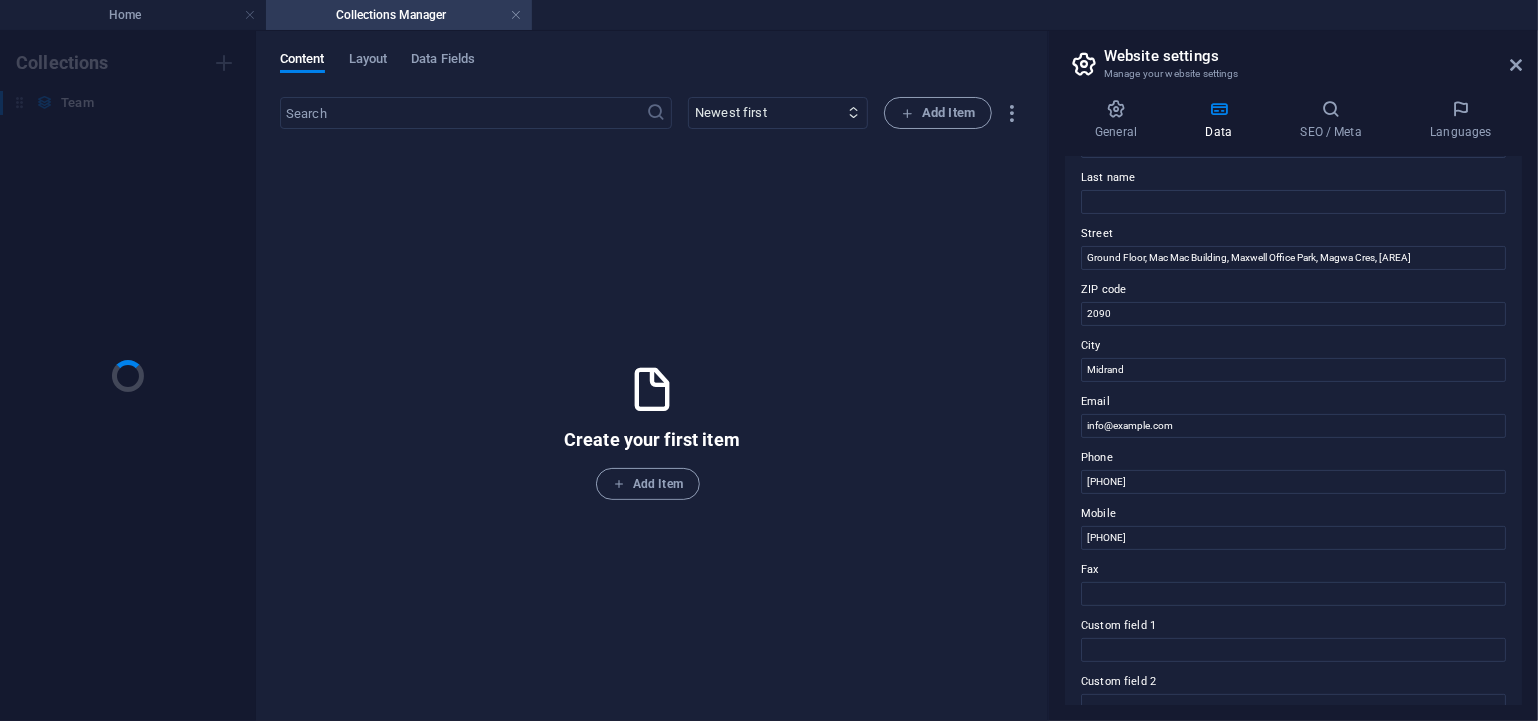 click on "Collections Team Team" at bounding box center [128, 376] 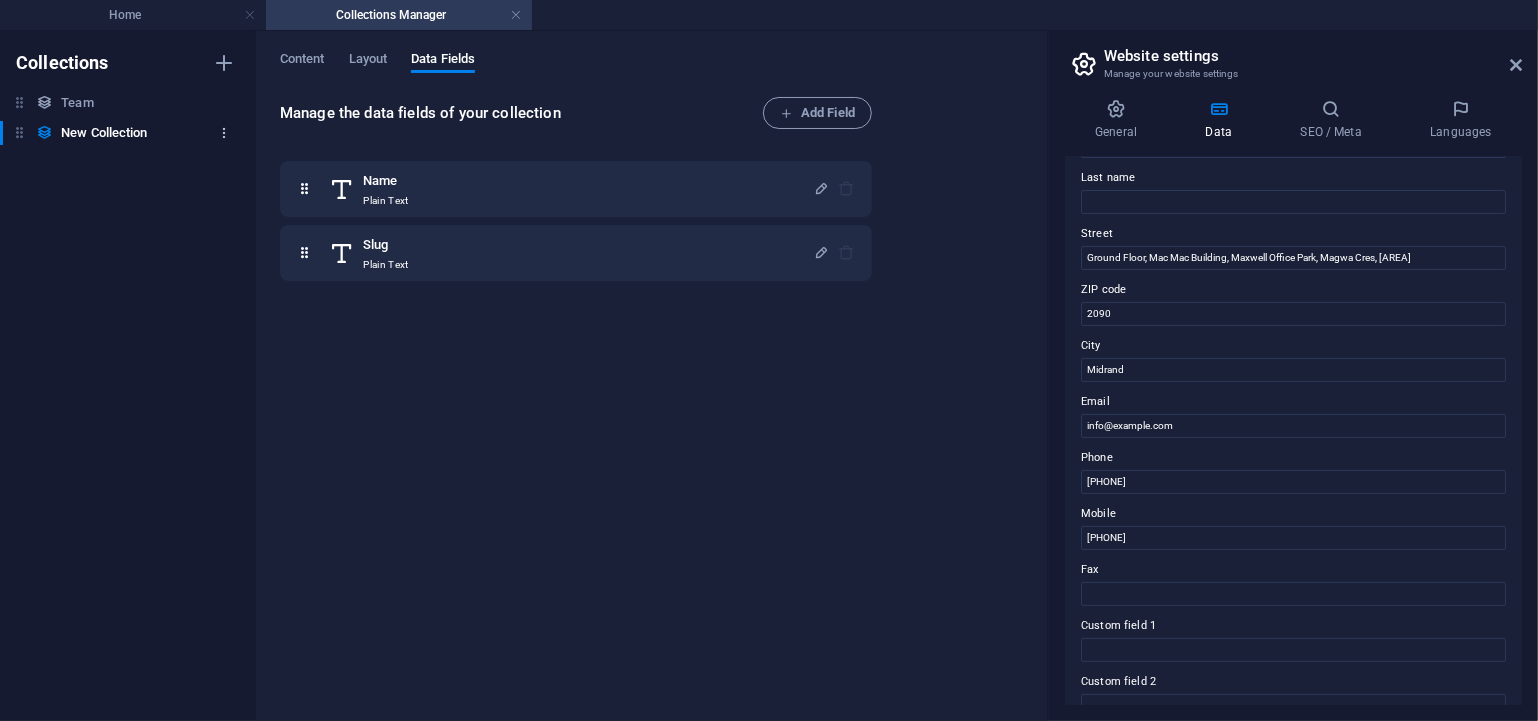 click at bounding box center (224, 133) 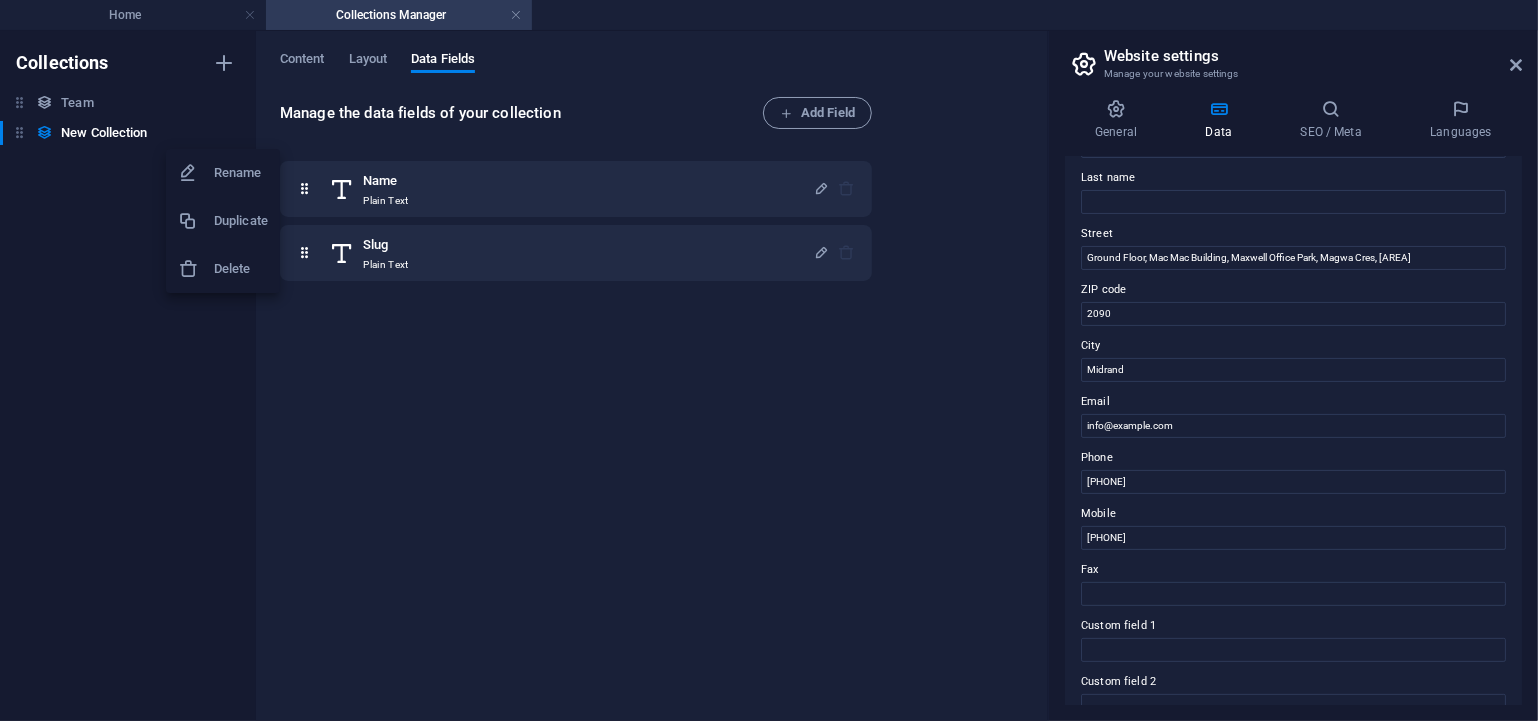 click on "Delete" at bounding box center (241, 269) 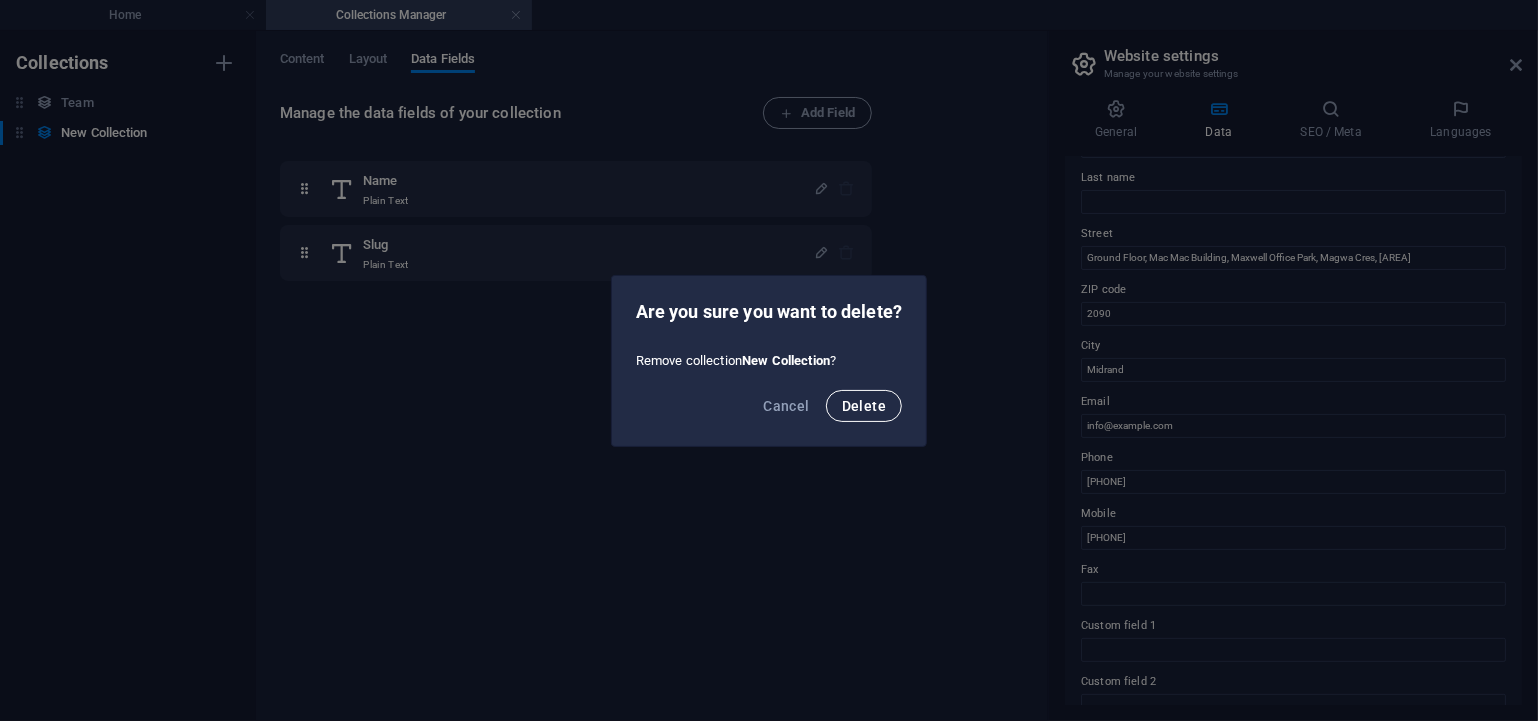 click on "Delete" at bounding box center [864, 406] 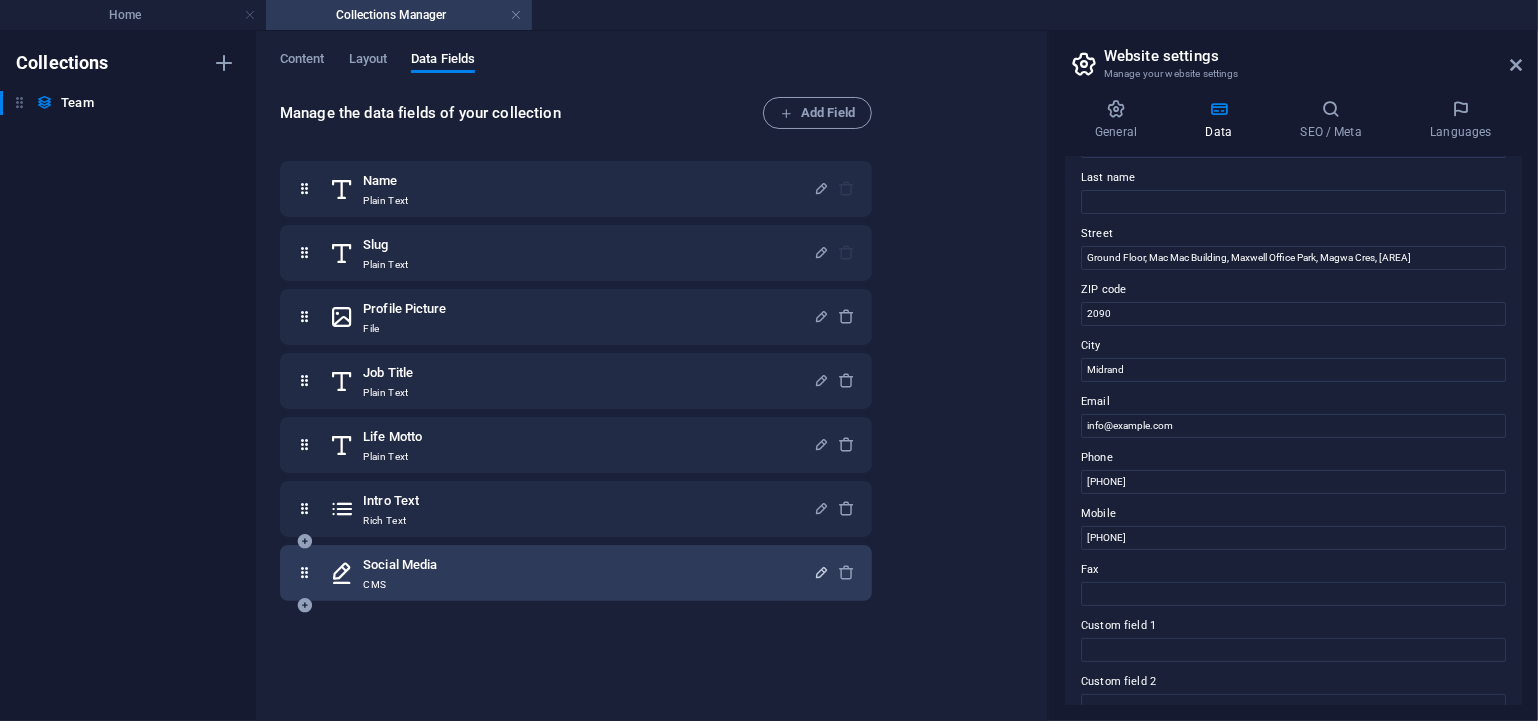 click at bounding box center (821, 572) 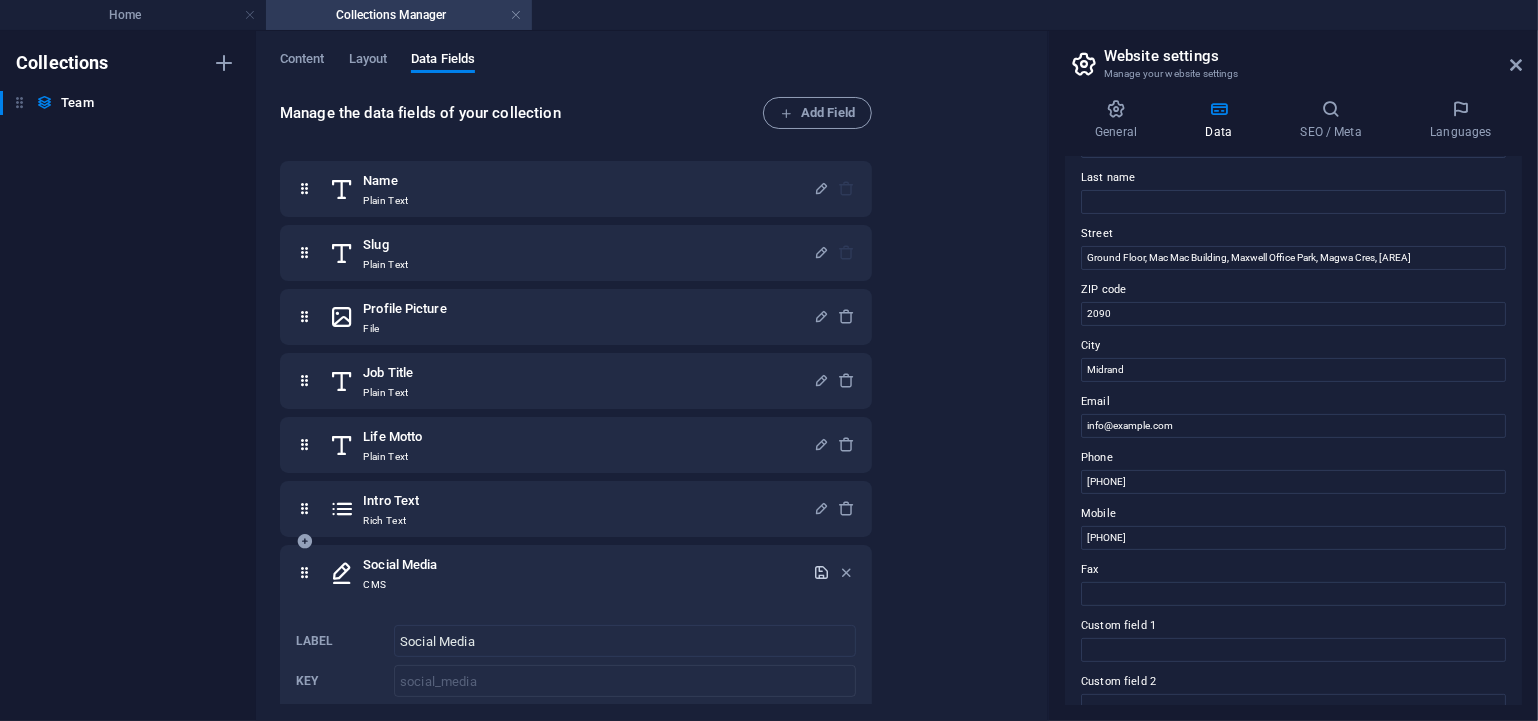 click at bounding box center [821, 572] 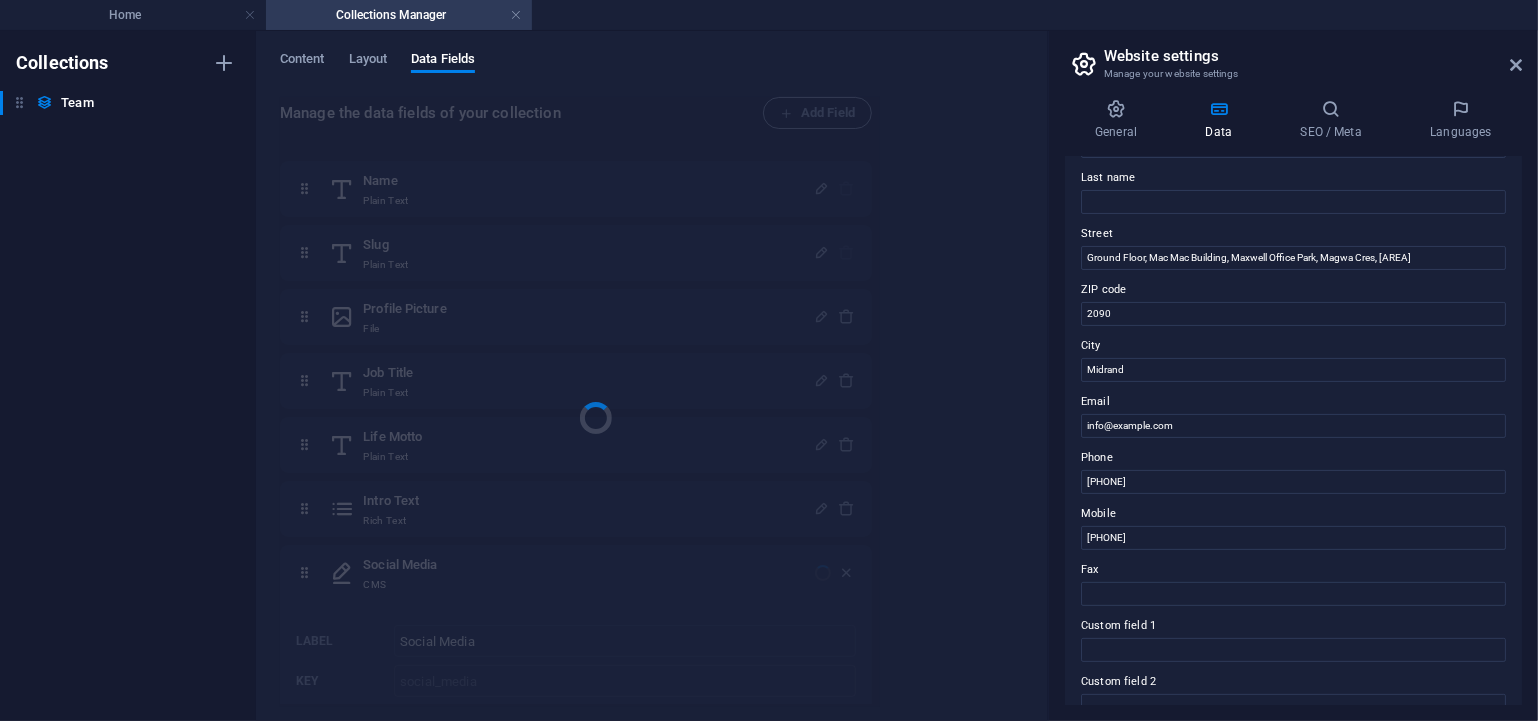 click on "Manage the data fields of your collection Add Field Name Plain Text Slug Plain Text Profile Picture File Job Title Plain Text Life Motto Plain Text Intro Text Rich Text Social Media CMS Label Social Media ​ Key social_media ​ Help text ​" at bounding box center [652, 402] 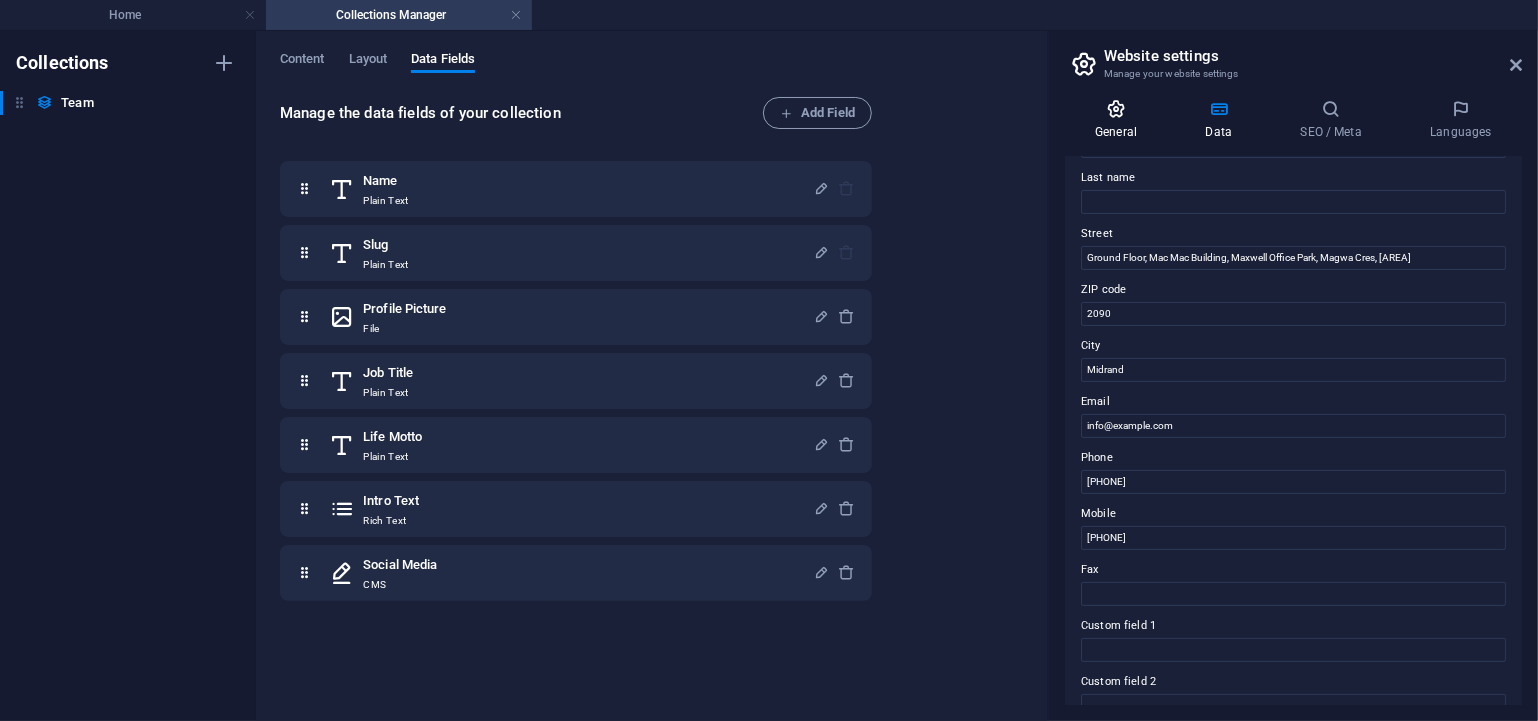 click at bounding box center (1116, 109) 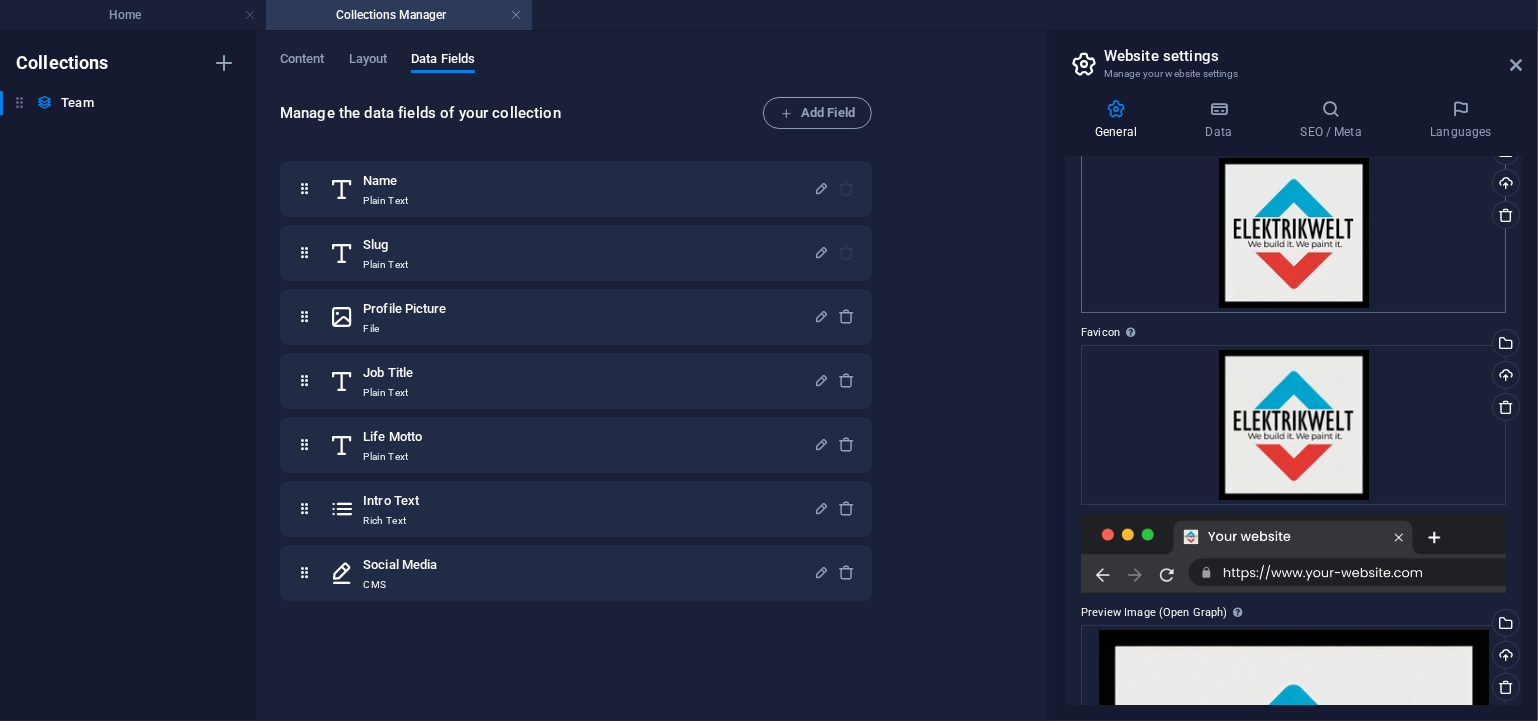 scroll, scrollTop: 0, scrollLeft: 0, axis: both 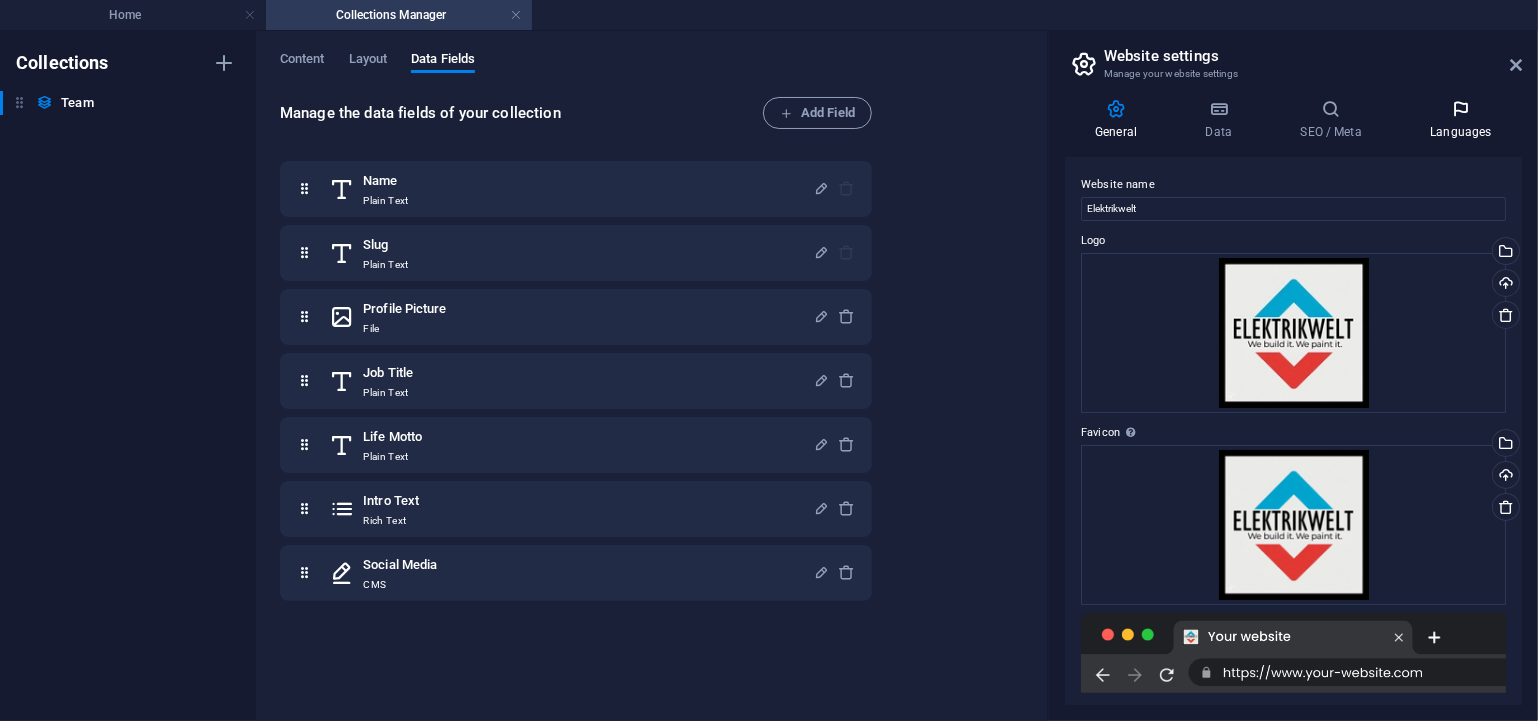 click at bounding box center [1461, 109] 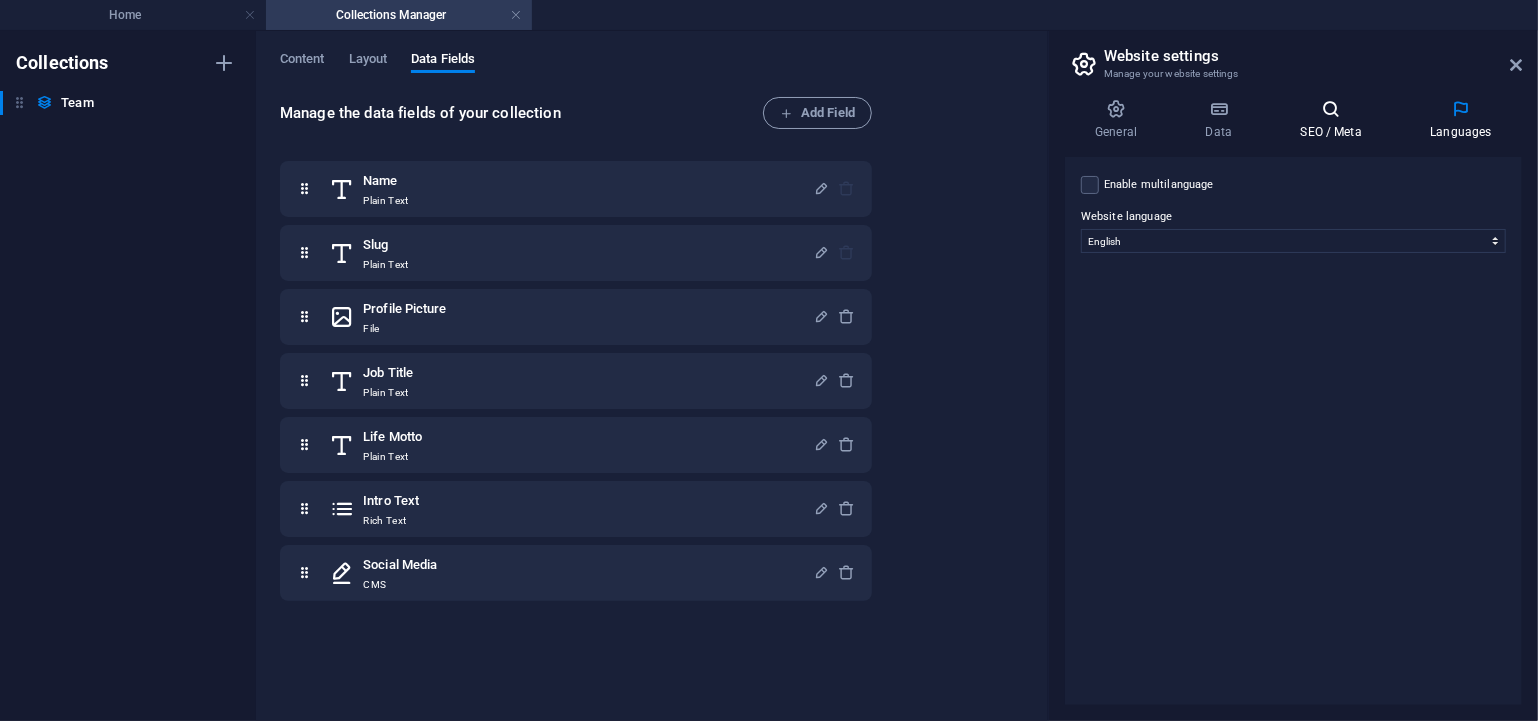 click at bounding box center [1331, 109] 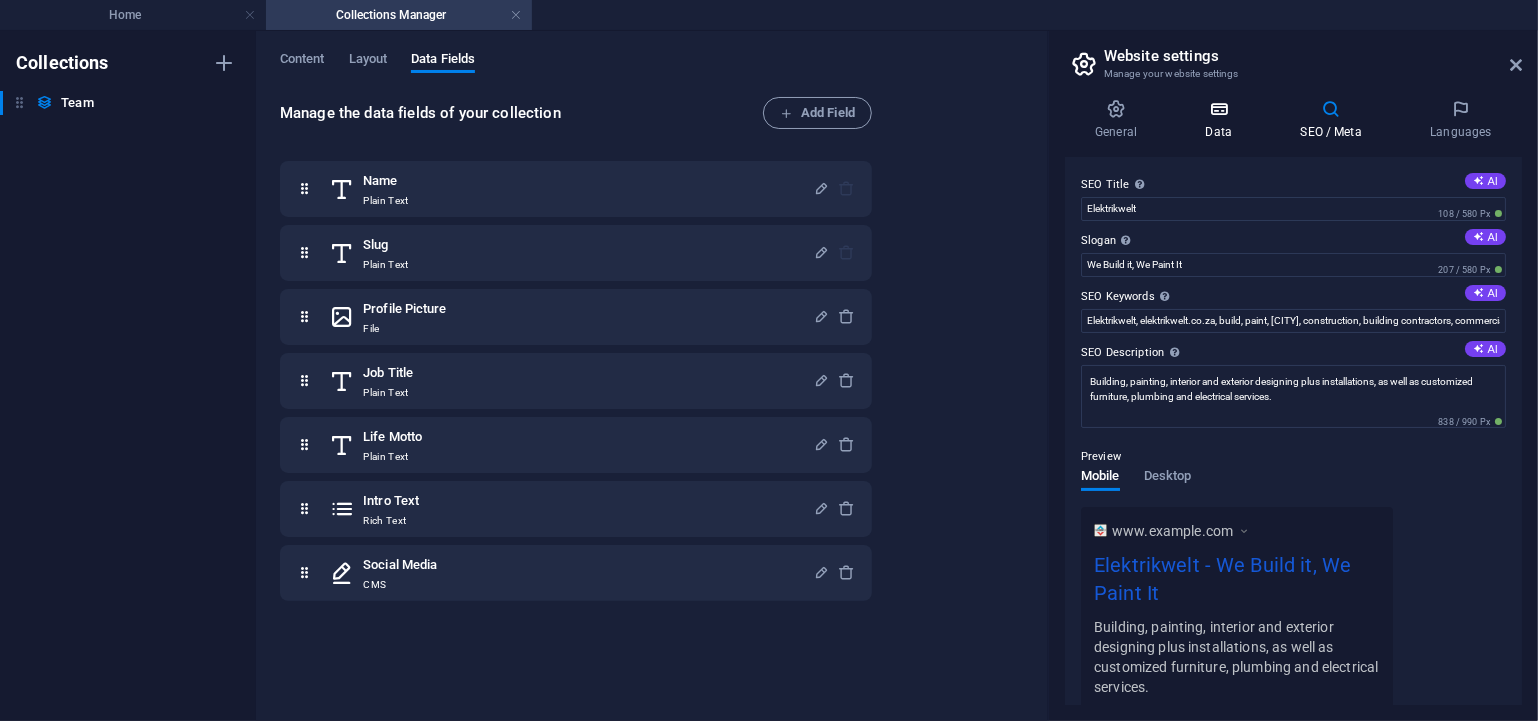 click at bounding box center [1218, 109] 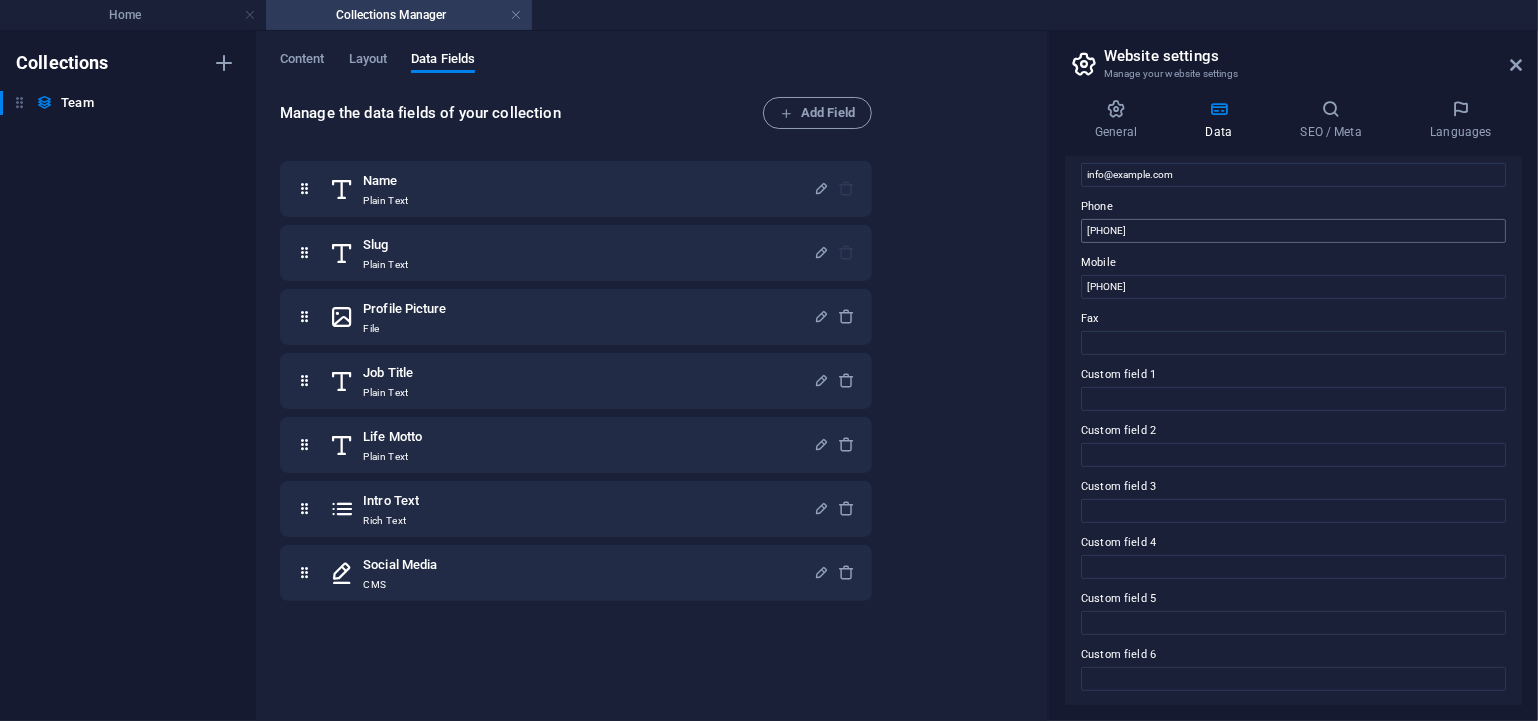 scroll, scrollTop: 0, scrollLeft: 0, axis: both 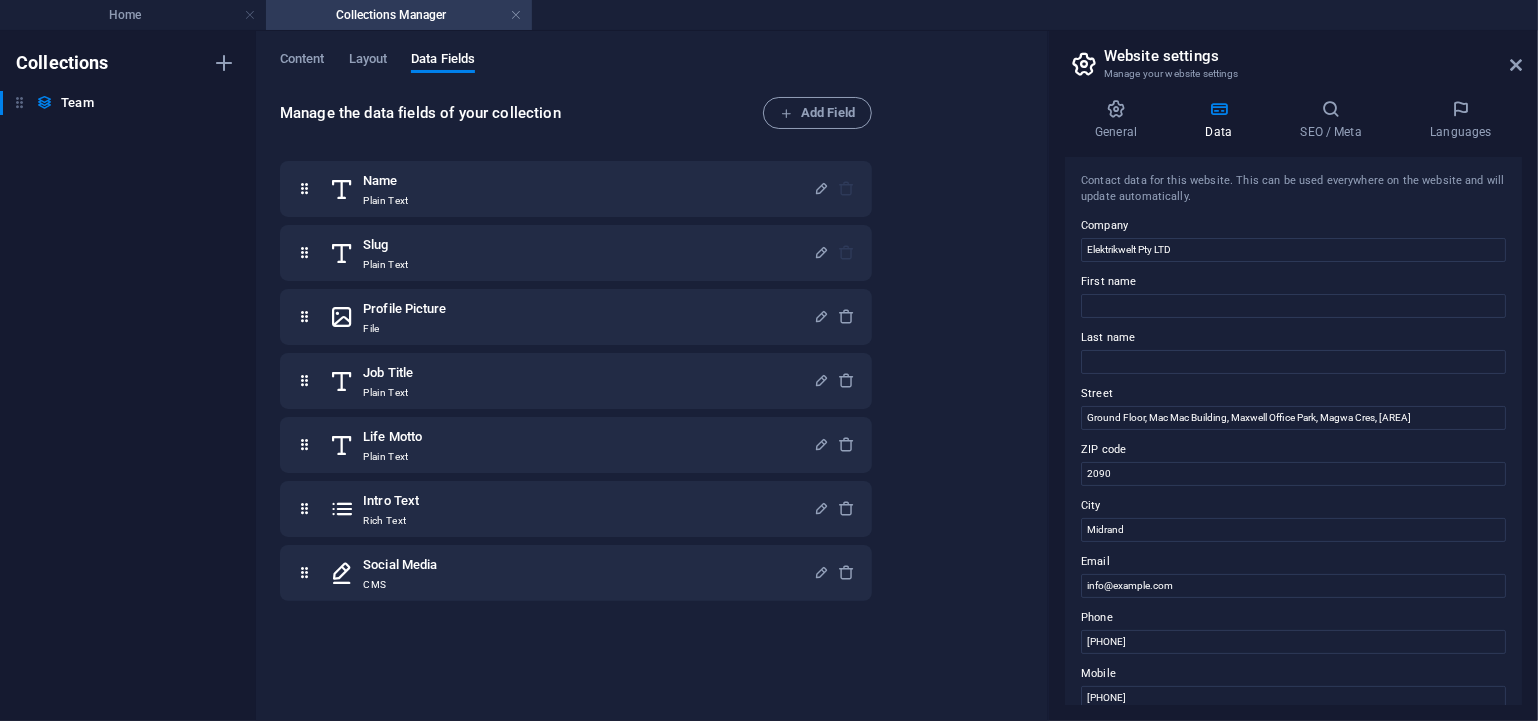 click on "Website settings" at bounding box center [1313, 56] 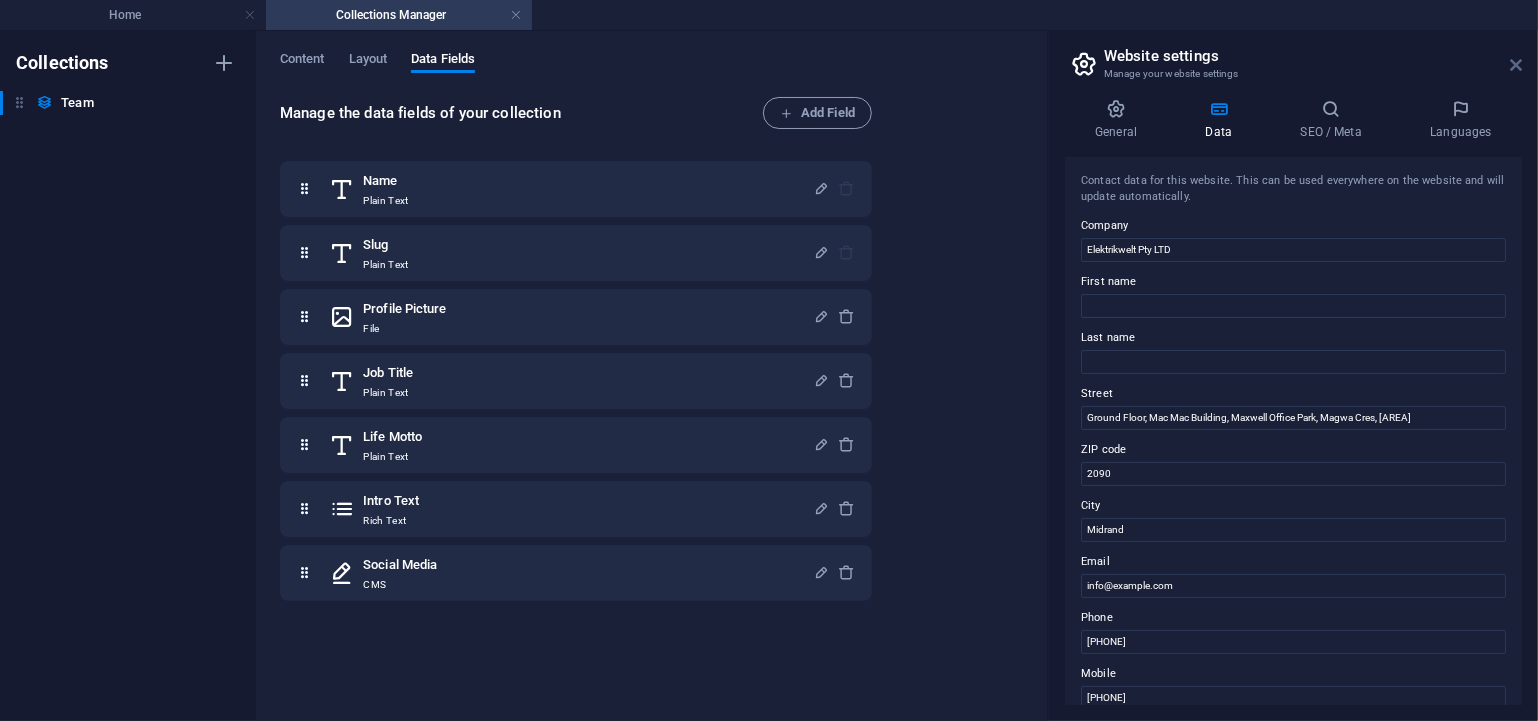 click at bounding box center (1516, 65) 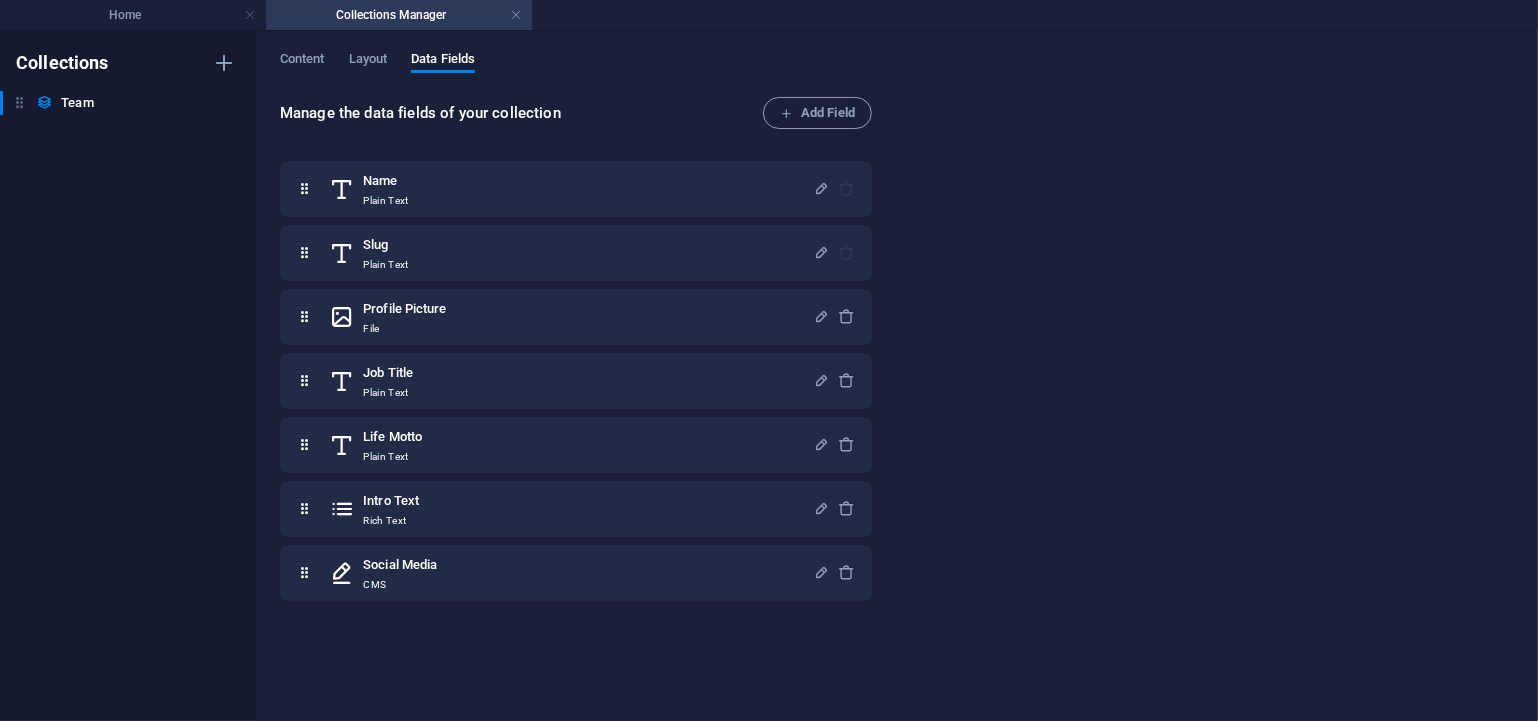click on "Collections Manager" at bounding box center [399, 15] 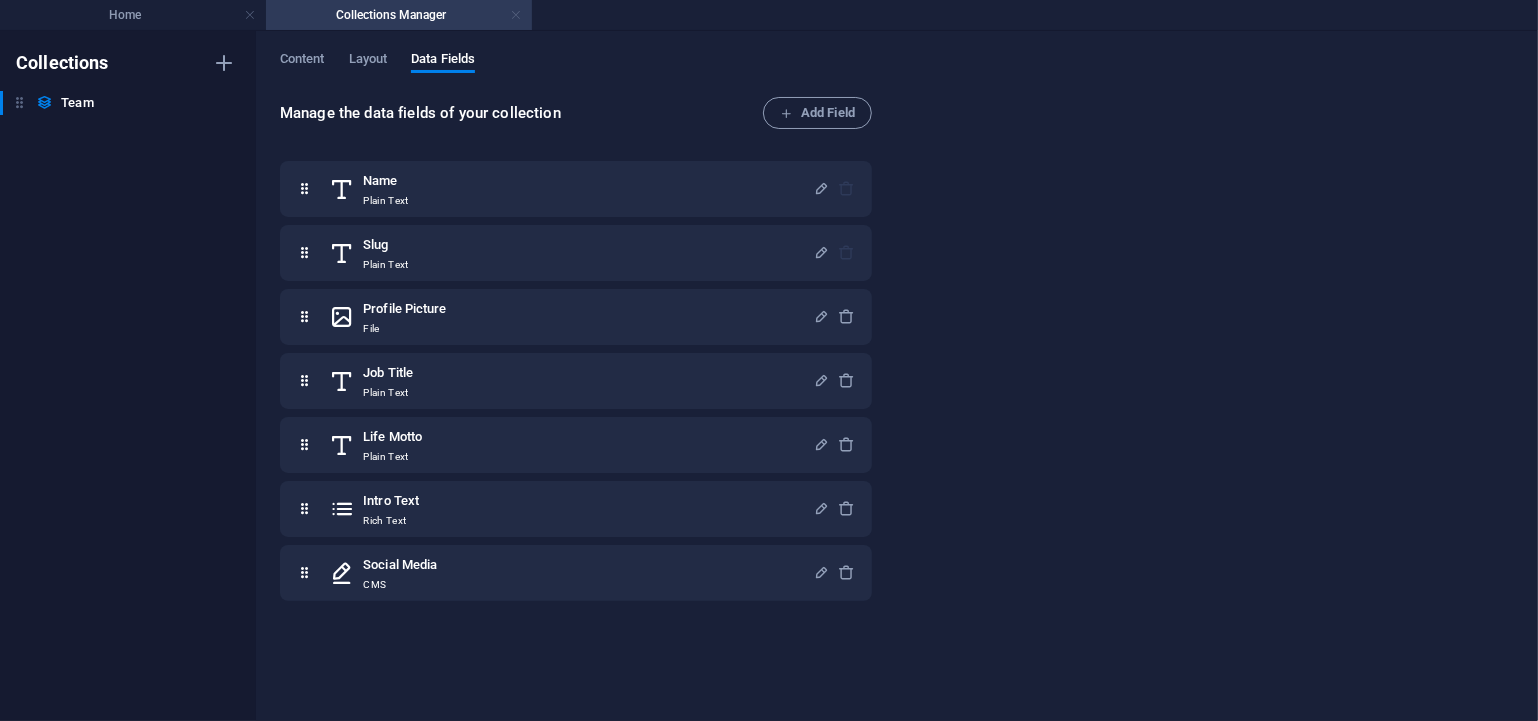 click at bounding box center [516, 15] 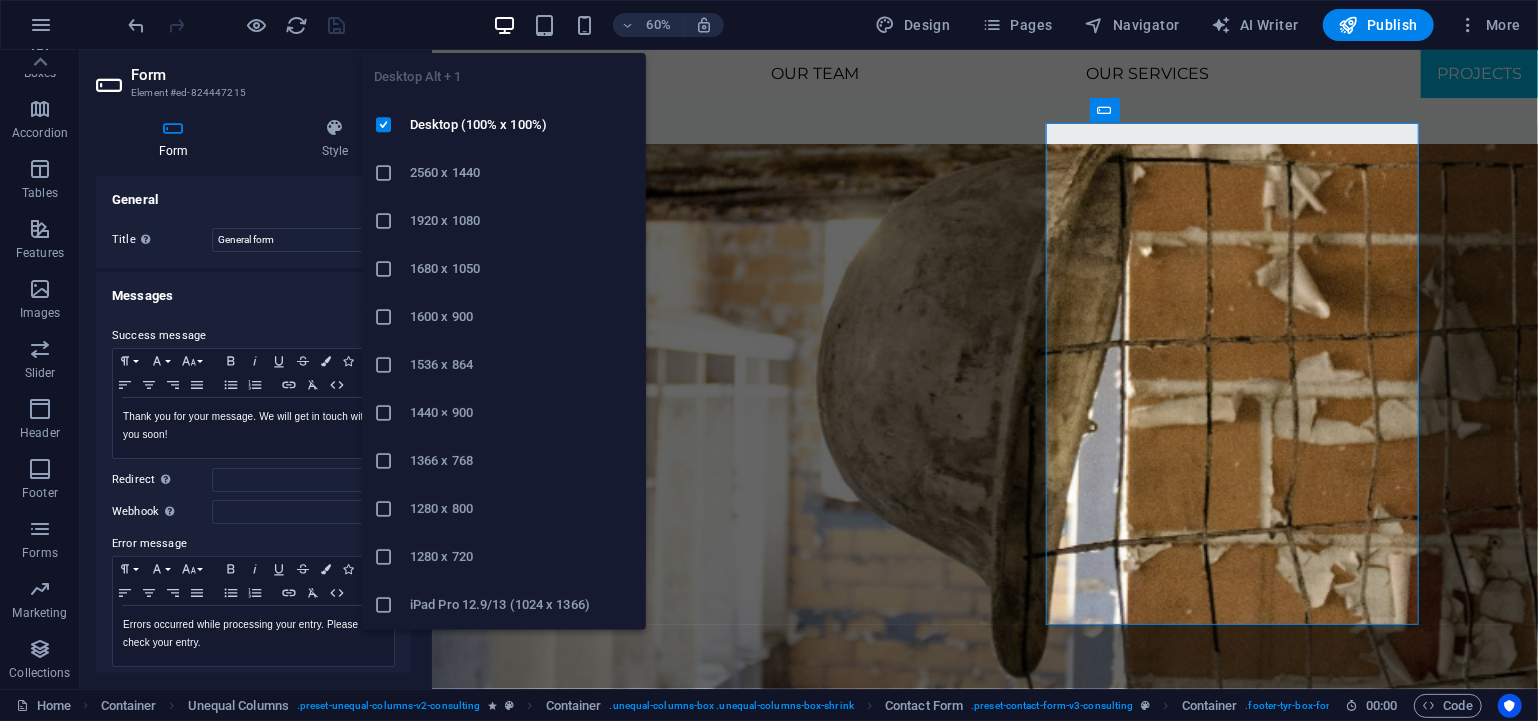 scroll, scrollTop: 260, scrollLeft: 0, axis: vertical 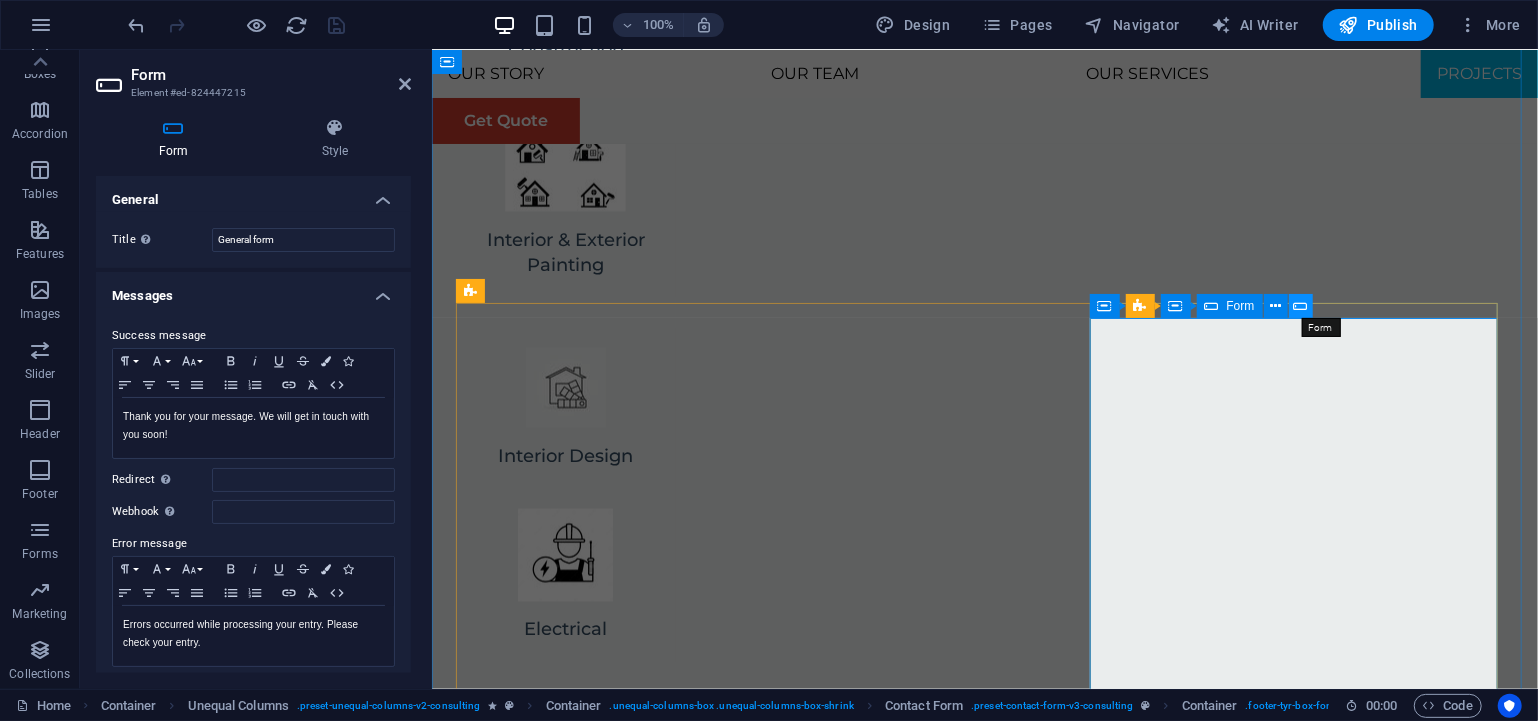 click at bounding box center (1301, 306) 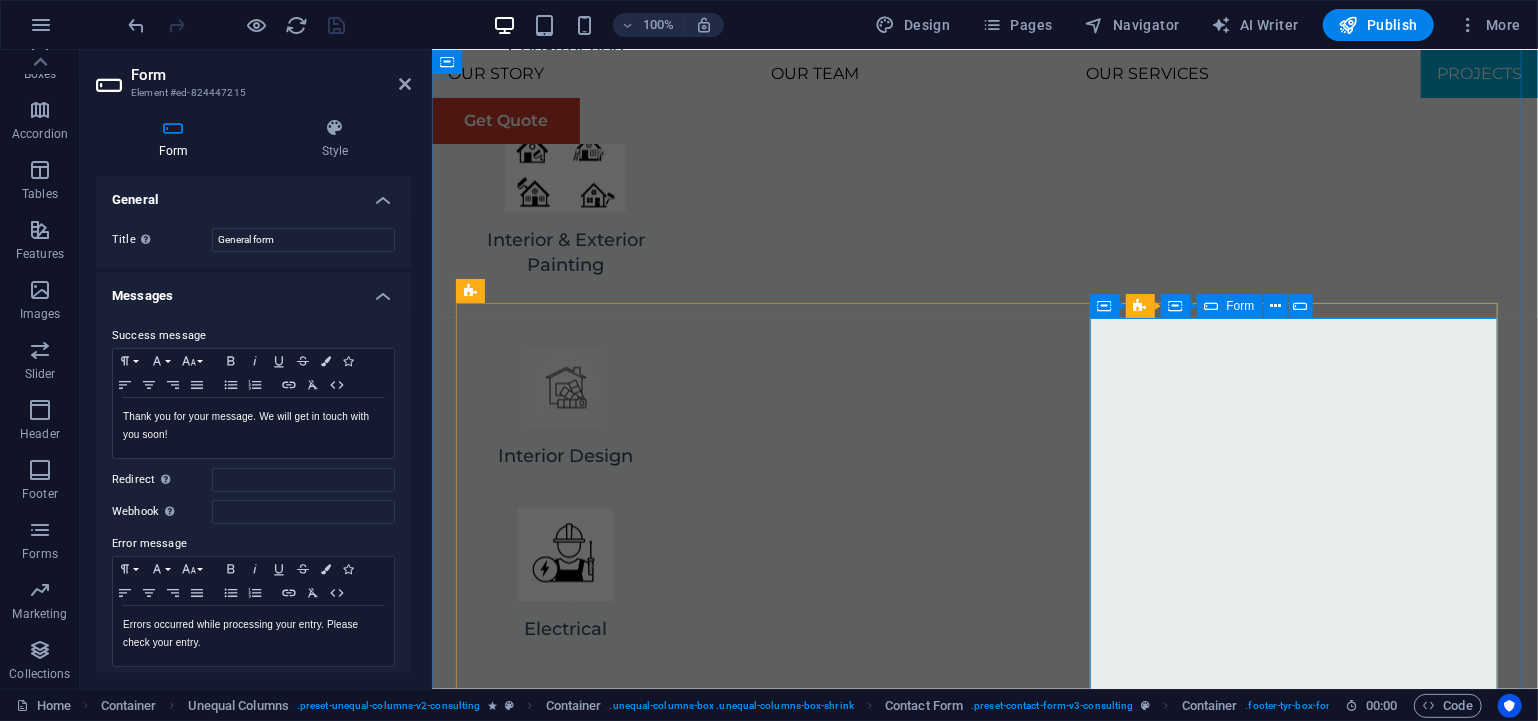 click on "Form" at bounding box center (1241, 306) 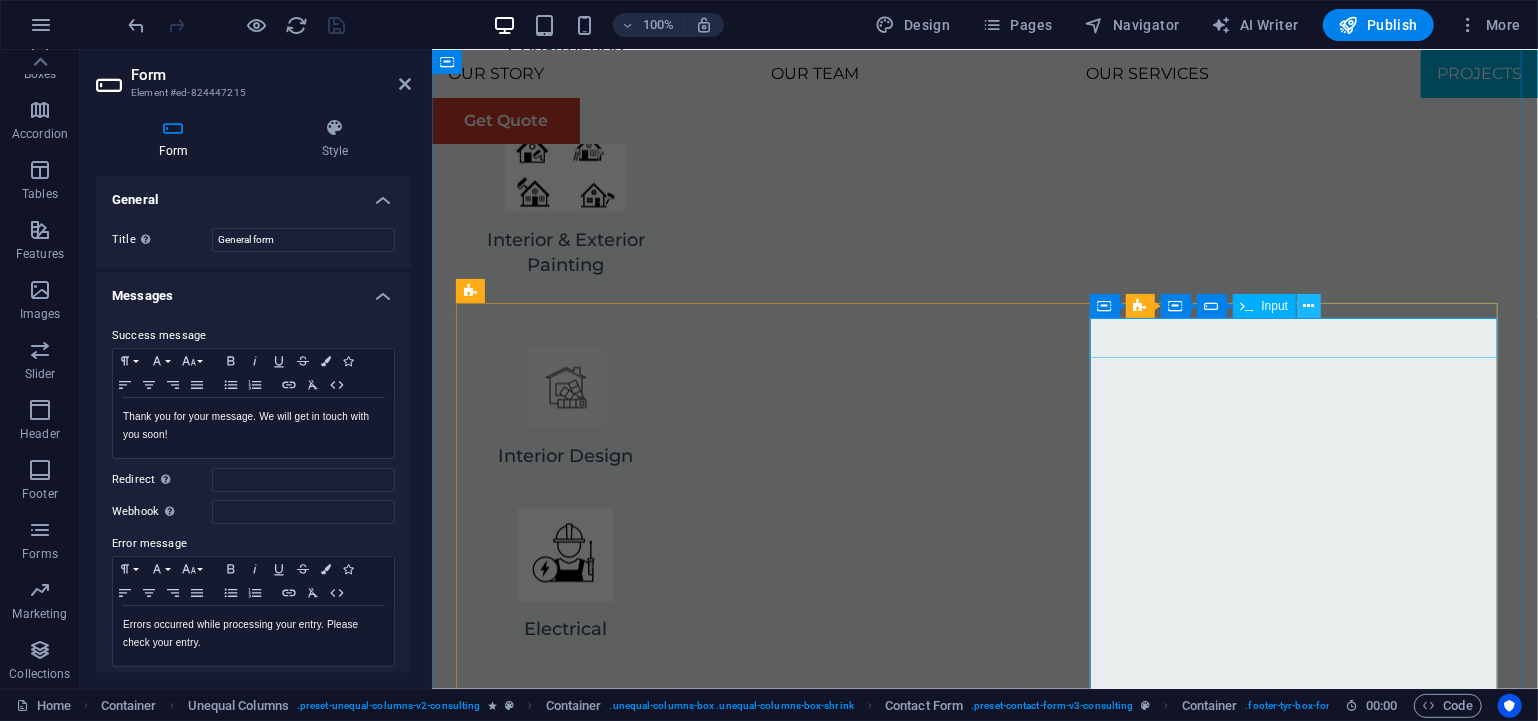 click at bounding box center [1309, 306] 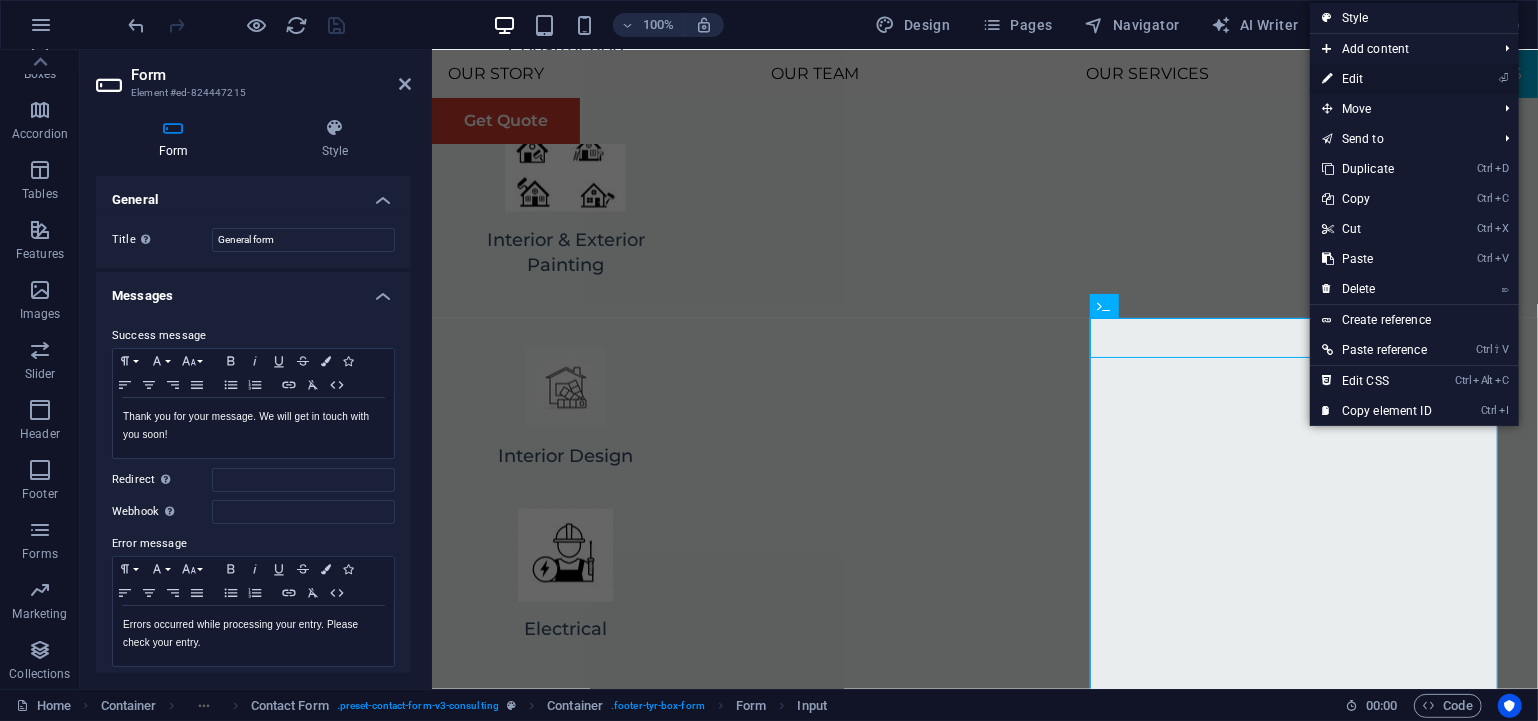 click on "⏎  Edit" at bounding box center [1377, 79] 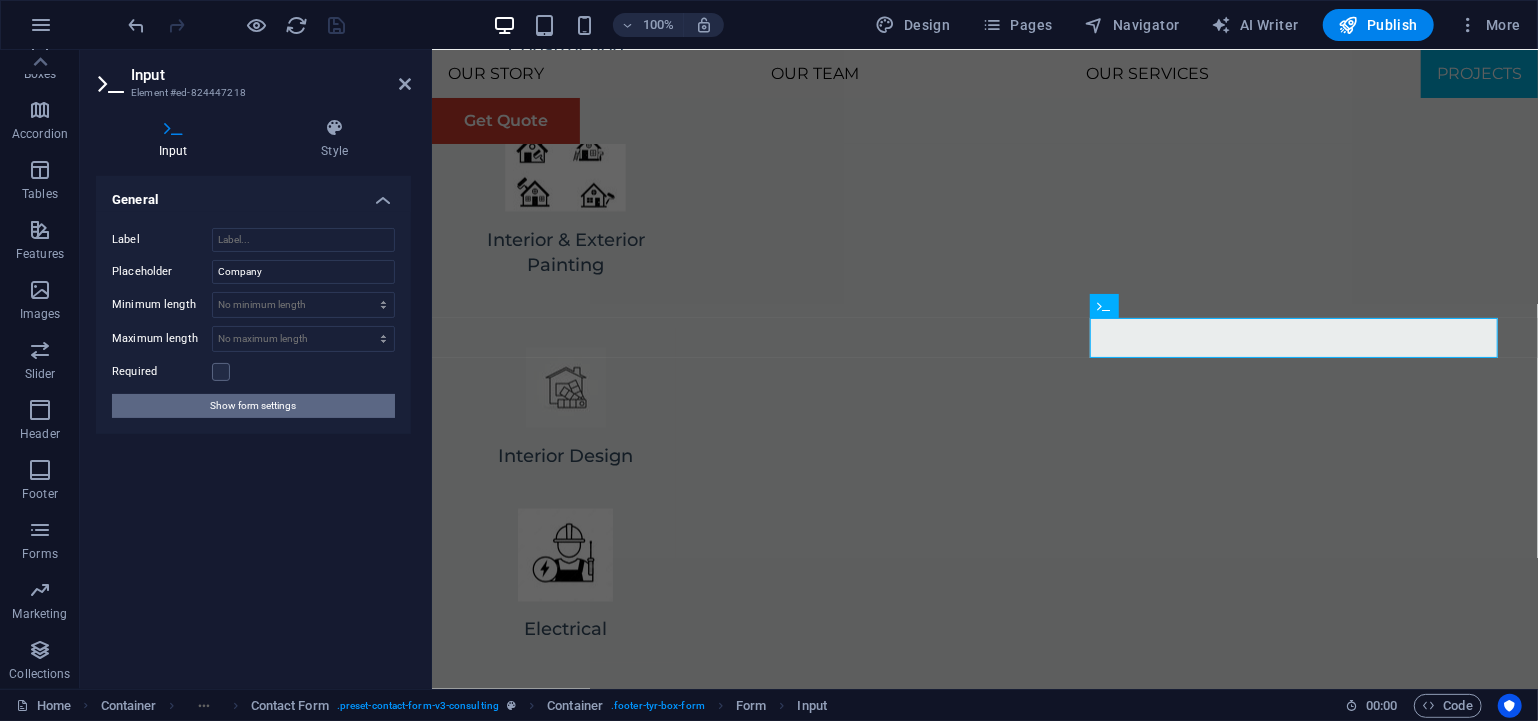 click on "Show form settings" at bounding box center (254, 406) 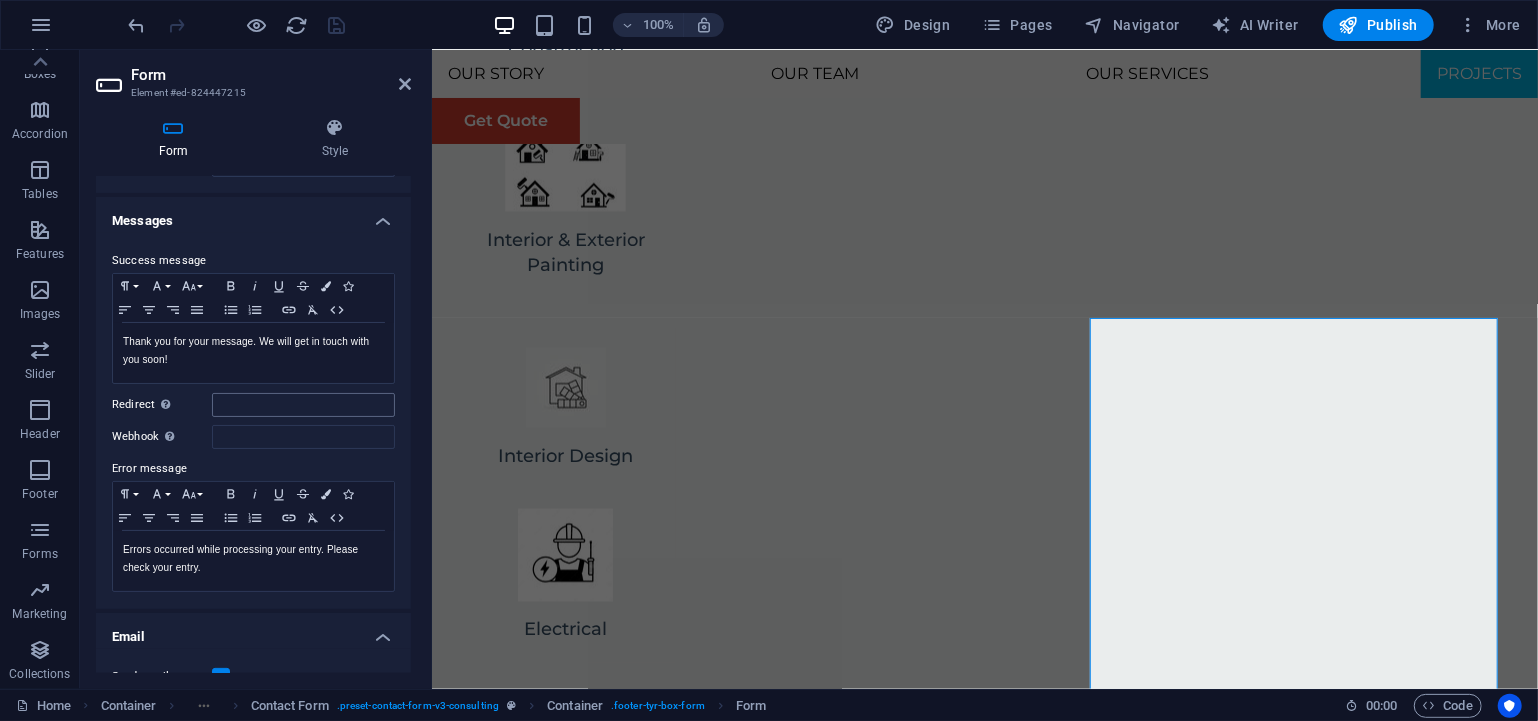 scroll, scrollTop: 0, scrollLeft: 0, axis: both 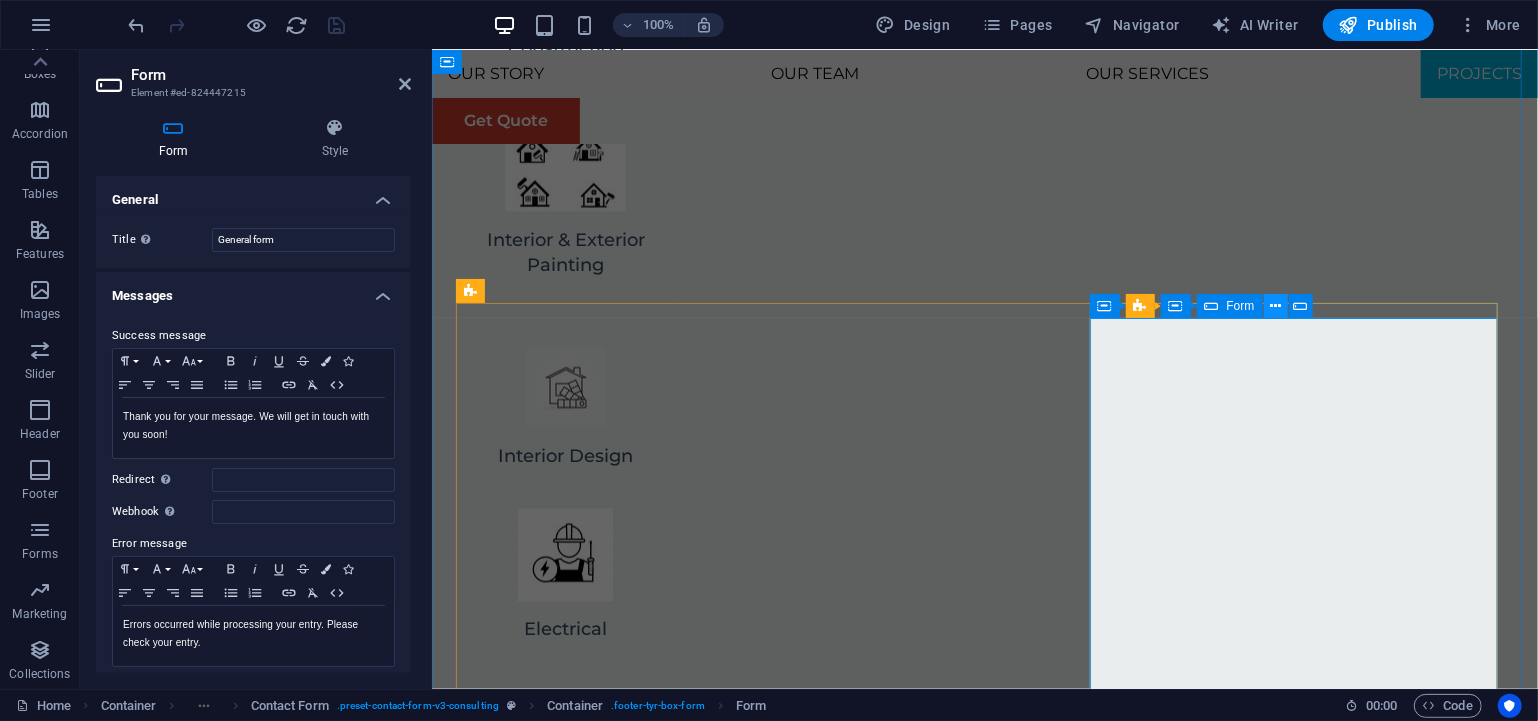 click at bounding box center (1275, 306) 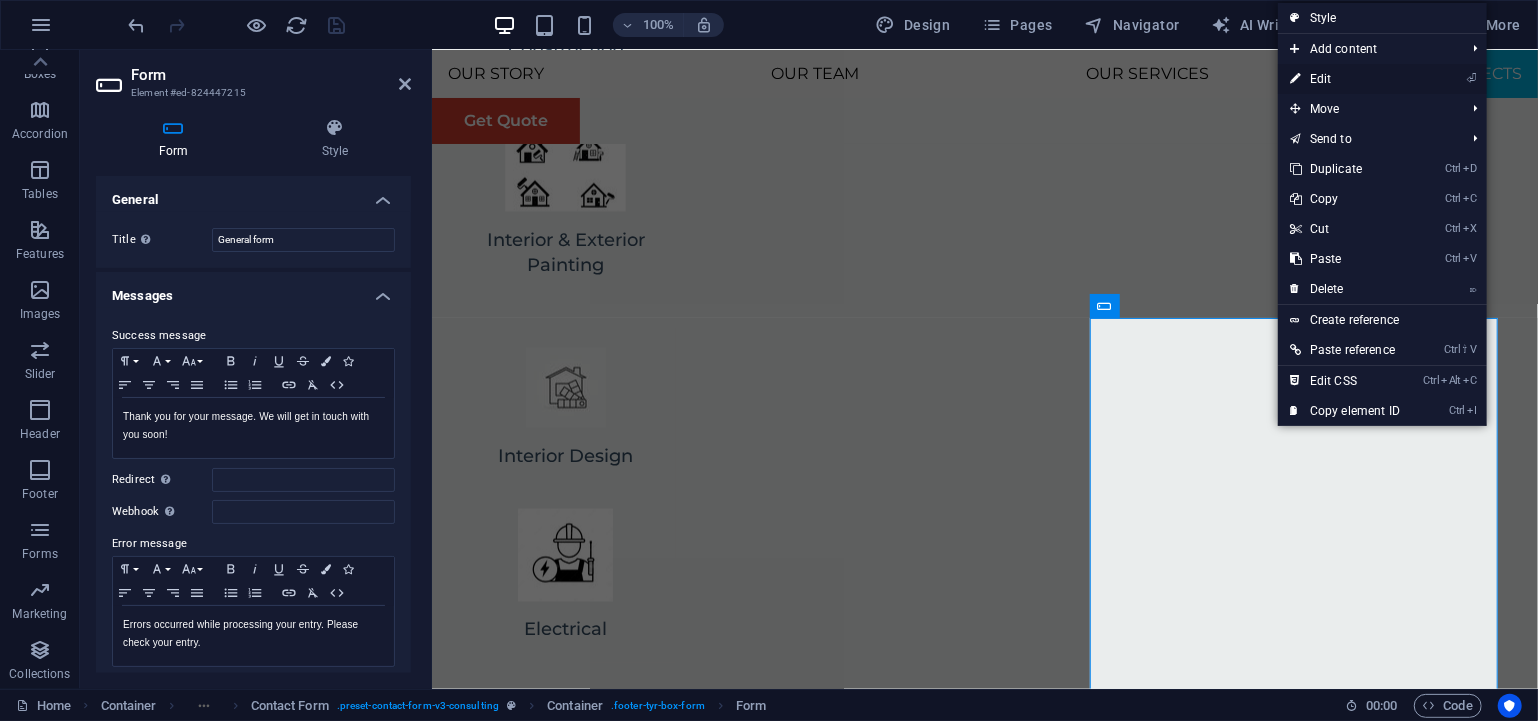 click on "⏎  Edit" at bounding box center (1345, 79) 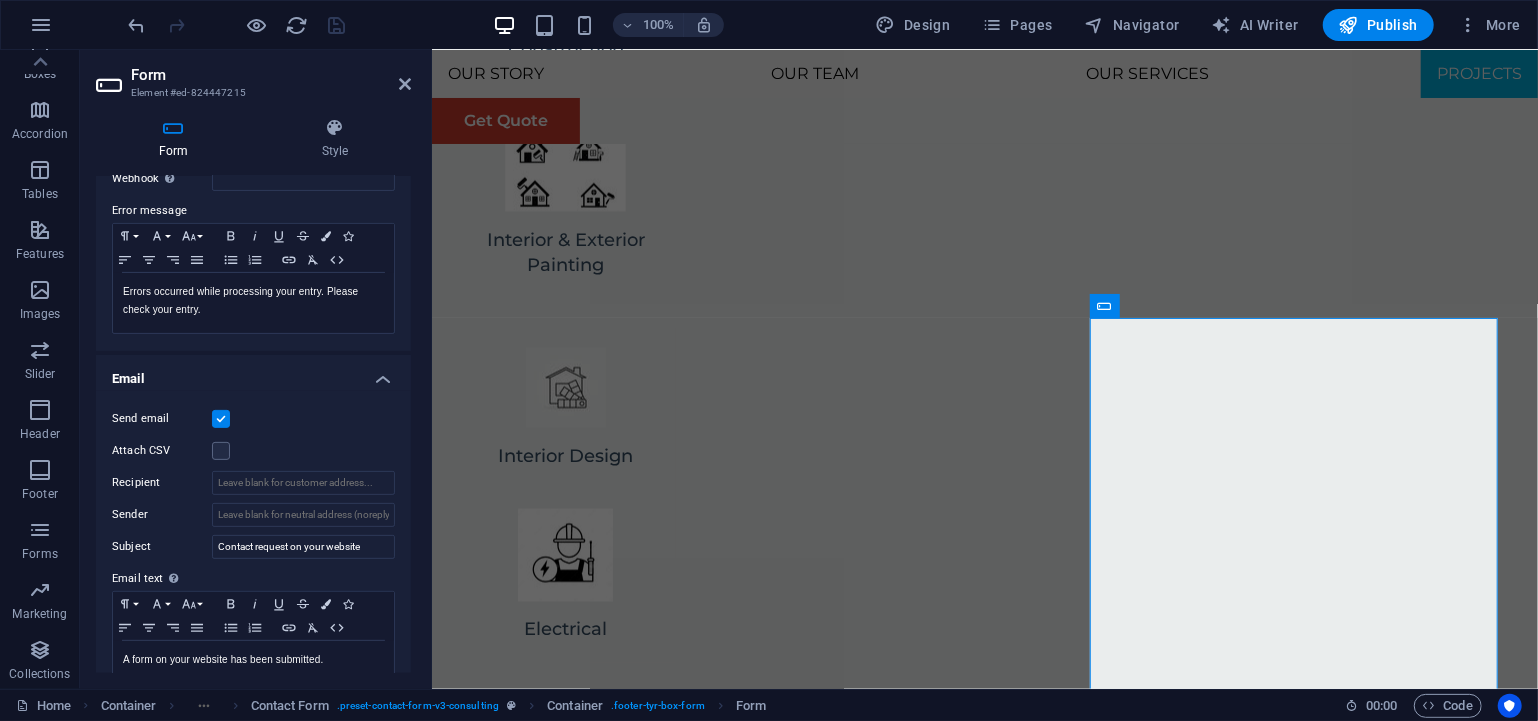 scroll, scrollTop: 619, scrollLeft: 0, axis: vertical 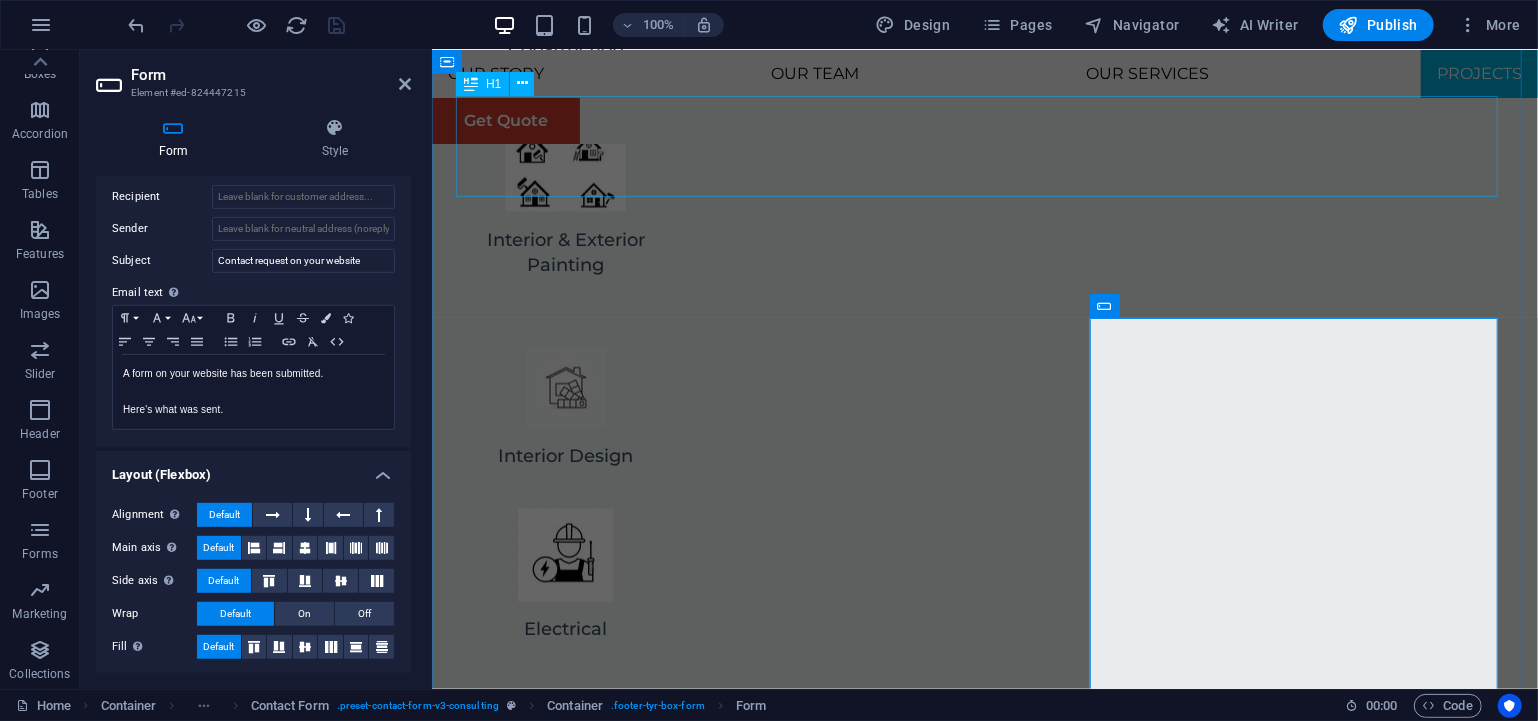 click on "Get Quote" at bounding box center (984, 5915) 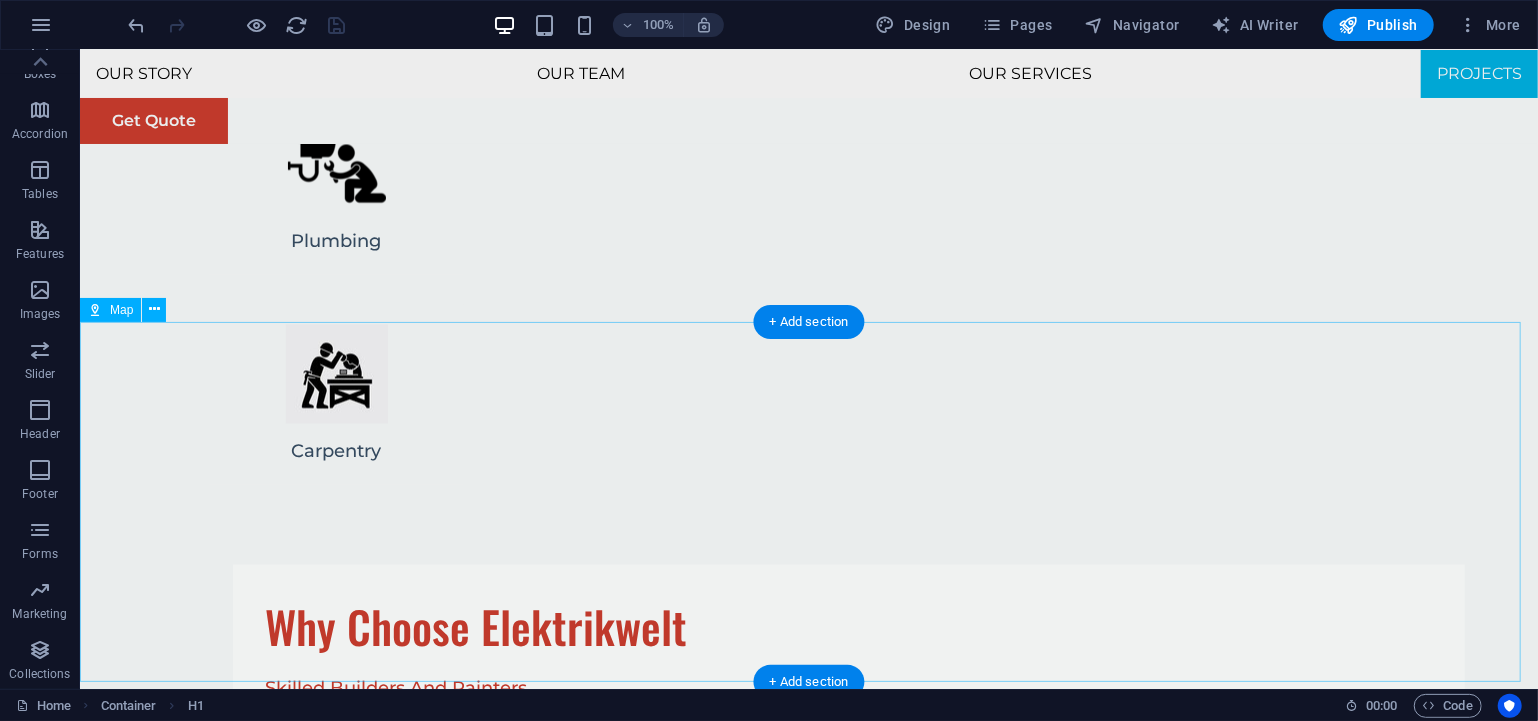 scroll, scrollTop: 6995, scrollLeft: 0, axis: vertical 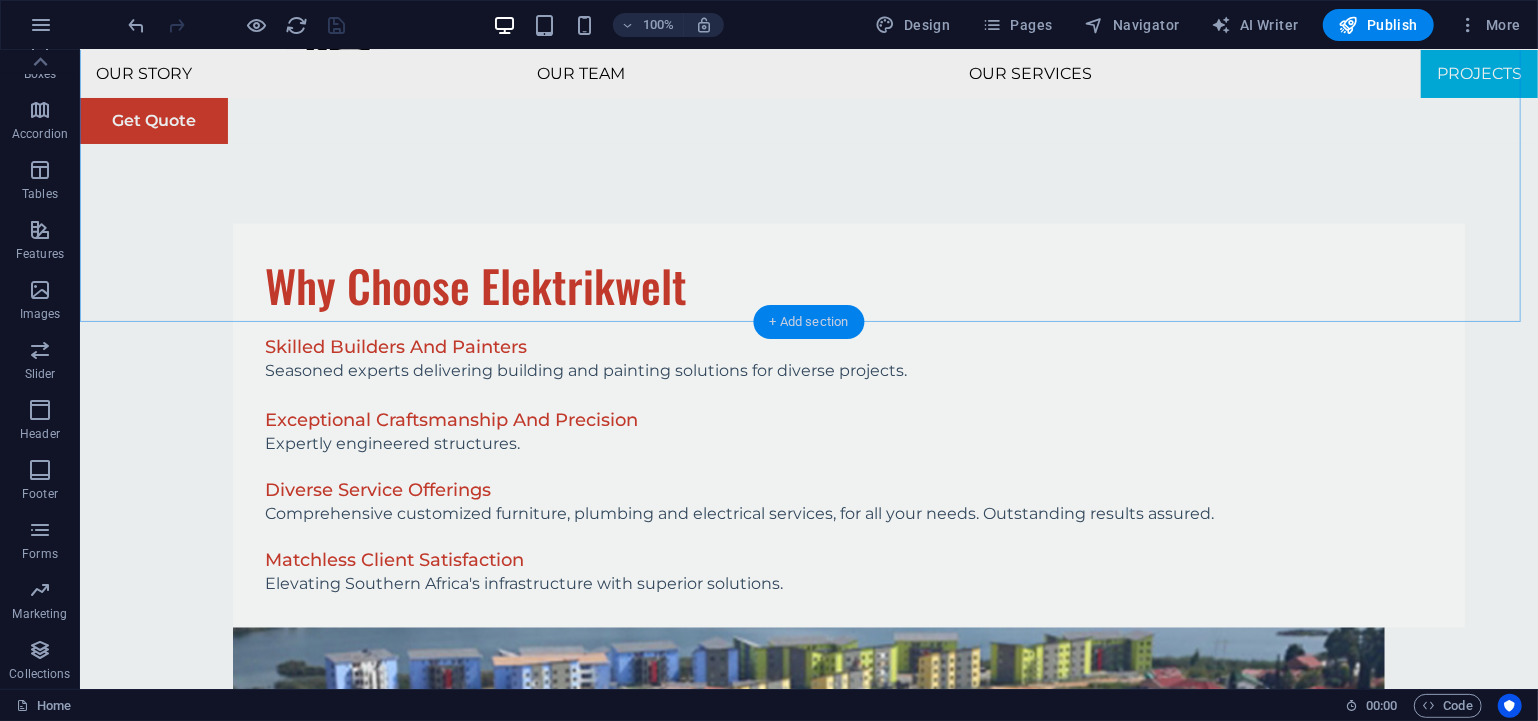click on "+ Add section" at bounding box center (809, 322) 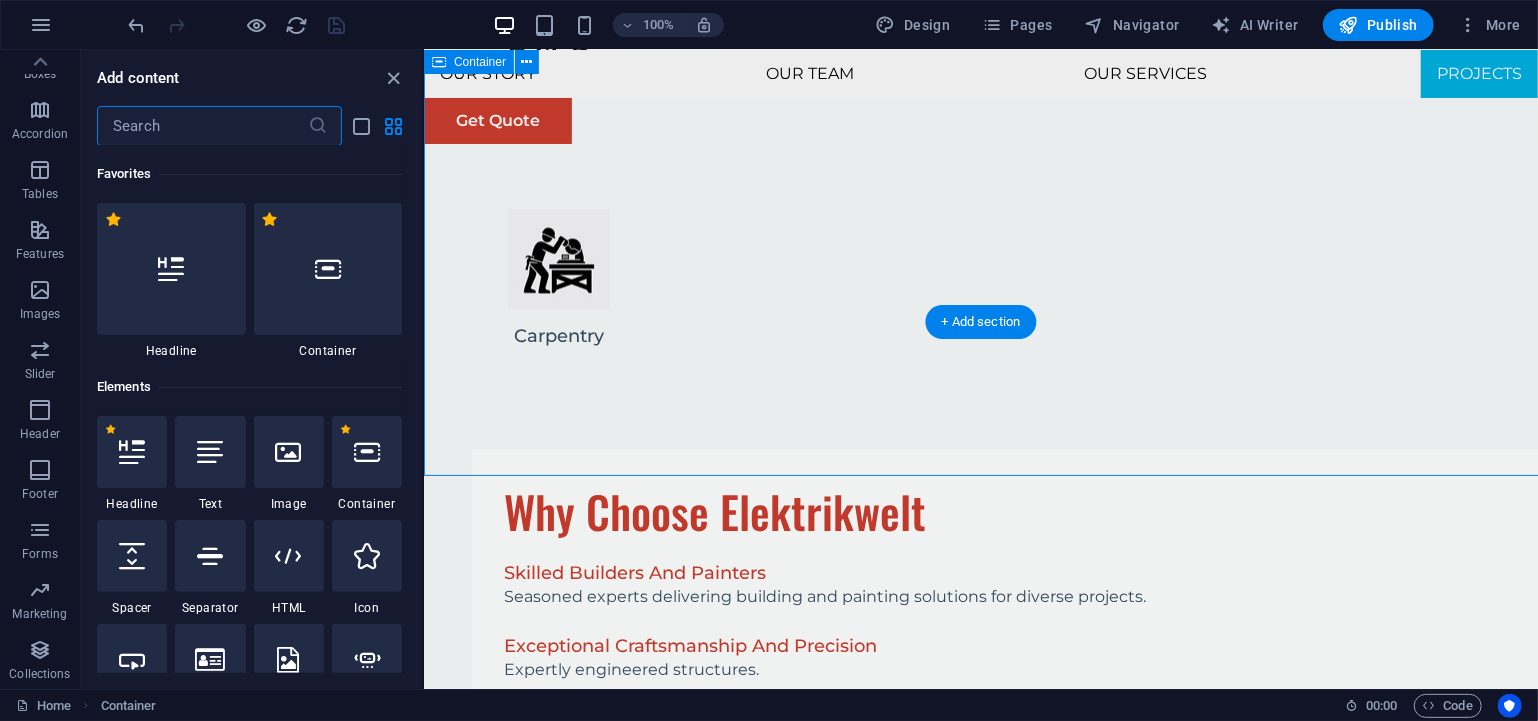 scroll, scrollTop: 6841, scrollLeft: 0, axis: vertical 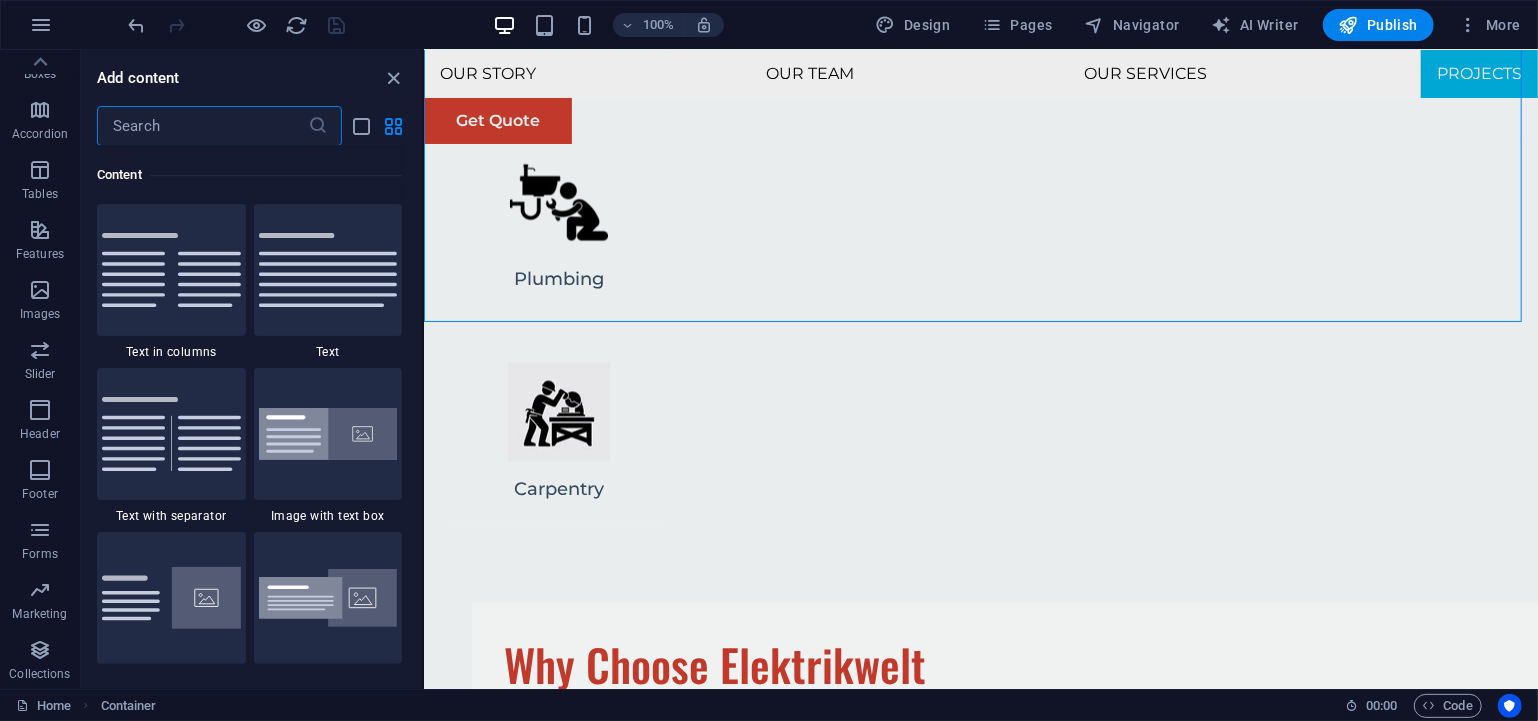 click at bounding box center [202, 126] 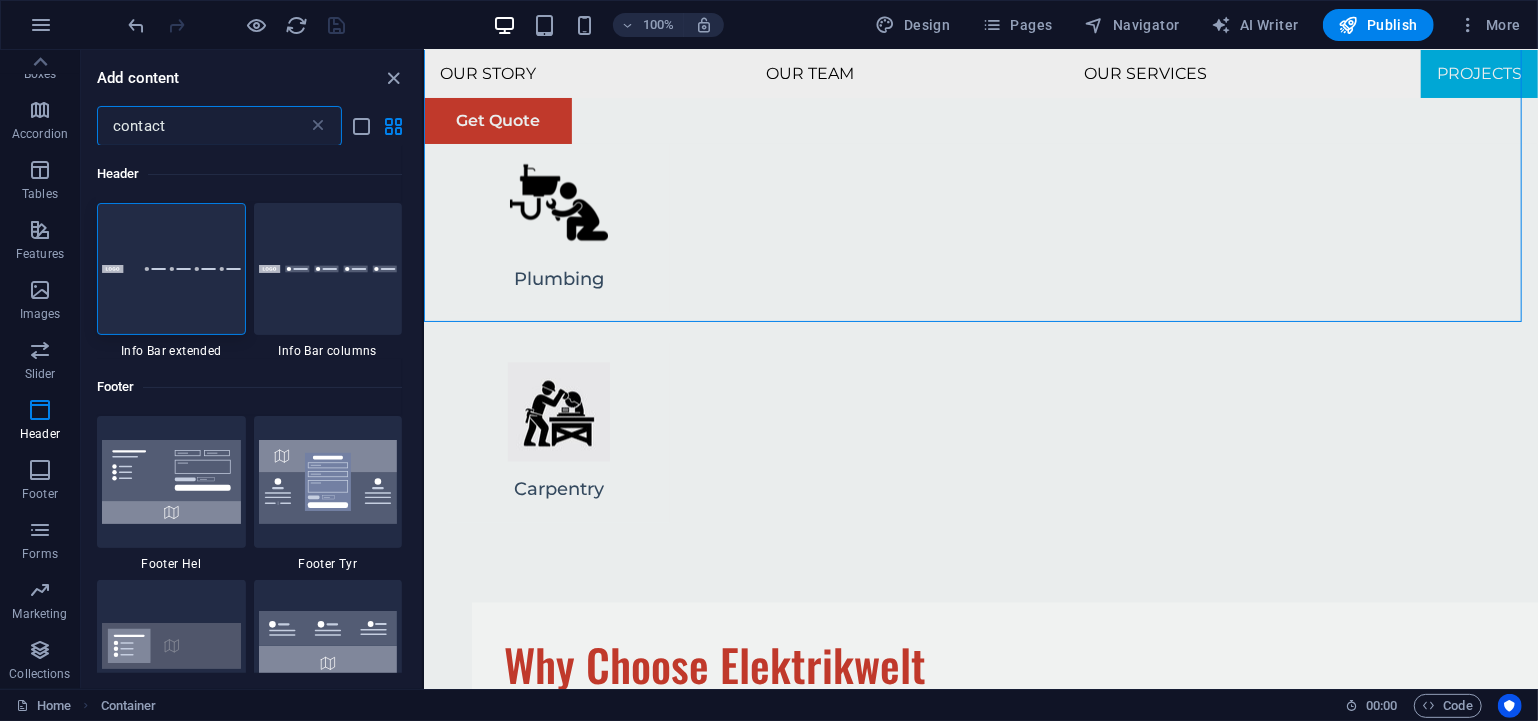 scroll, scrollTop: 0, scrollLeft: 0, axis: both 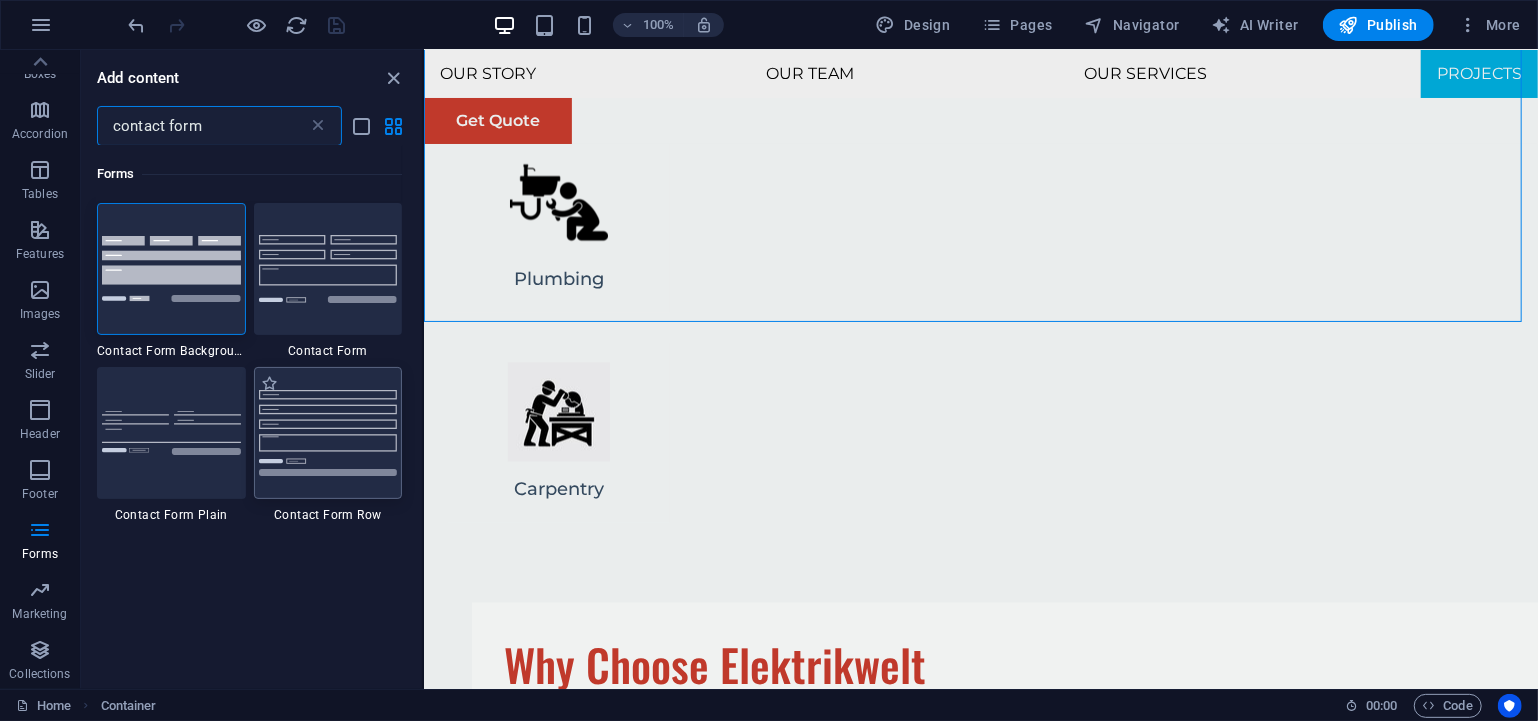 type on "contact form" 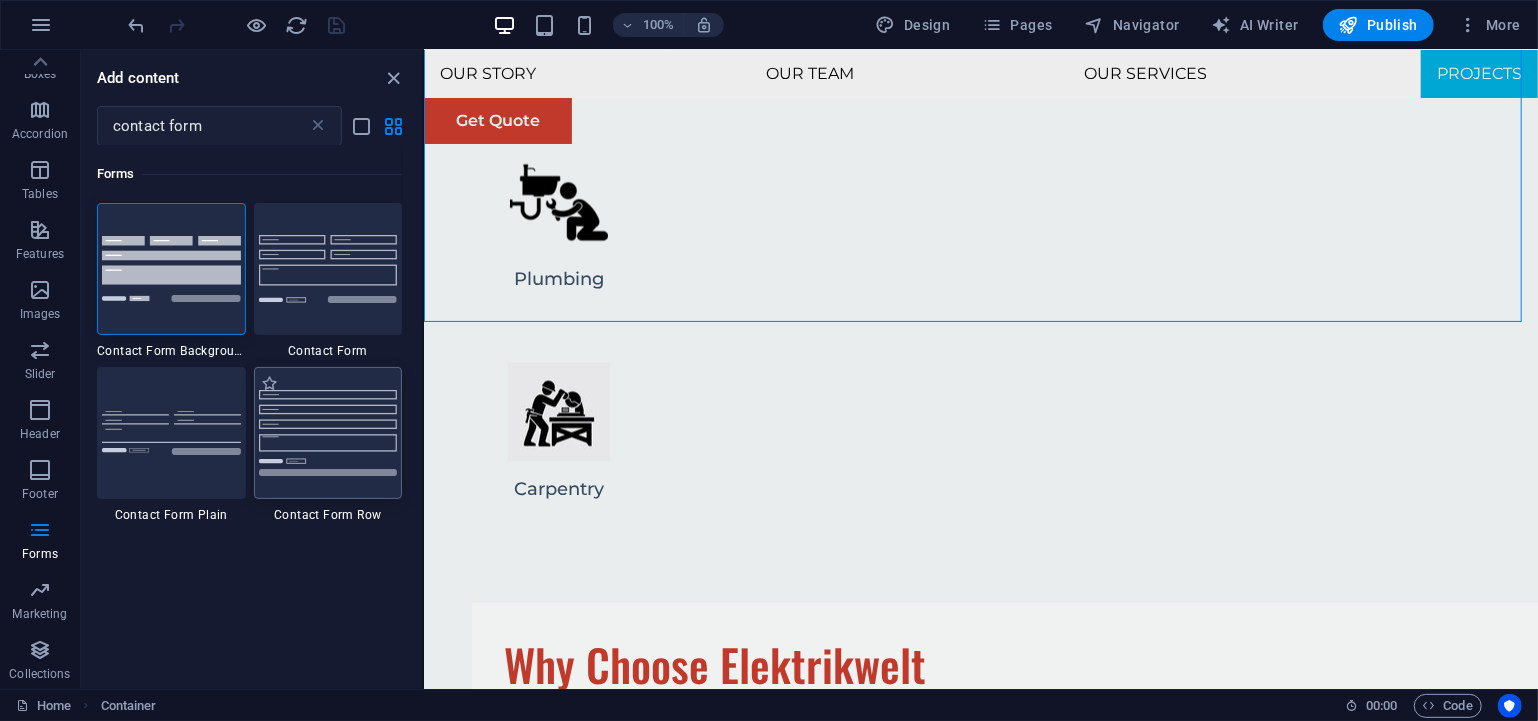 click at bounding box center [328, 432] 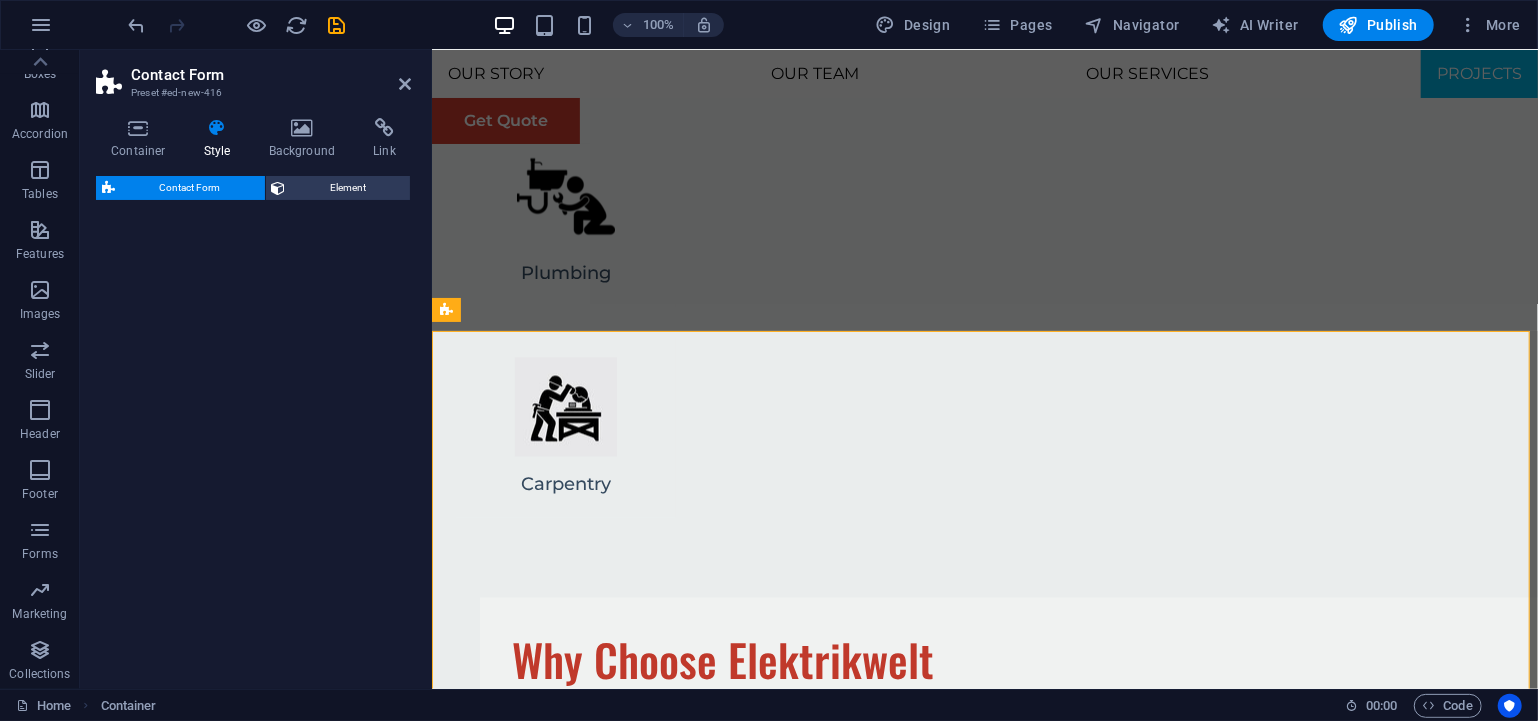 select on "rem" 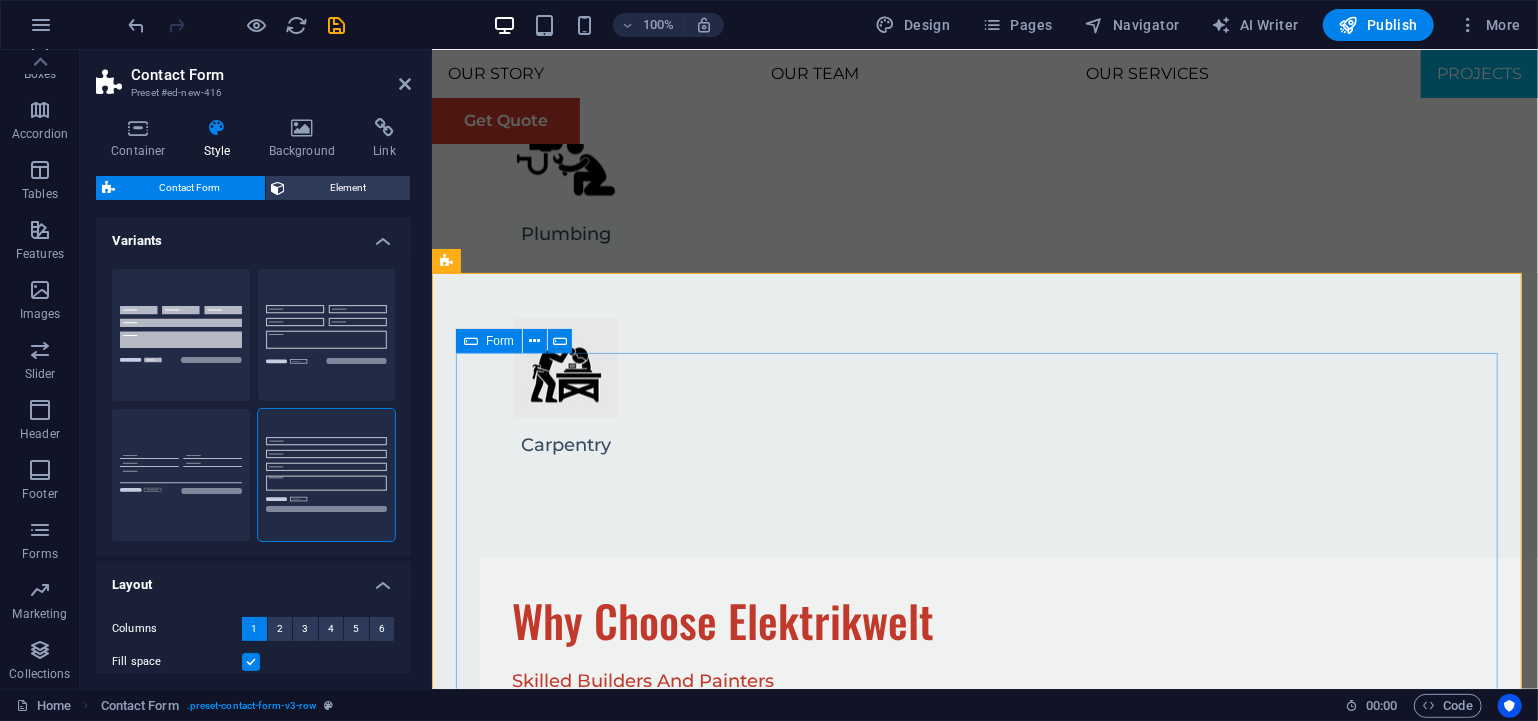 scroll, scrollTop: 6832, scrollLeft: 0, axis: vertical 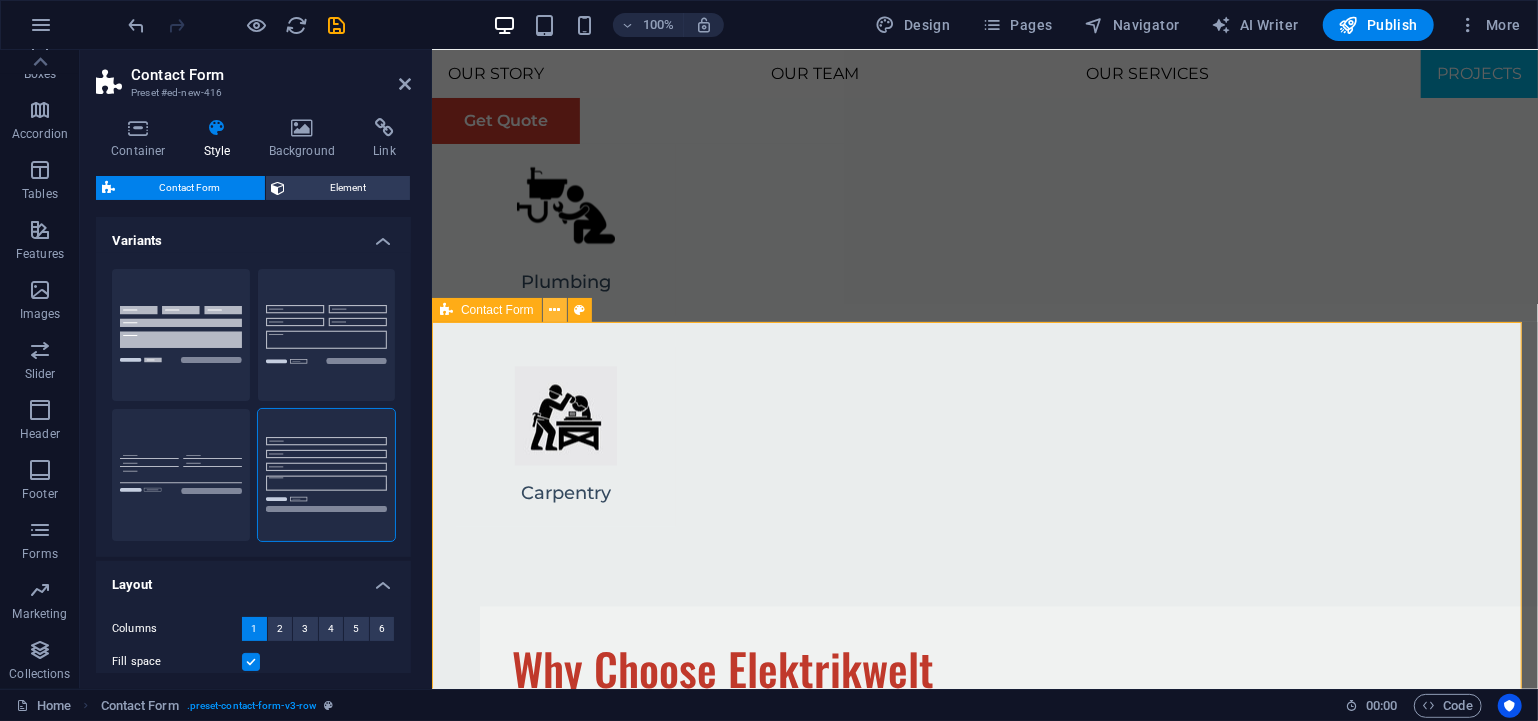 click at bounding box center [555, 310] 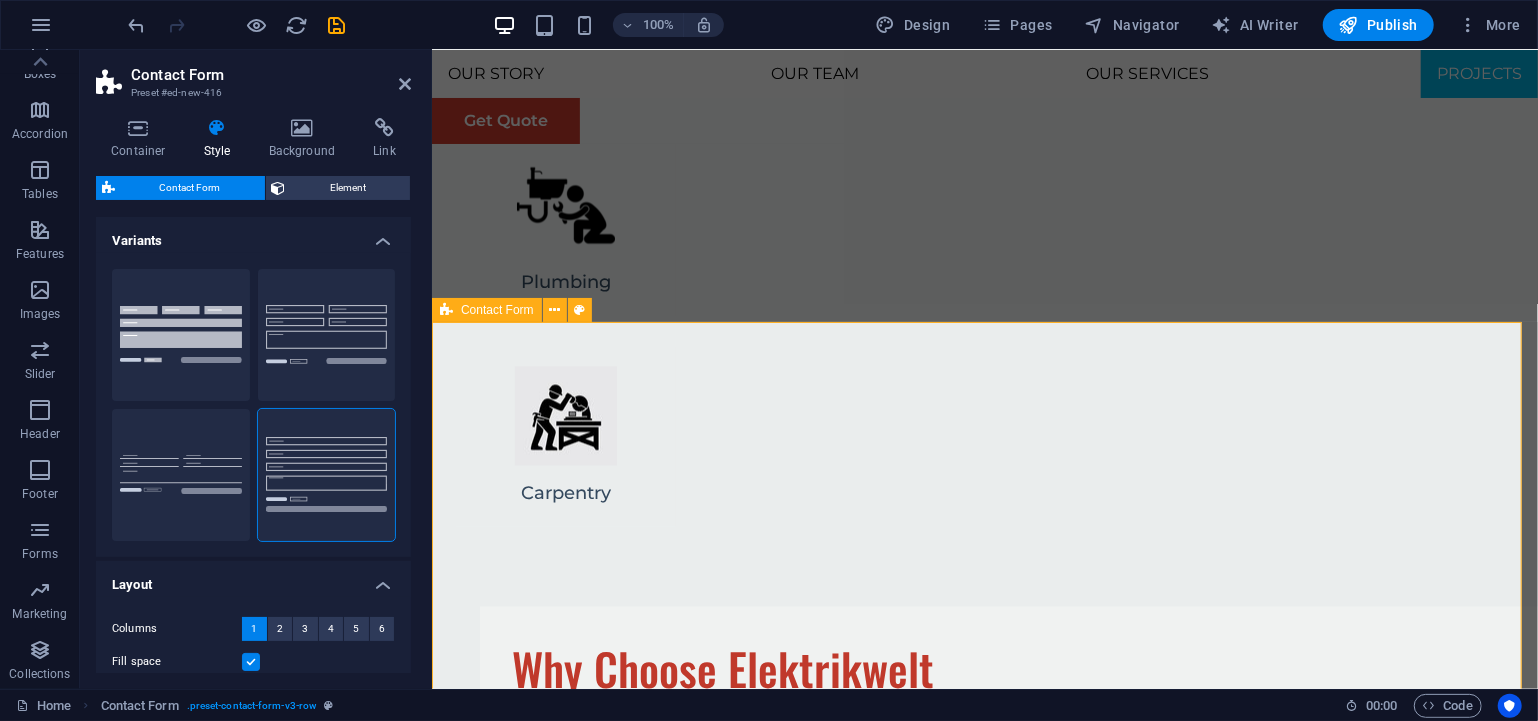 scroll, scrollTop: 6995, scrollLeft: 0, axis: vertical 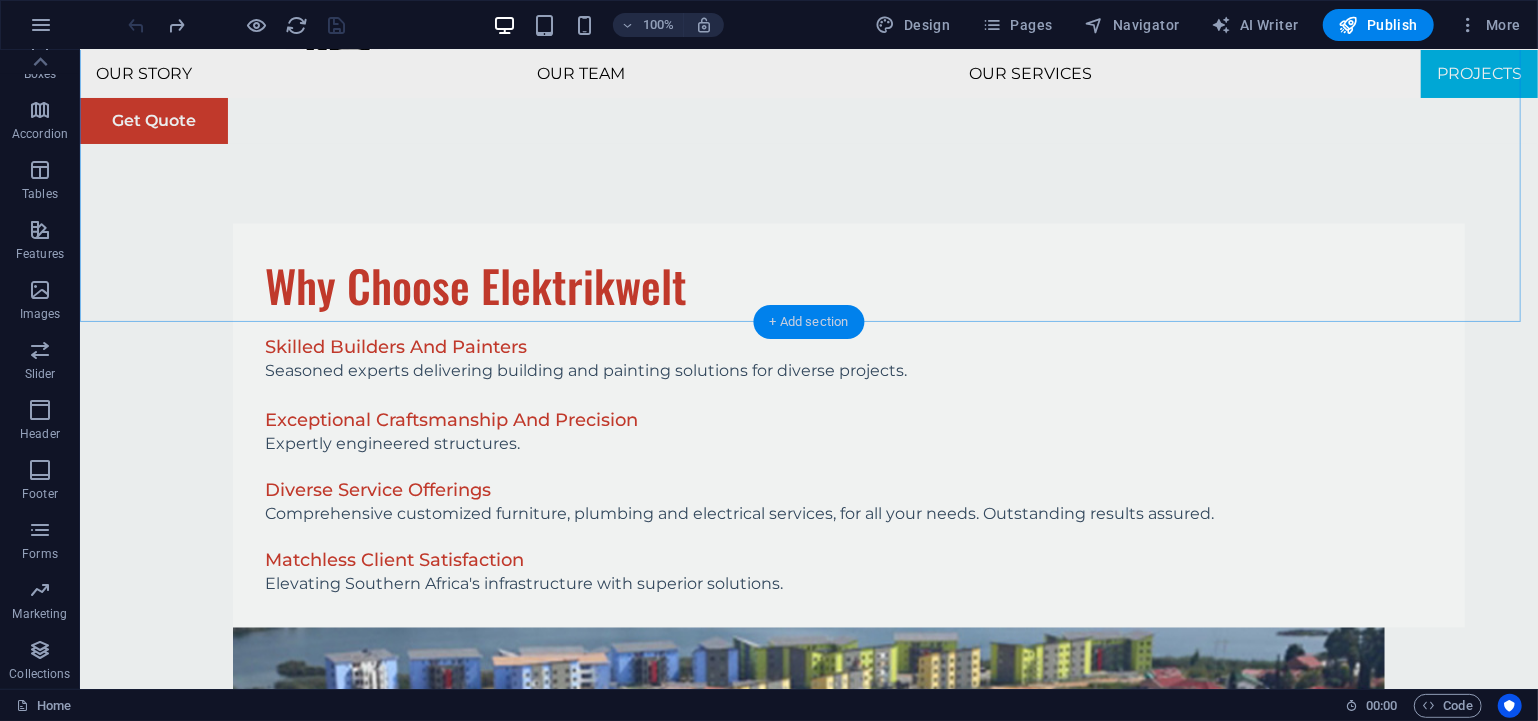 drag, startPoint x: 823, startPoint y: 322, endPoint x: 265, endPoint y: 234, distance: 564.8964 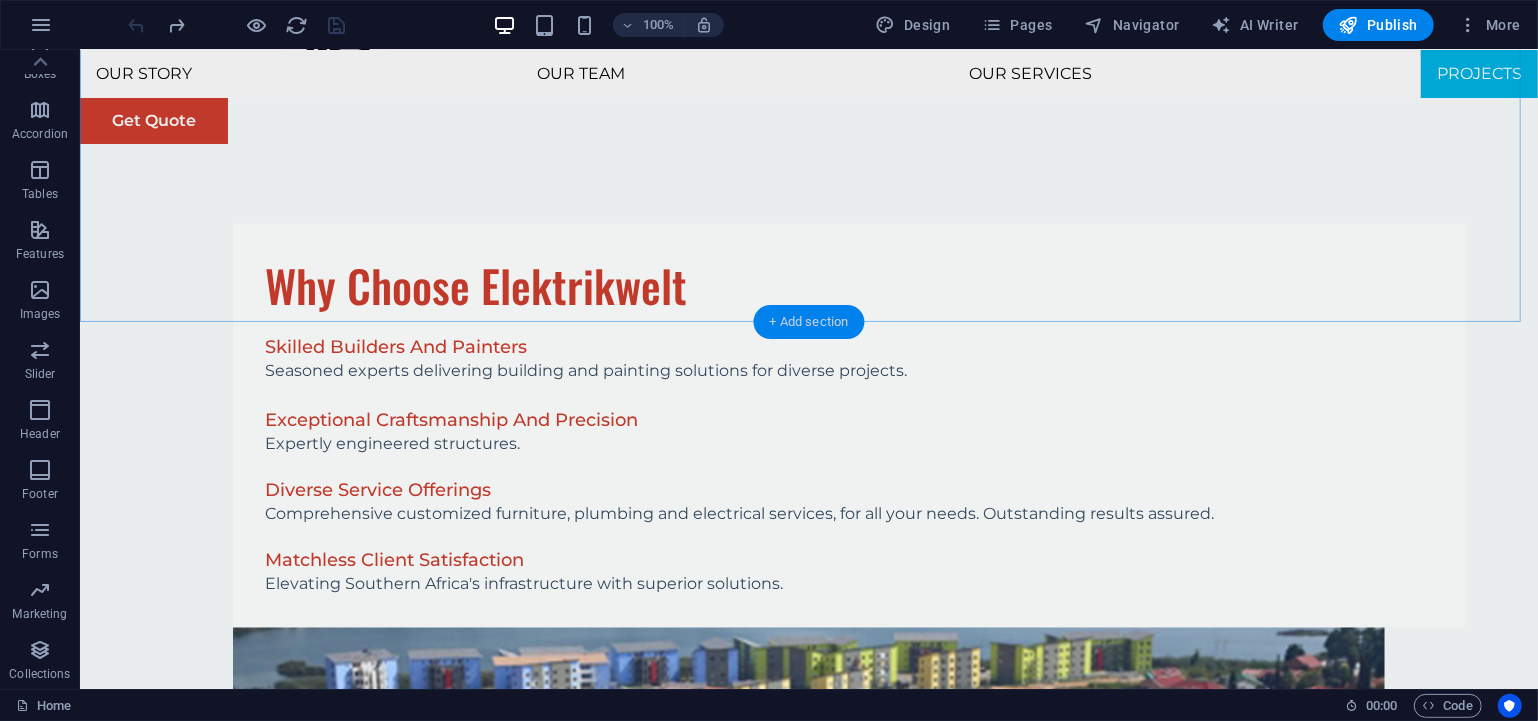 click on "+ Add section" at bounding box center (809, 322) 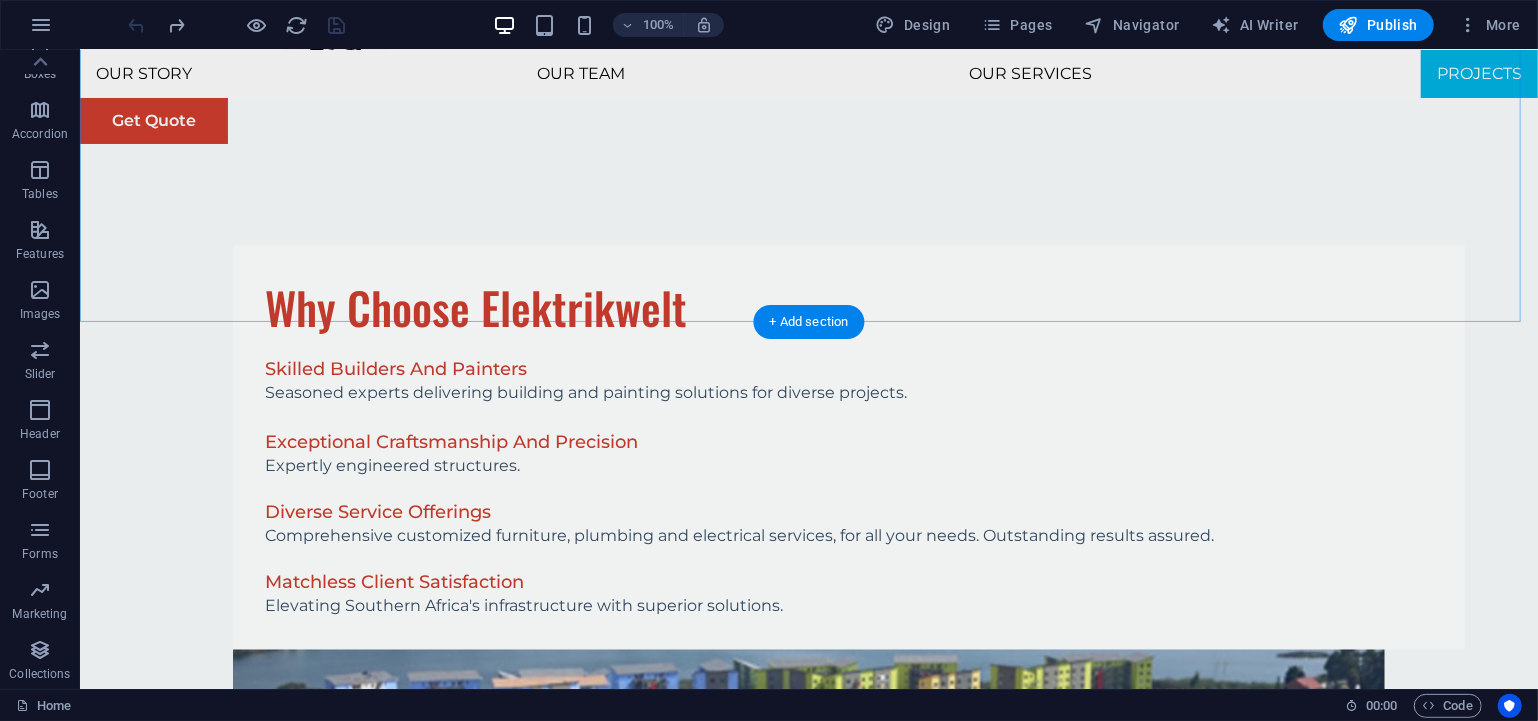 scroll, scrollTop: 6841, scrollLeft: 0, axis: vertical 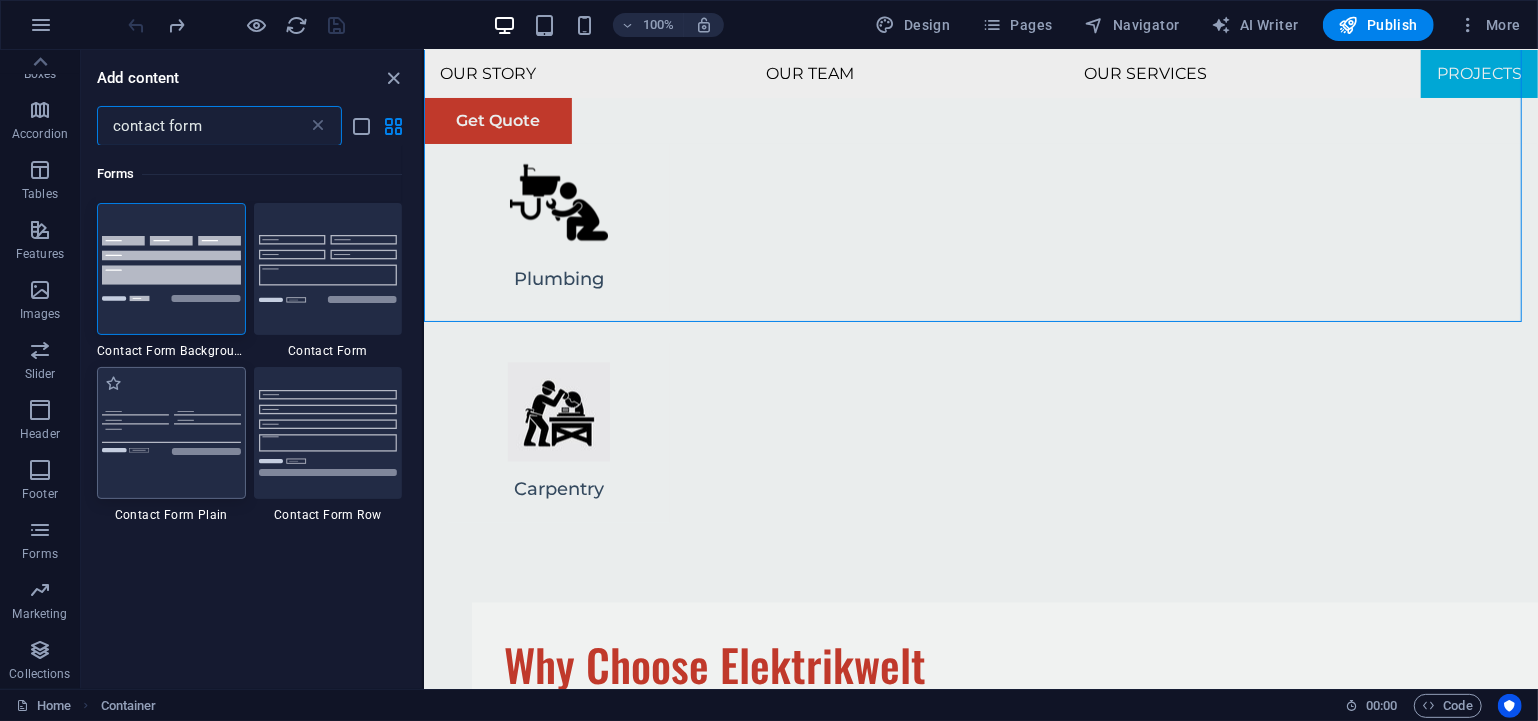 click at bounding box center (171, 433) 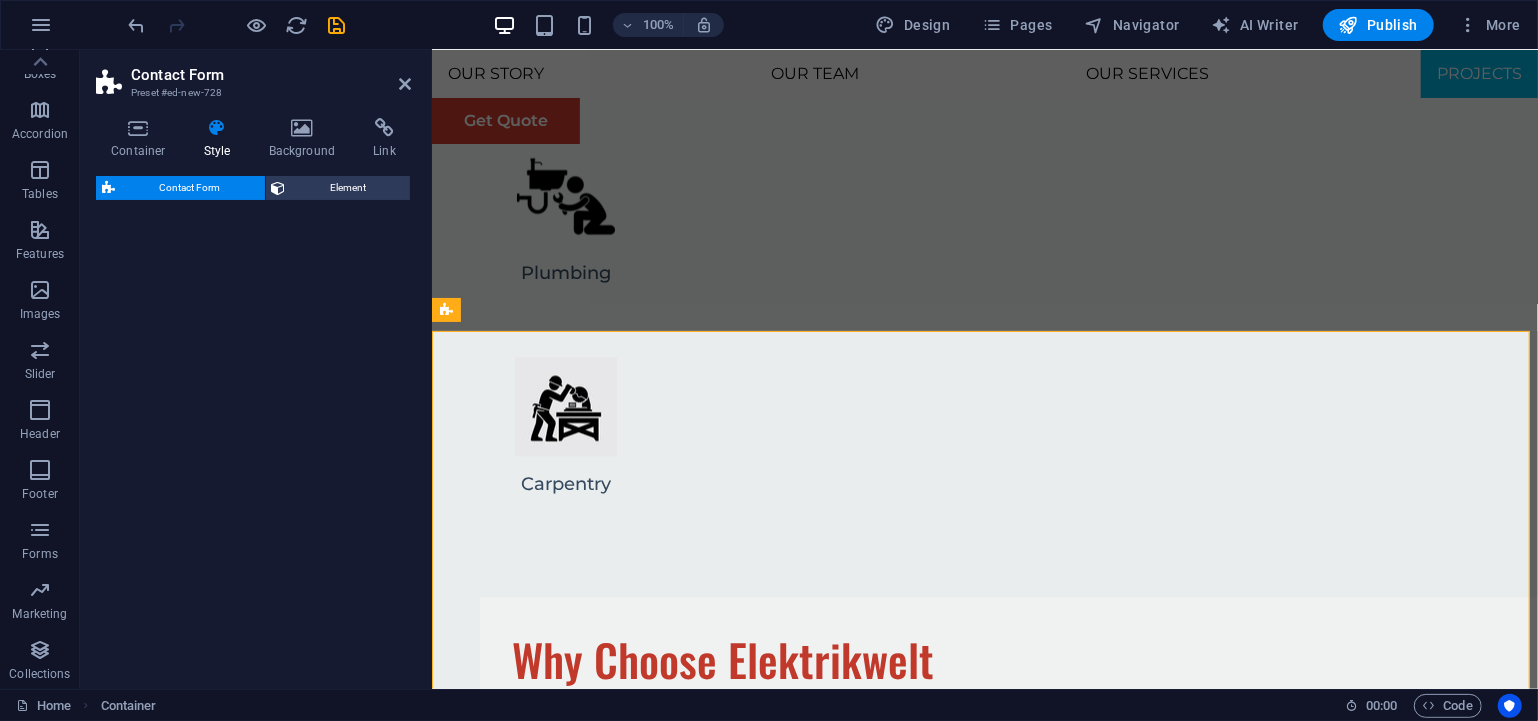 select on "rem" 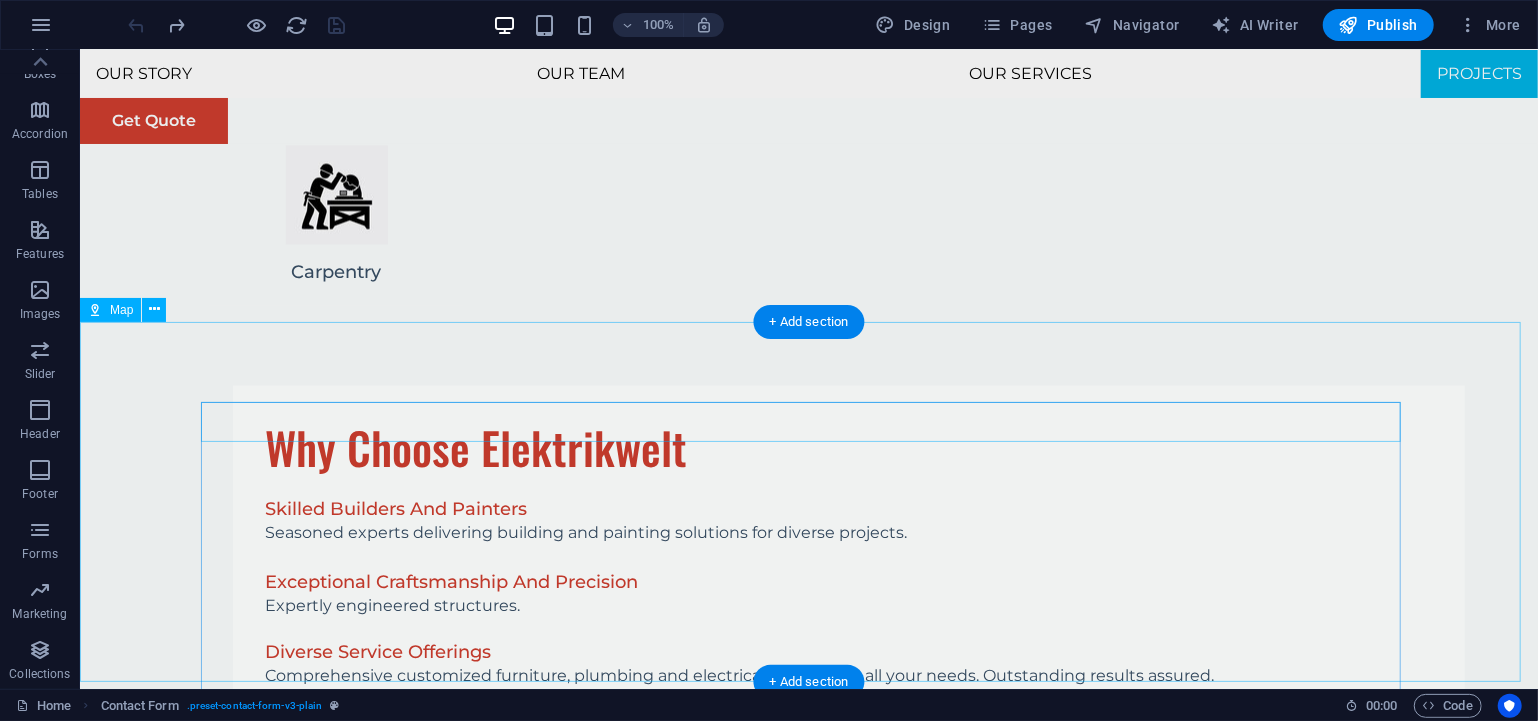 scroll, scrollTop: 6995, scrollLeft: 0, axis: vertical 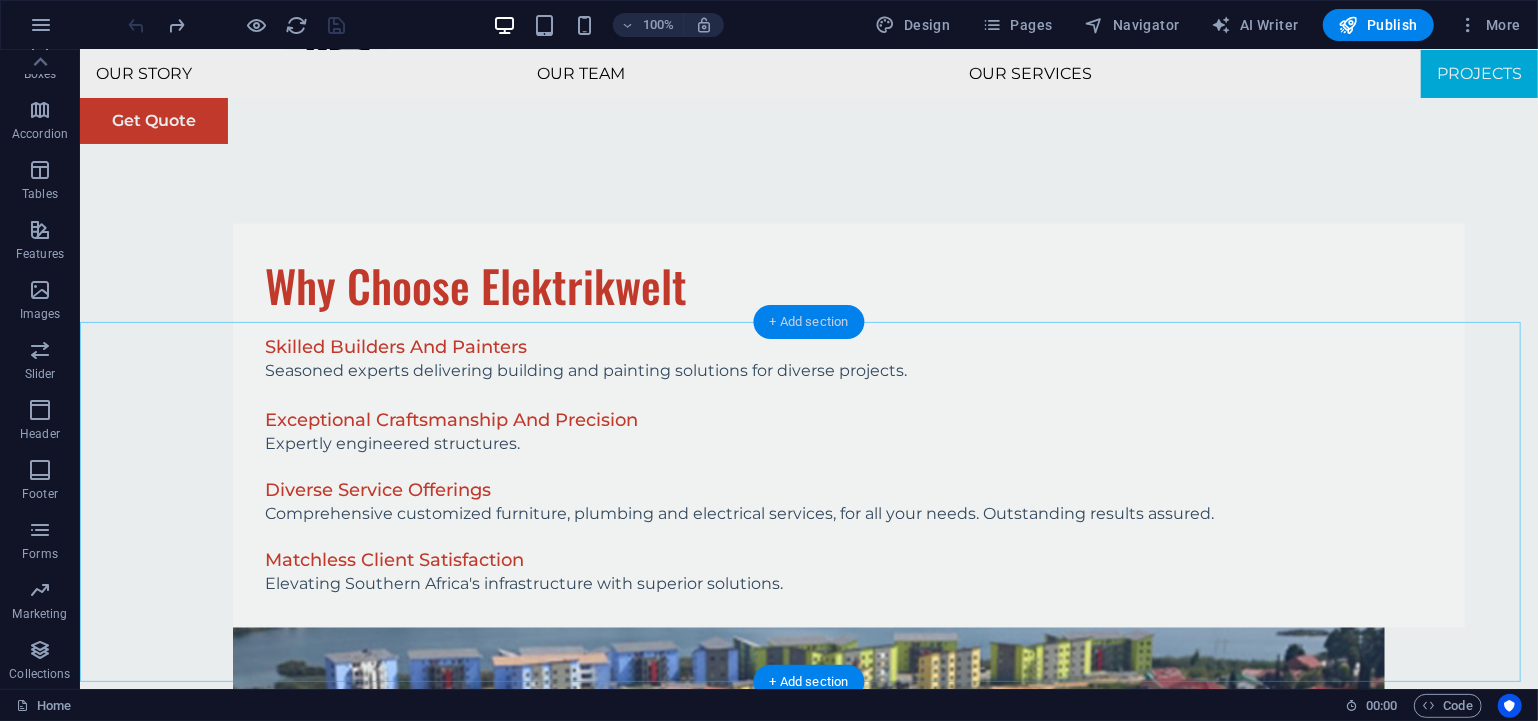 click on "+ Add section" at bounding box center [809, 322] 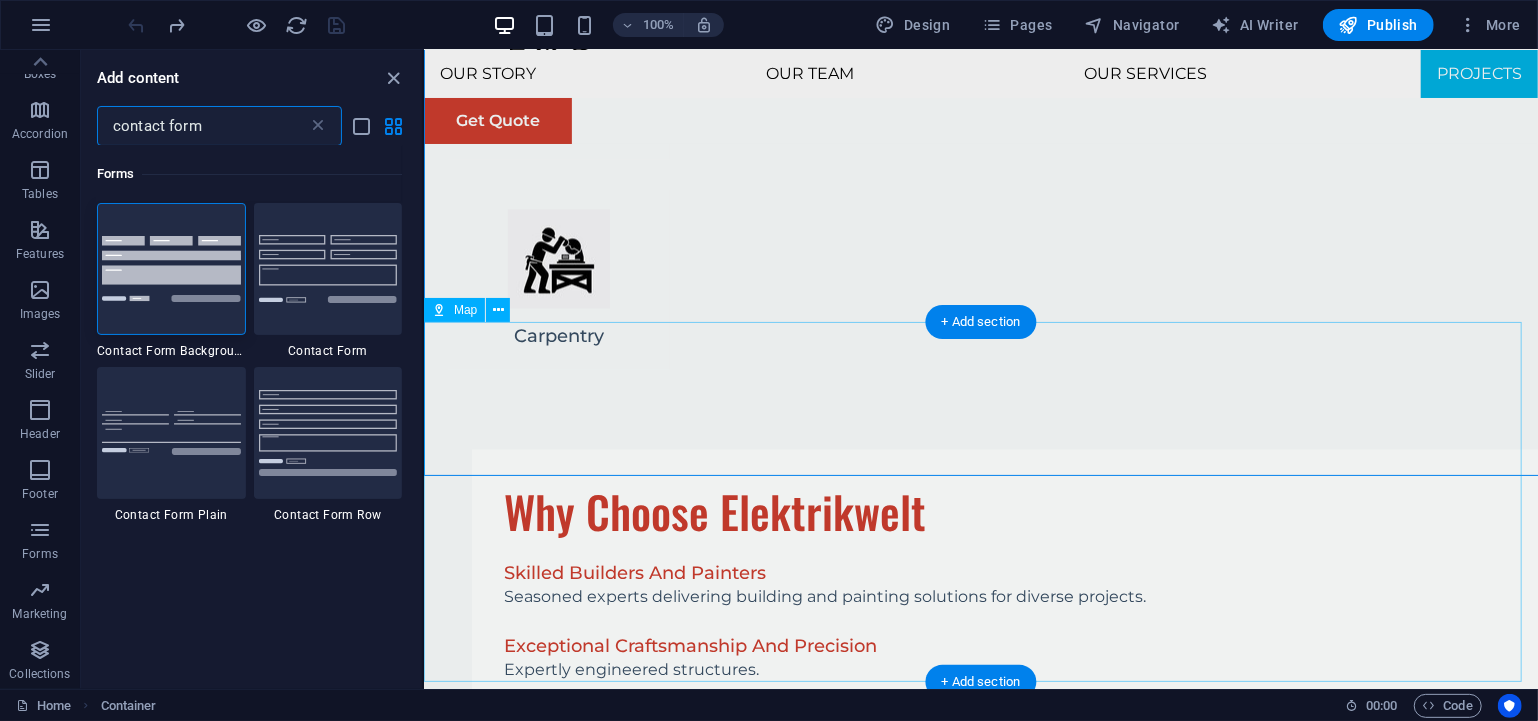scroll, scrollTop: 6841, scrollLeft: 0, axis: vertical 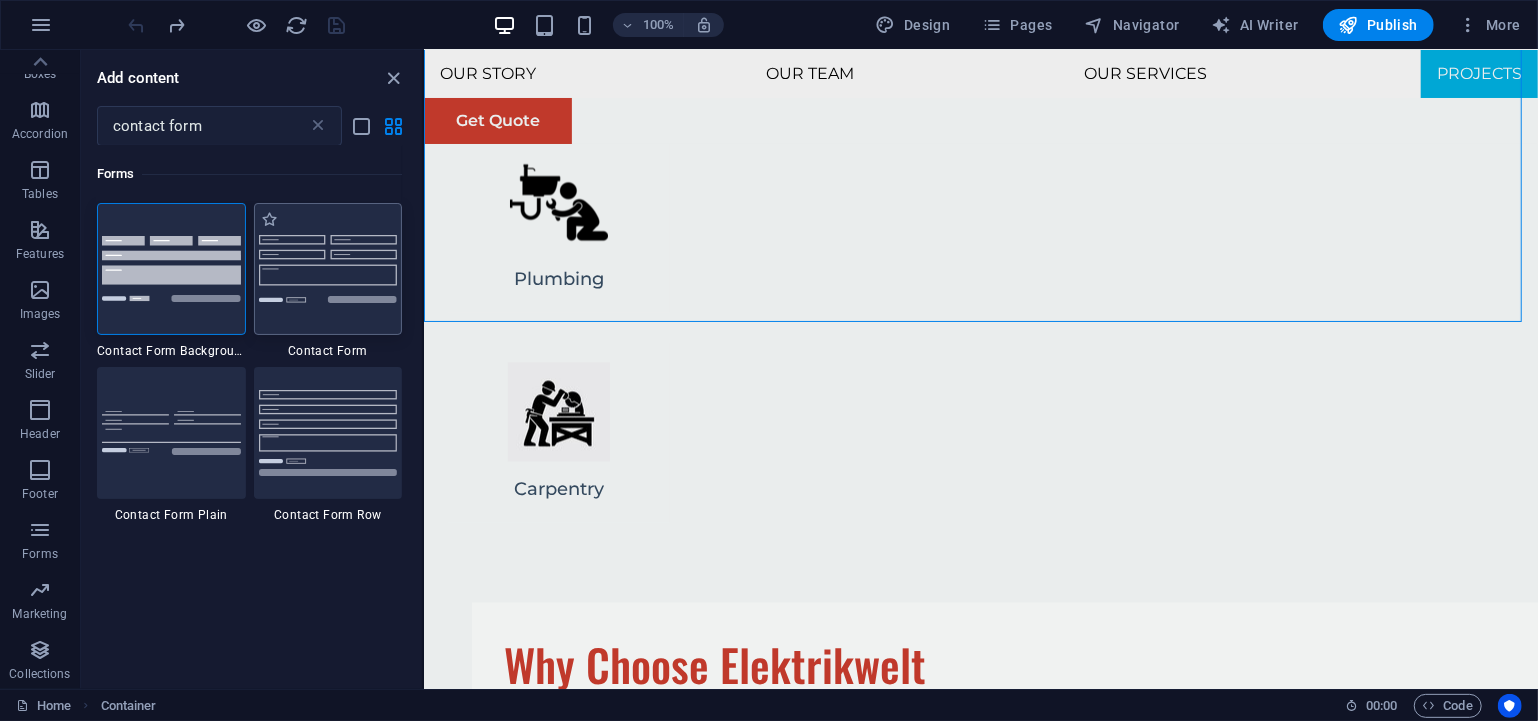 click at bounding box center [328, 268] 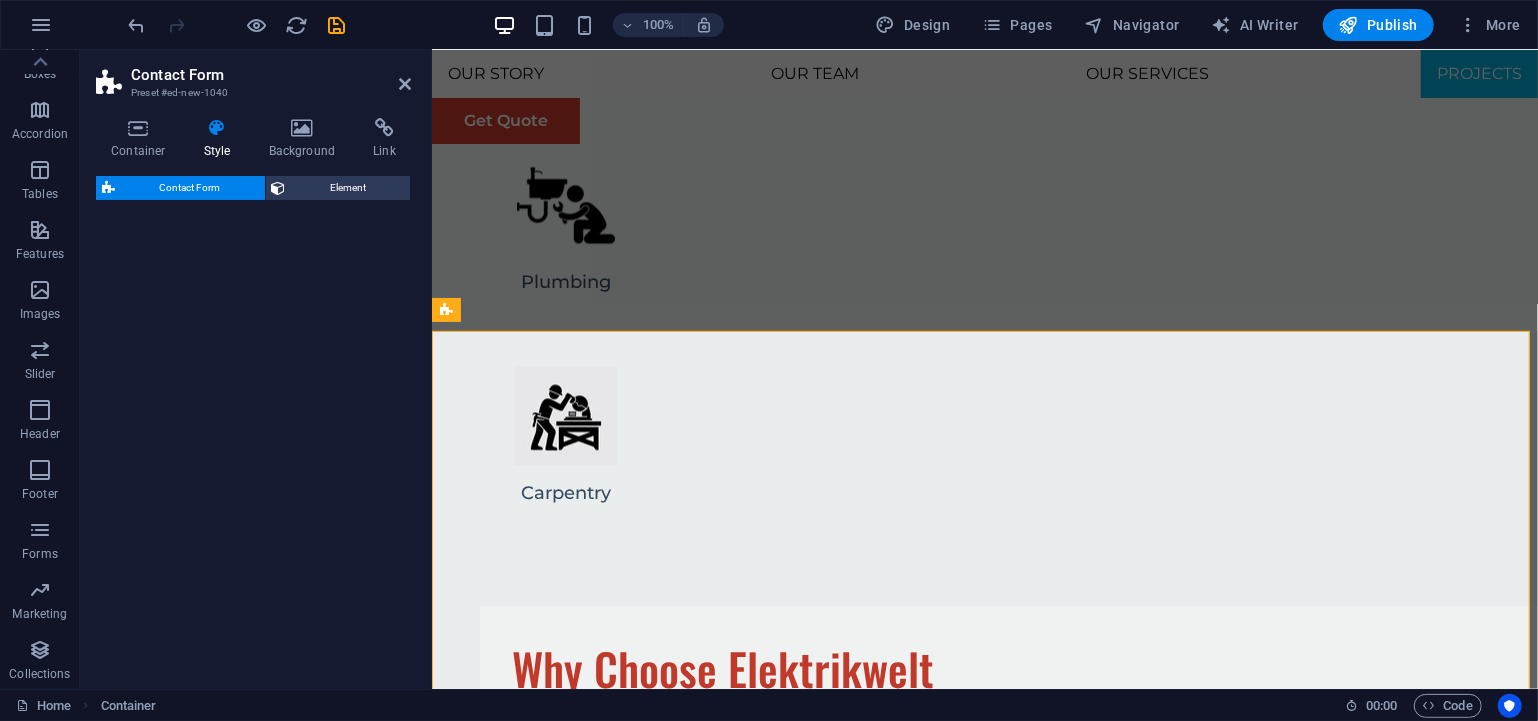 select on "rem" 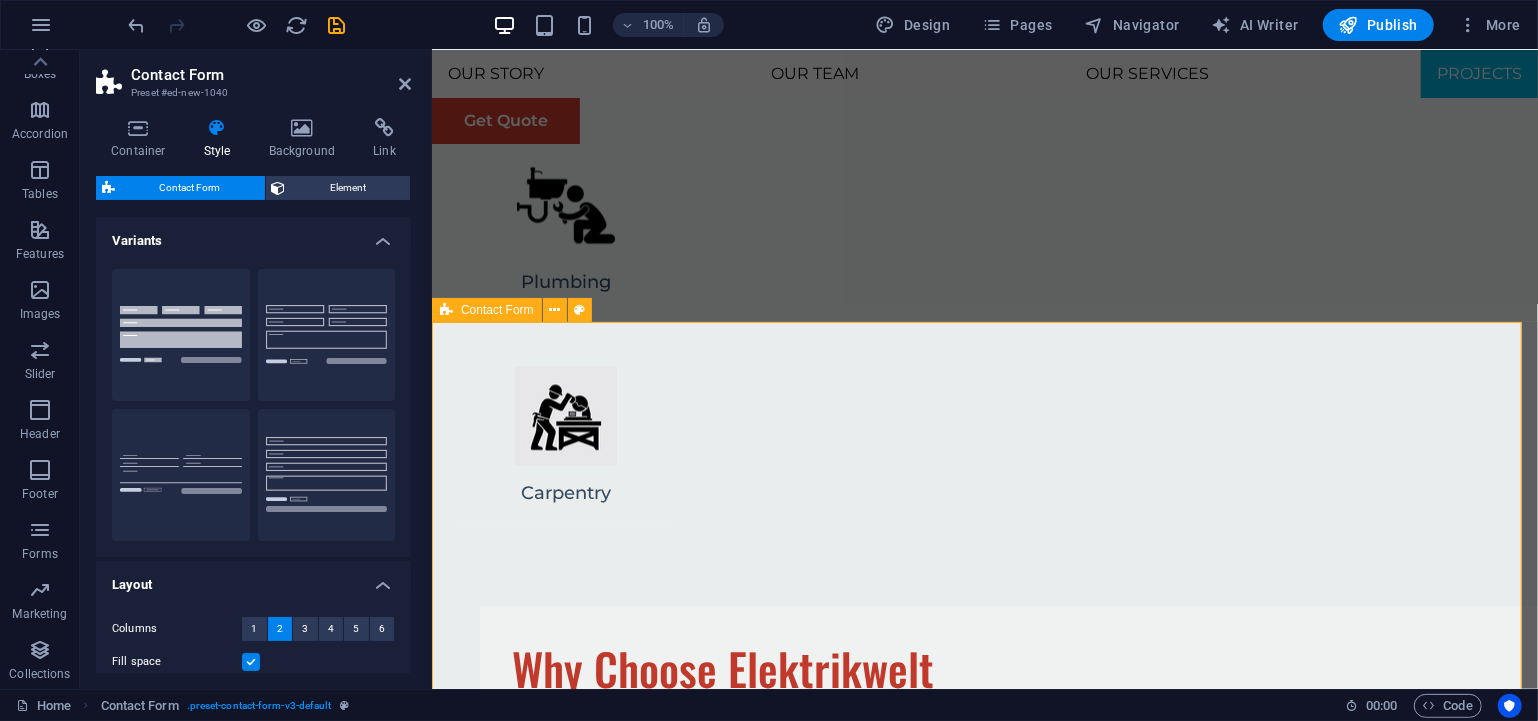 scroll, scrollTop: 6995, scrollLeft: 0, axis: vertical 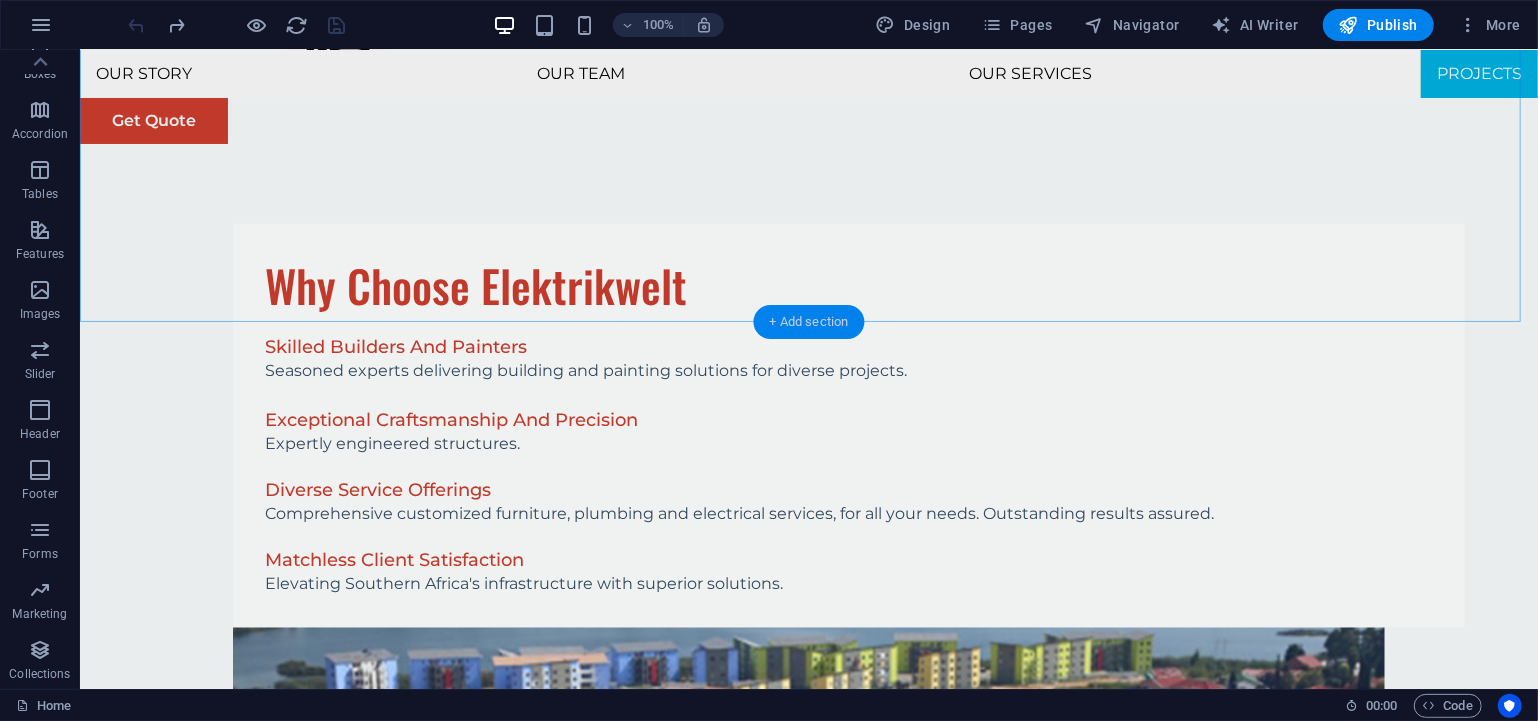 click on "+ Add section" at bounding box center (809, 322) 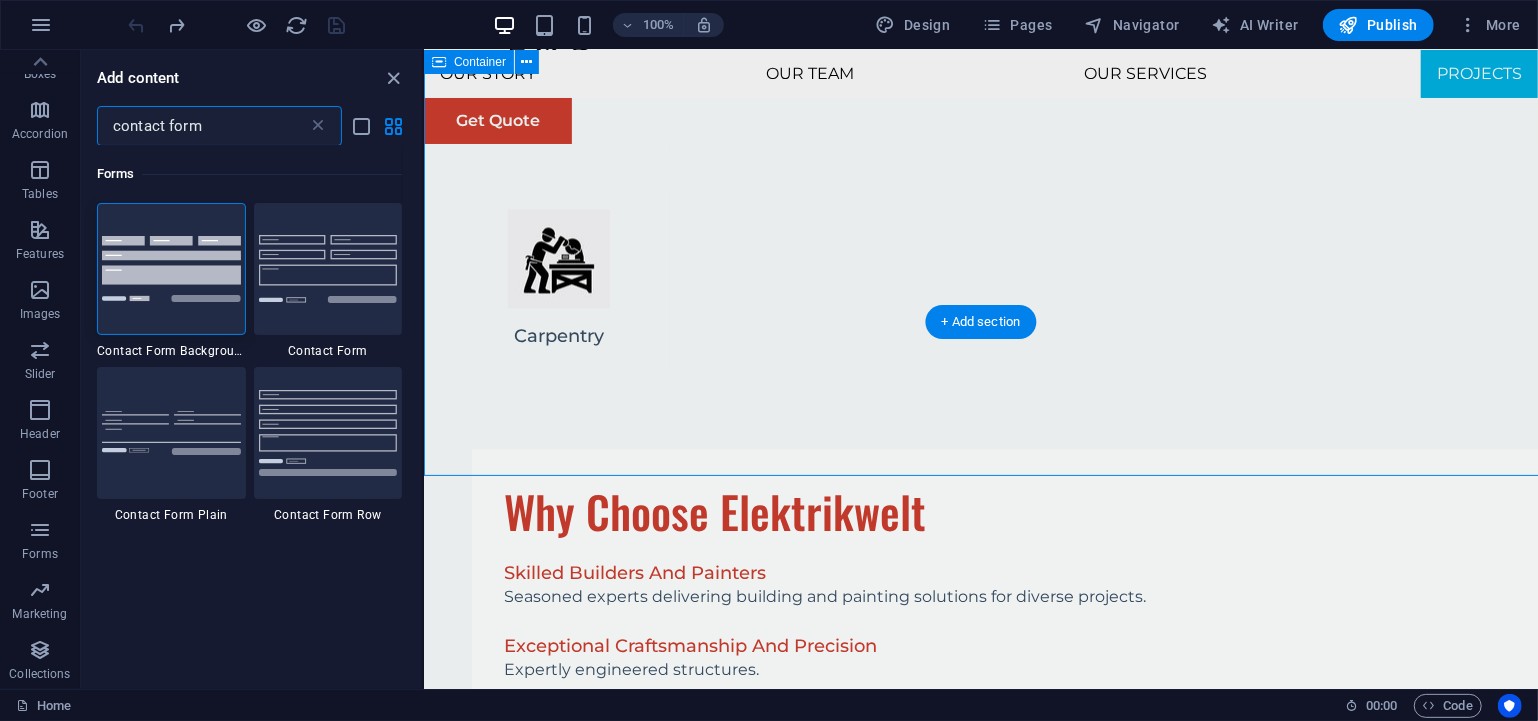 scroll, scrollTop: 6841, scrollLeft: 0, axis: vertical 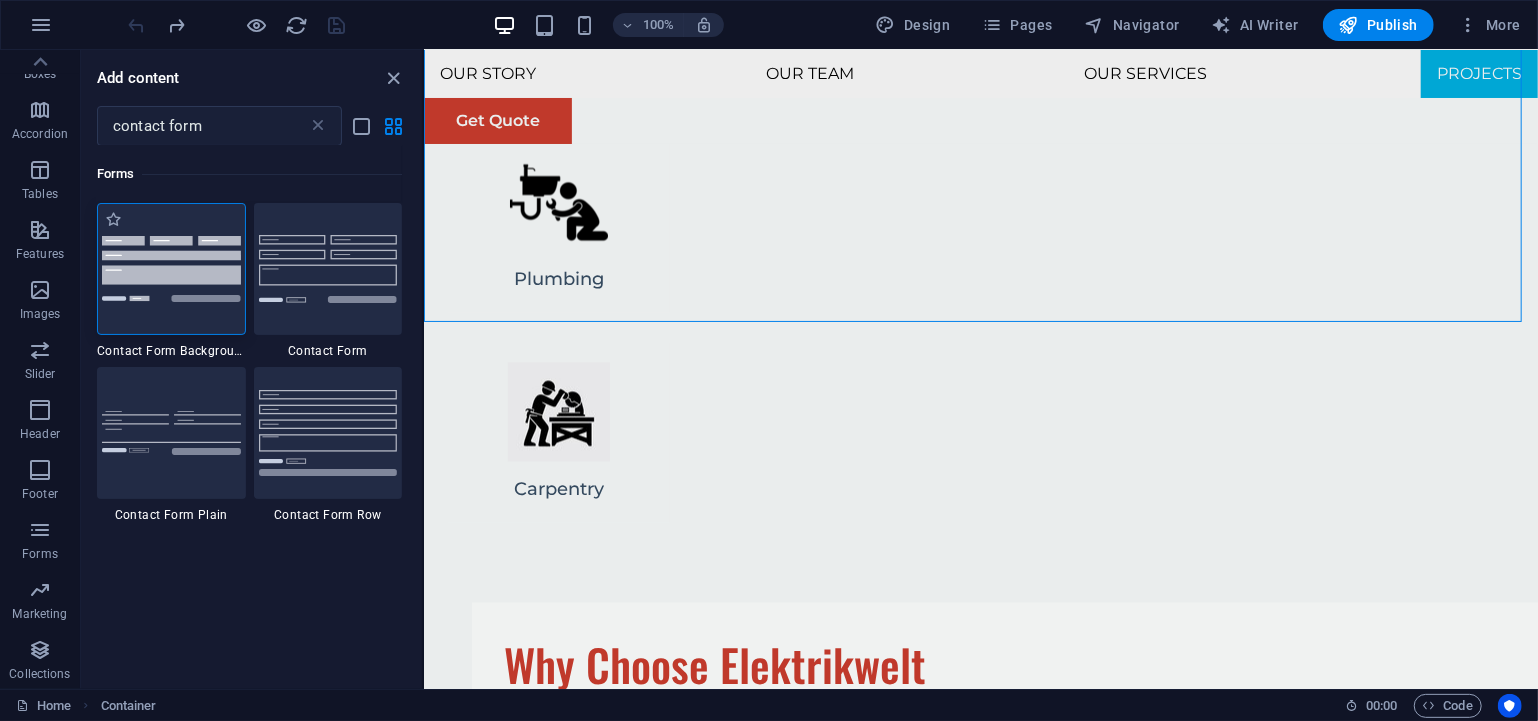 click at bounding box center (171, 268) 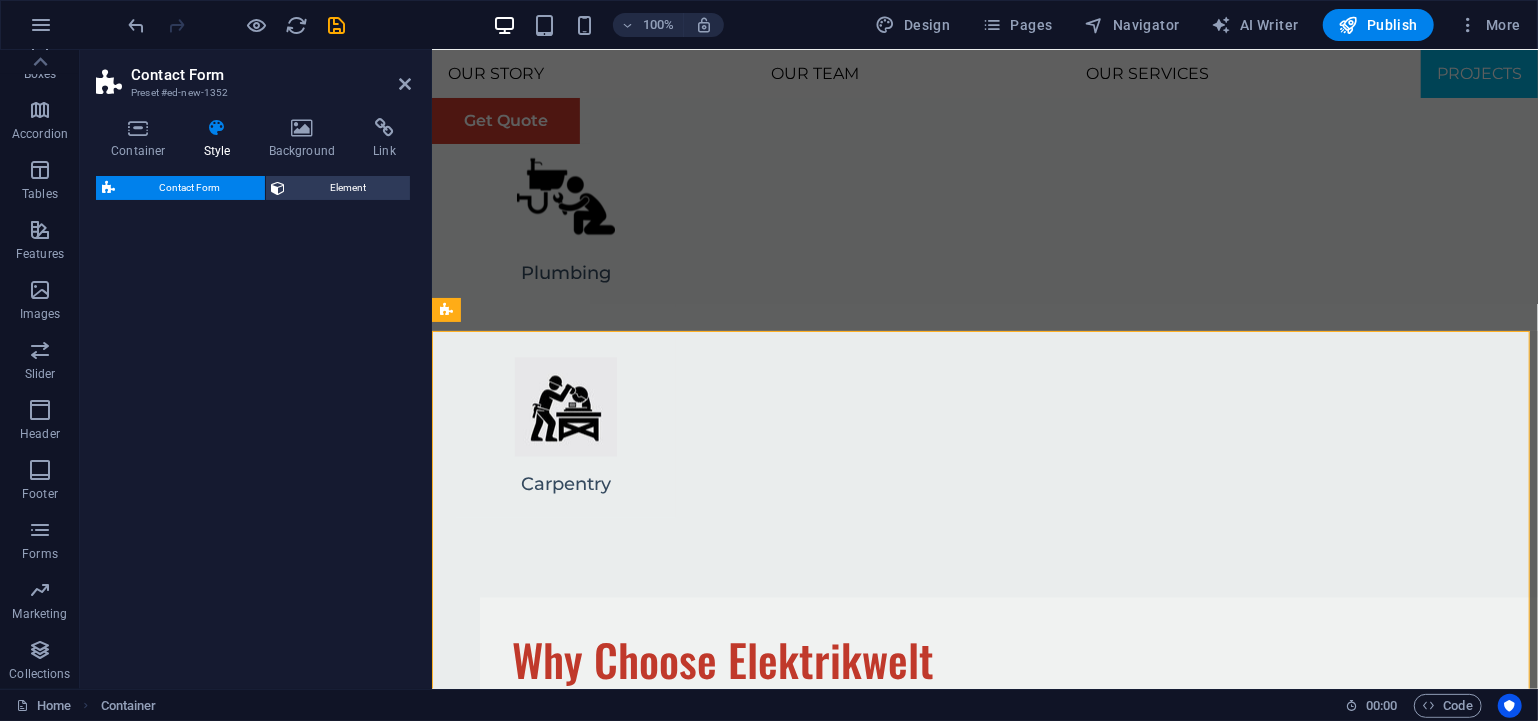scroll, scrollTop: 6832, scrollLeft: 0, axis: vertical 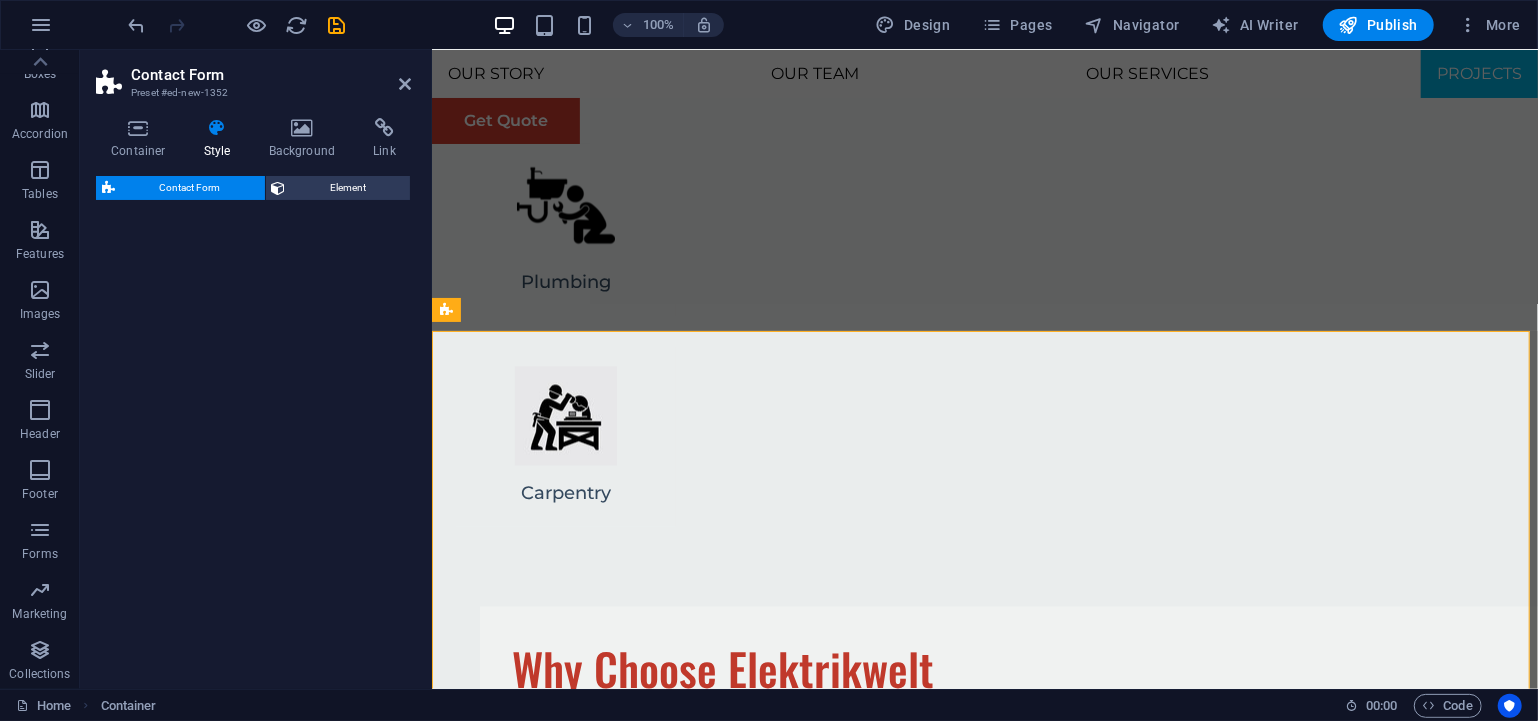 select on "rem" 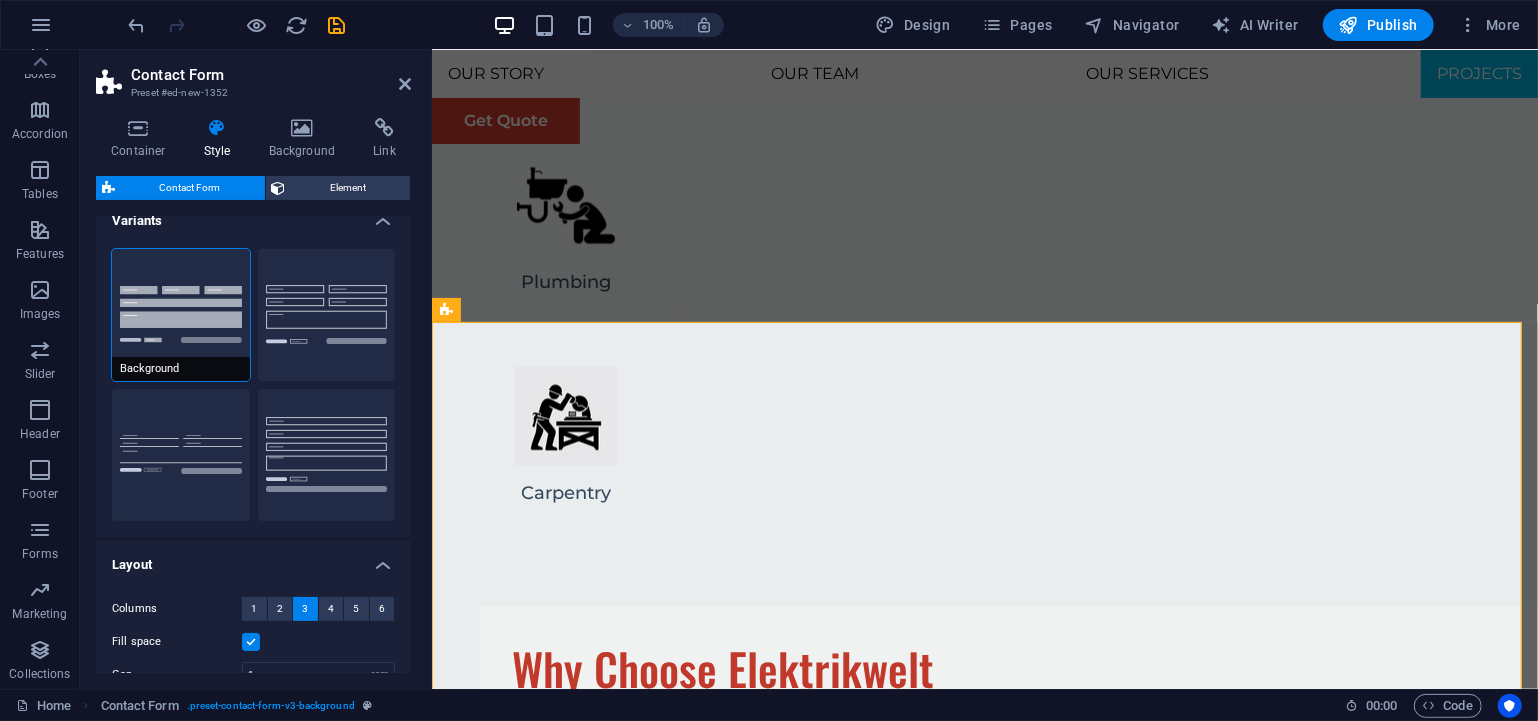 scroll, scrollTop: 0, scrollLeft: 0, axis: both 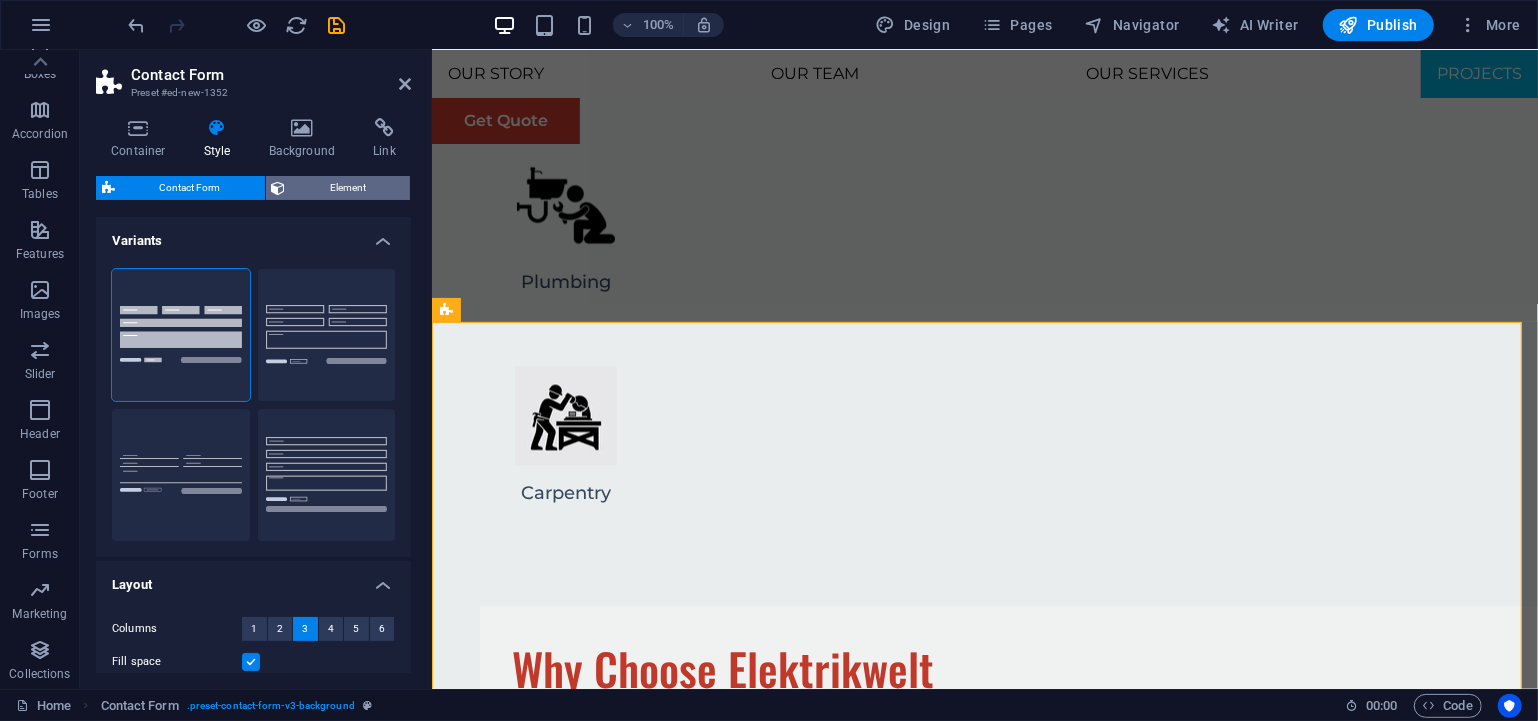 click on "Element" at bounding box center [348, 188] 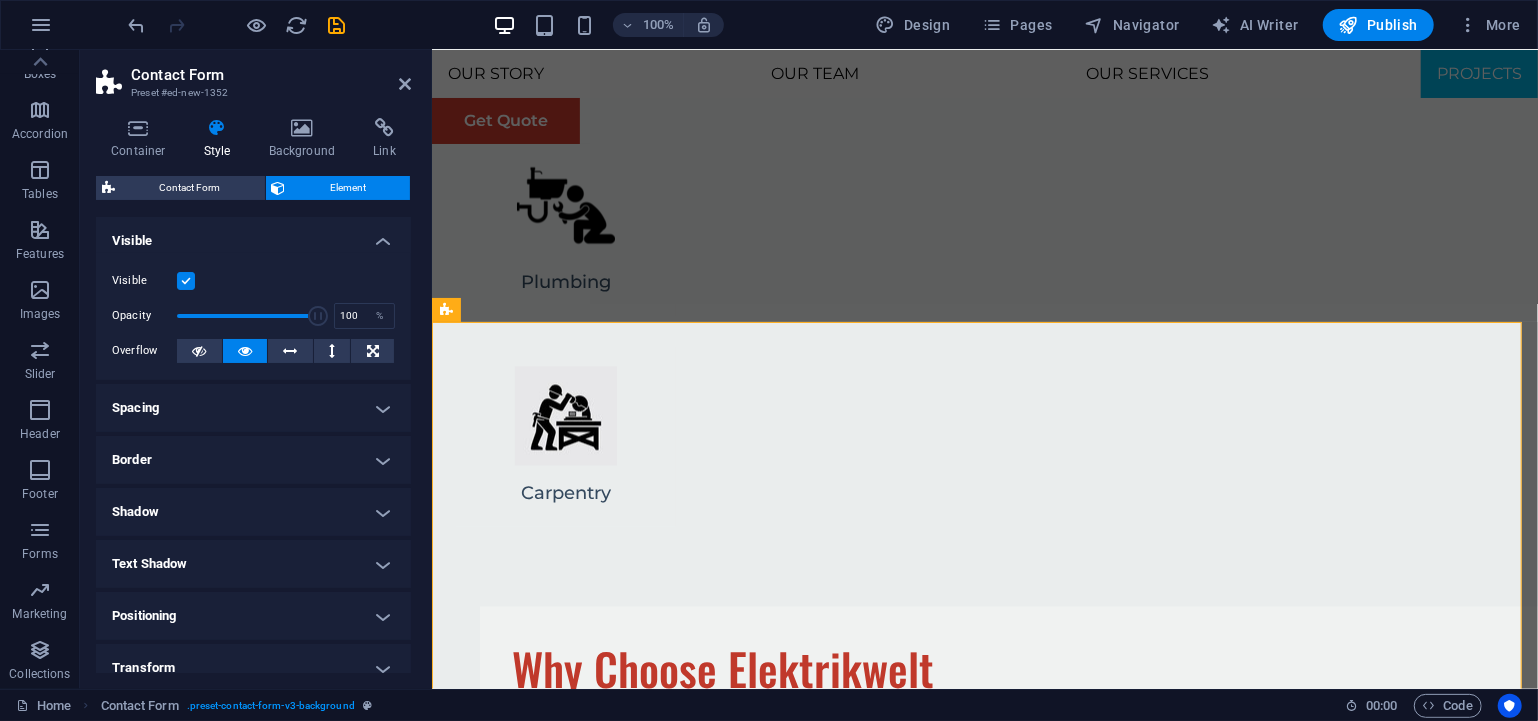 scroll, scrollTop: 173, scrollLeft: 0, axis: vertical 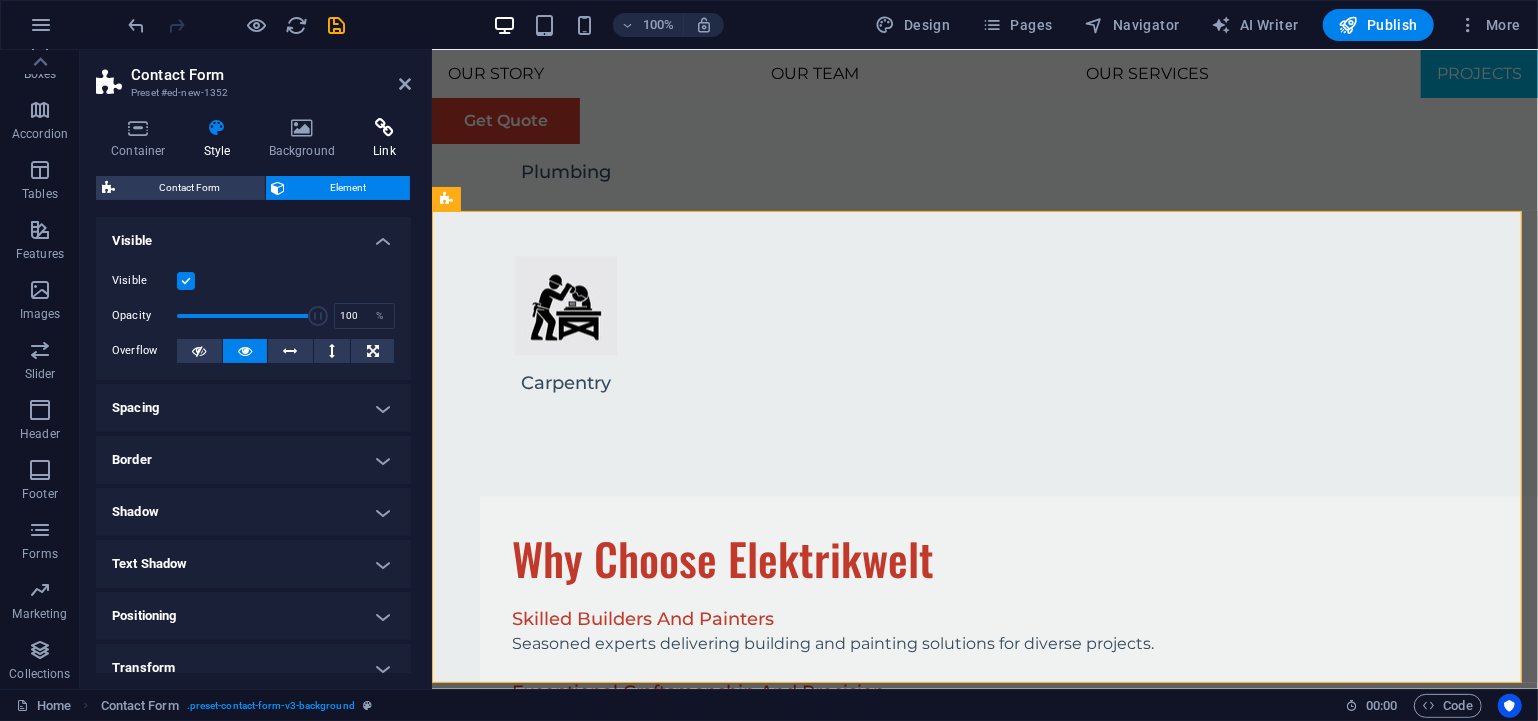 click on "Link" at bounding box center (384, 139) 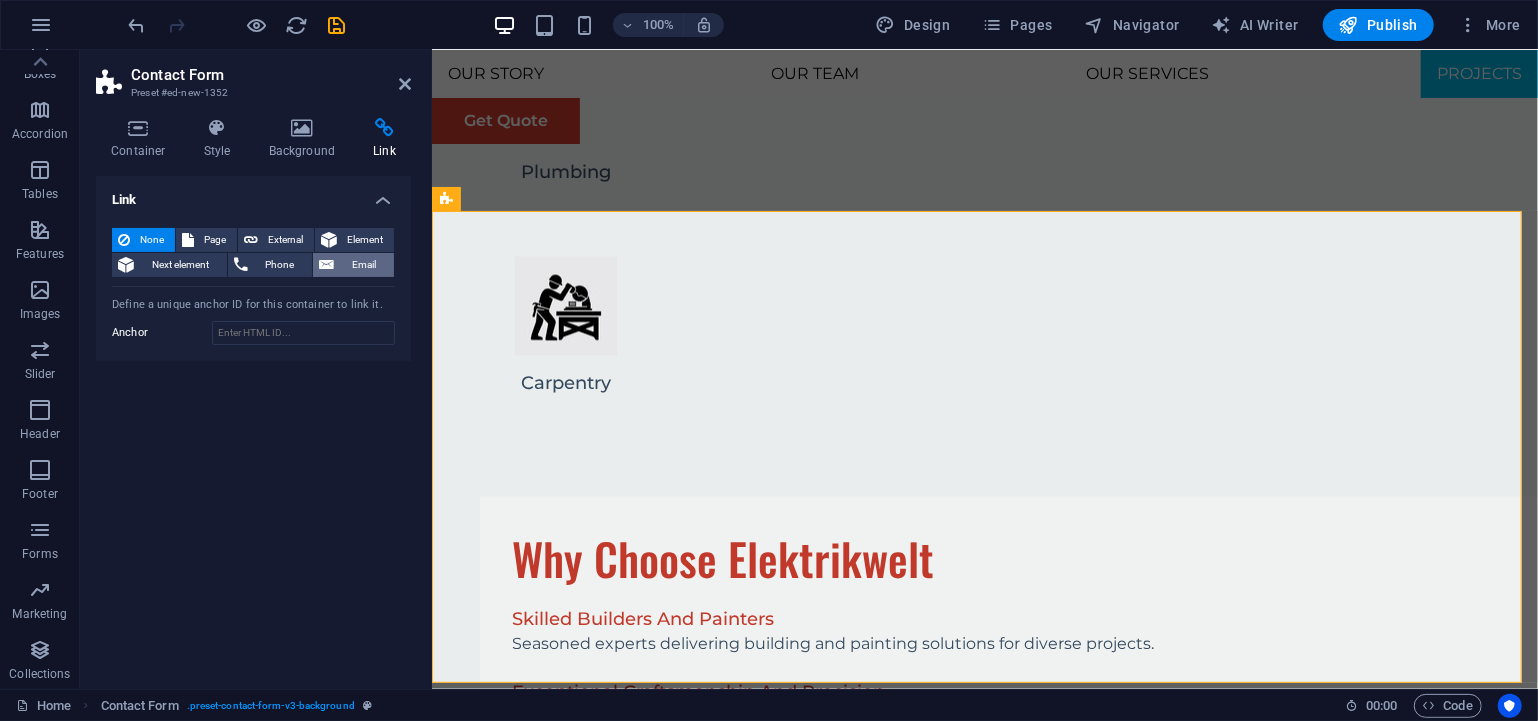 click at bounding box center (326, 265) 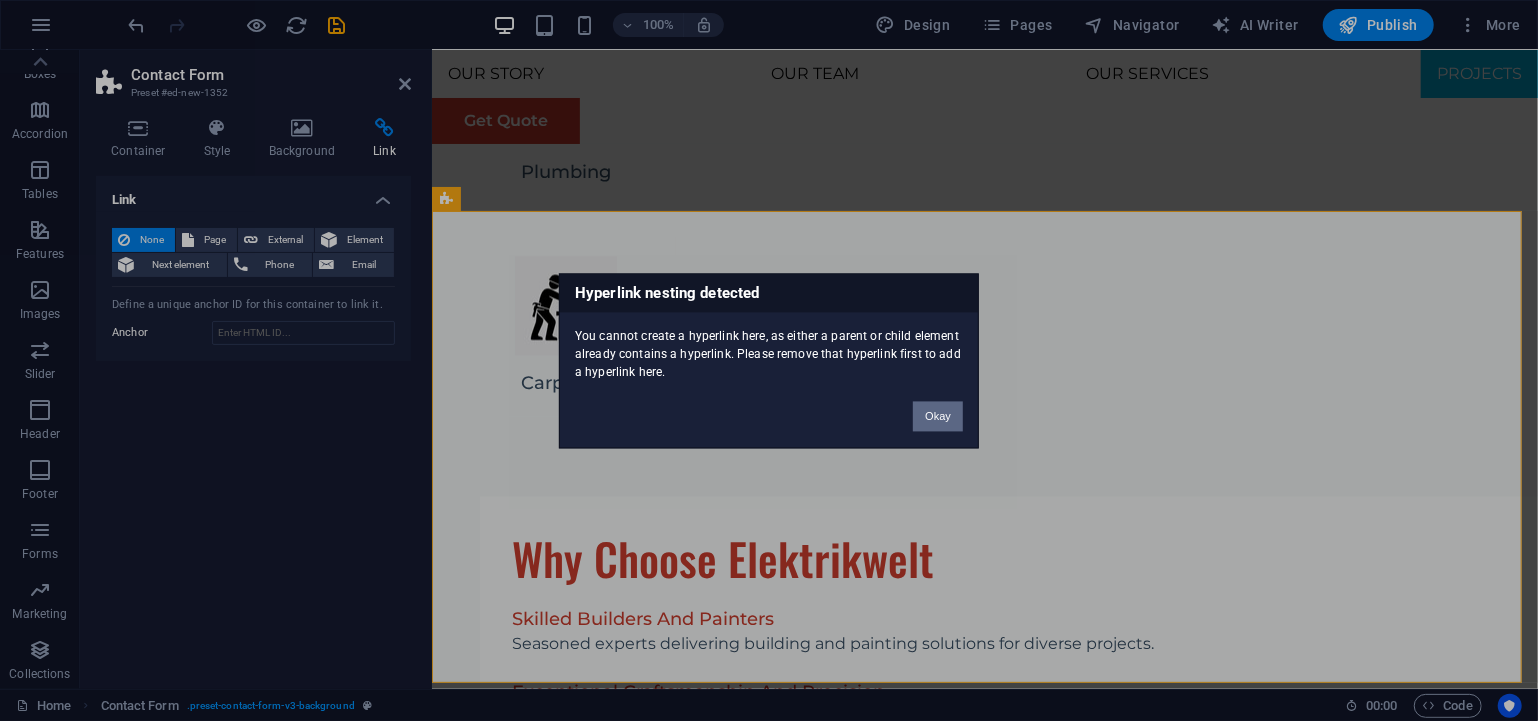 click on "Okay" at bounding box center [938, 416] 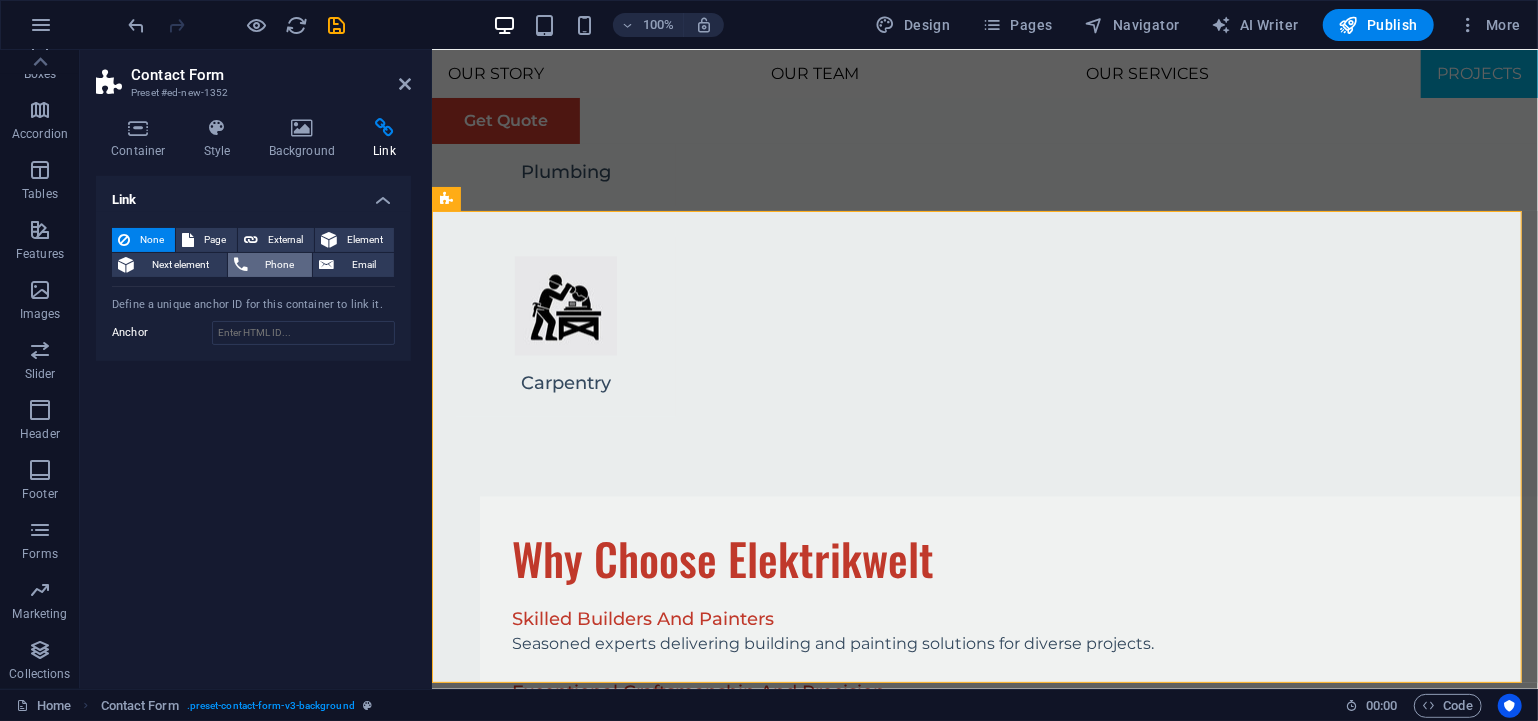 click on "Phone" at bounding box center (280, 265) 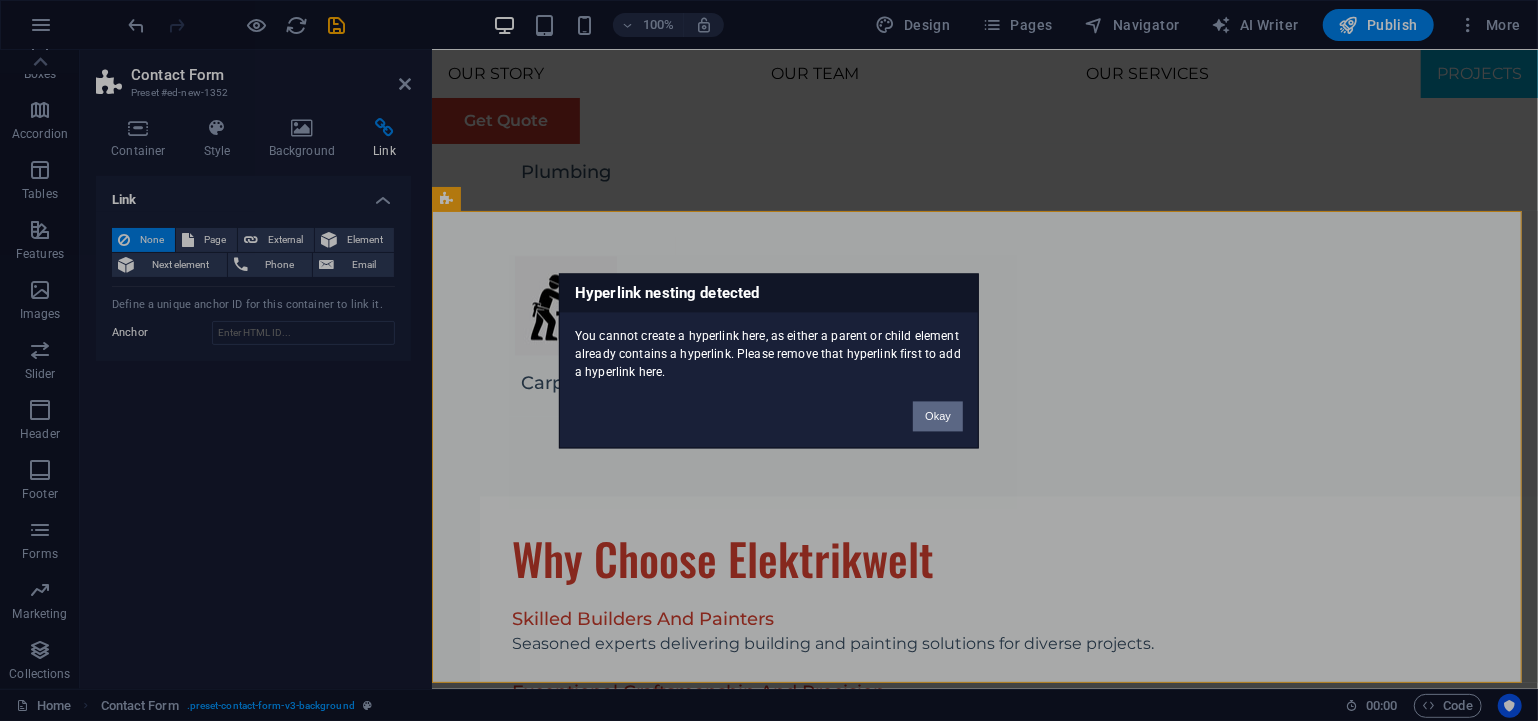 click on "Okay" at bounding box center [938, 416] 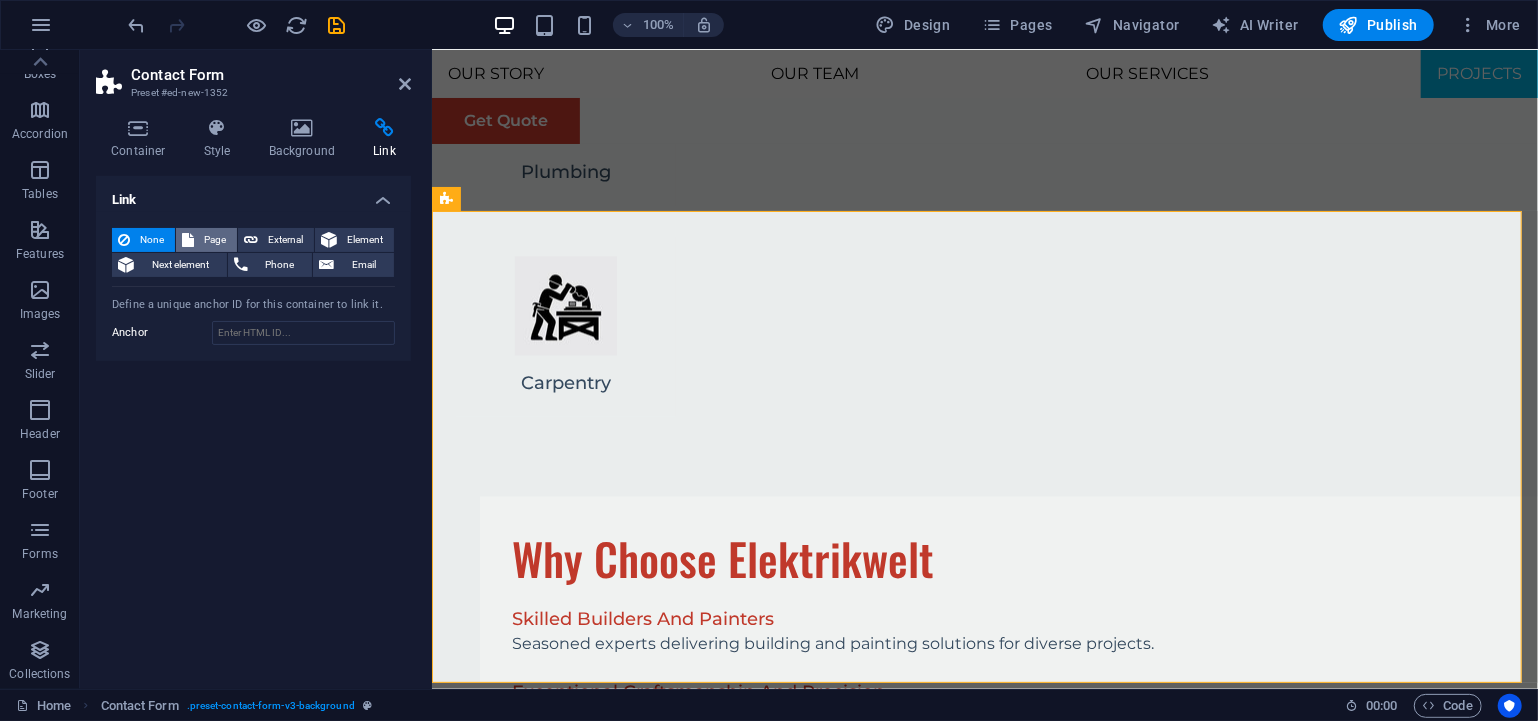 click on "Page" at bounding box center (215, 240) 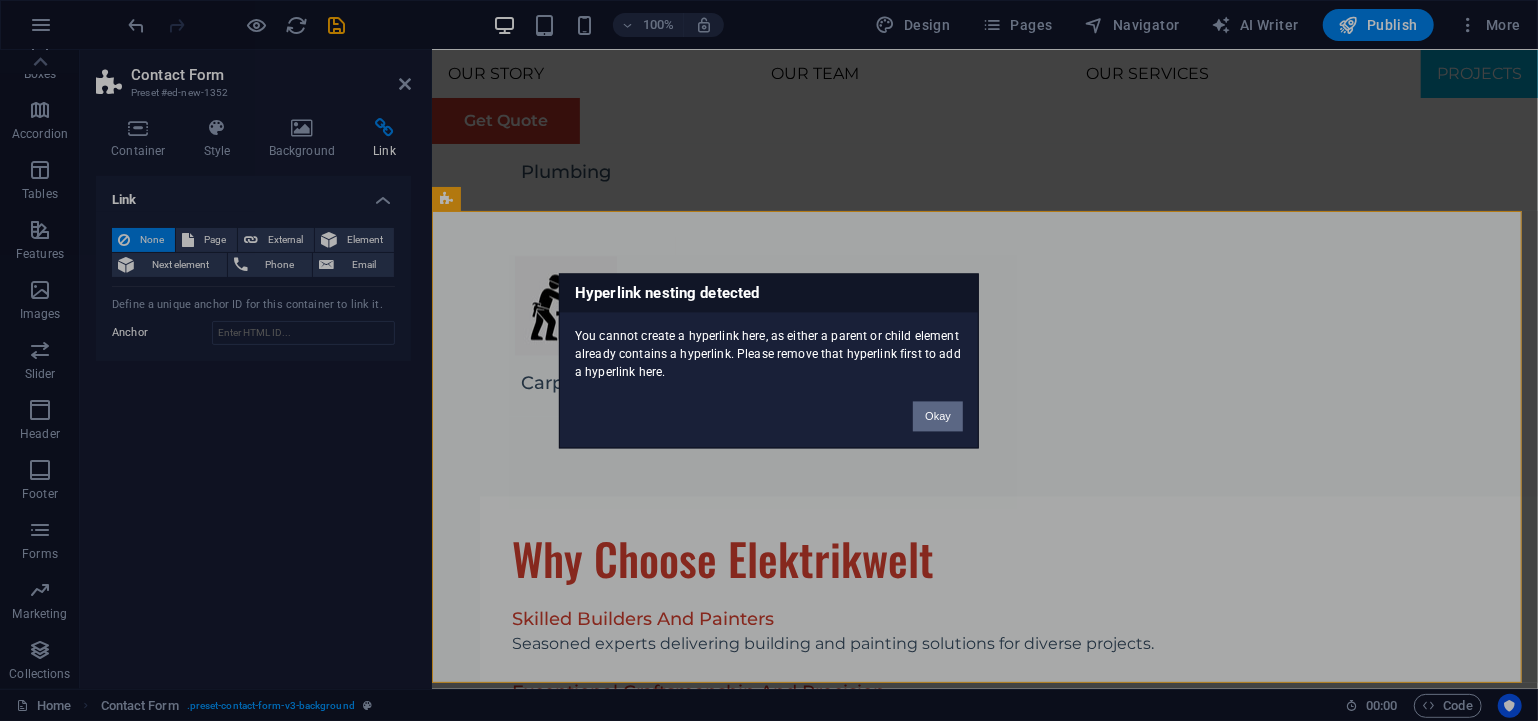 click on "Okay" at bounding box center [938, 416] 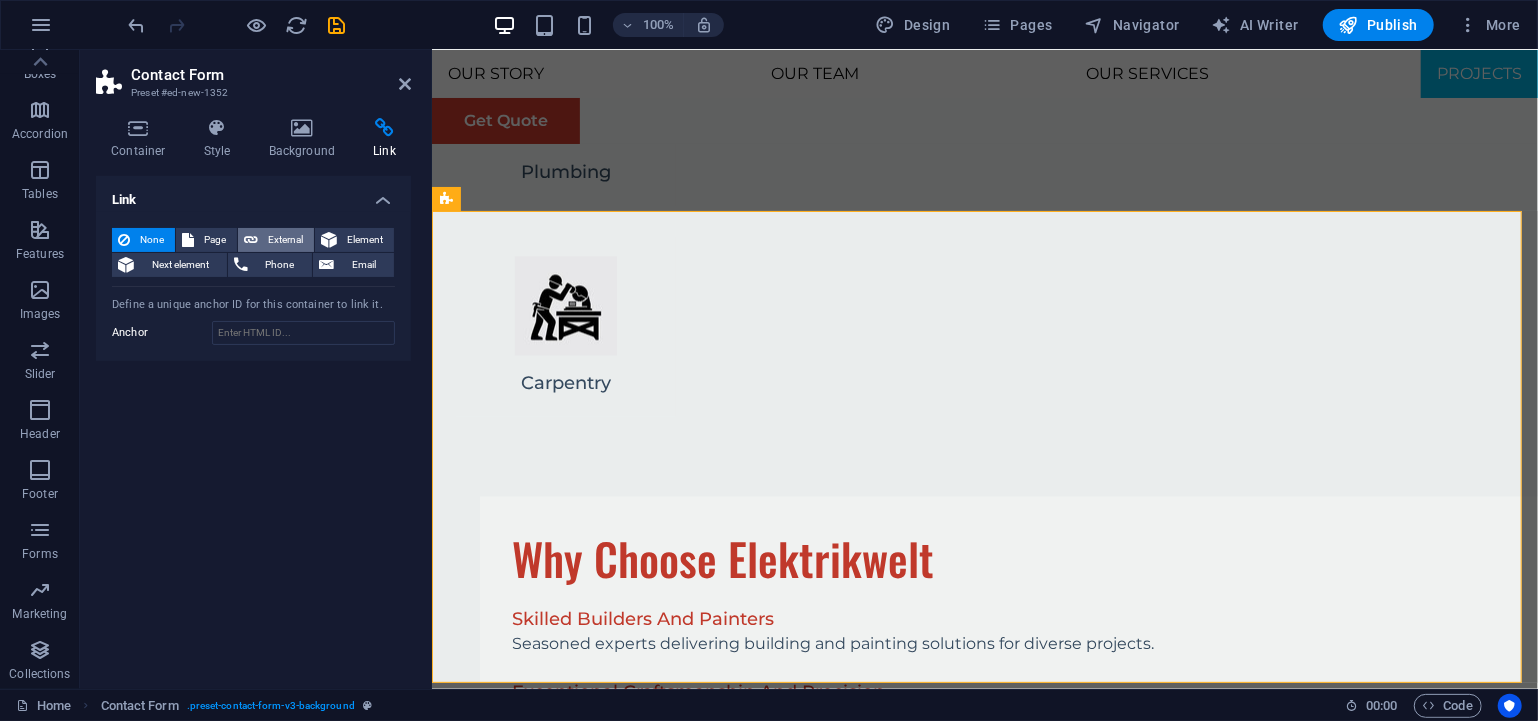click on "External" at bounding box center (286, 240) 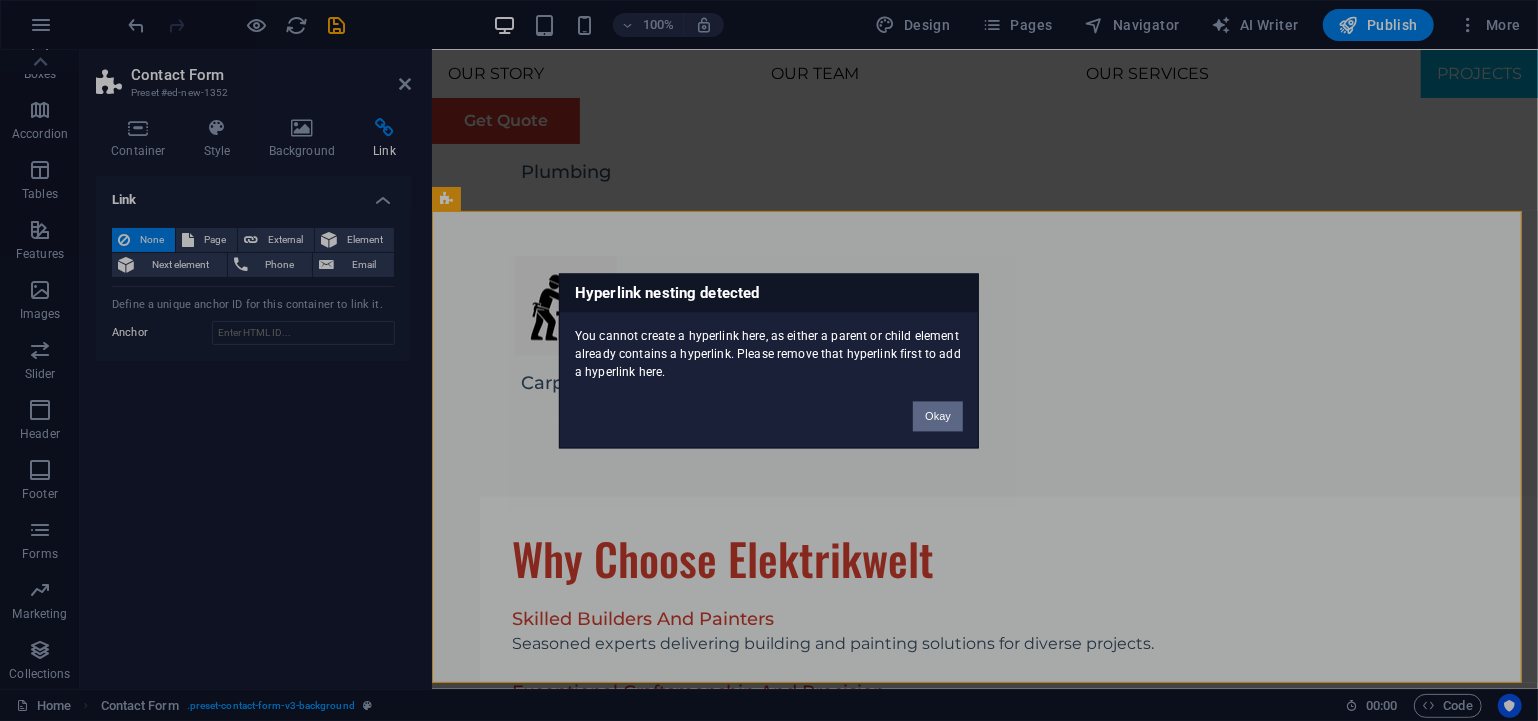 click on "Okay" at bounding box center [938, 416] 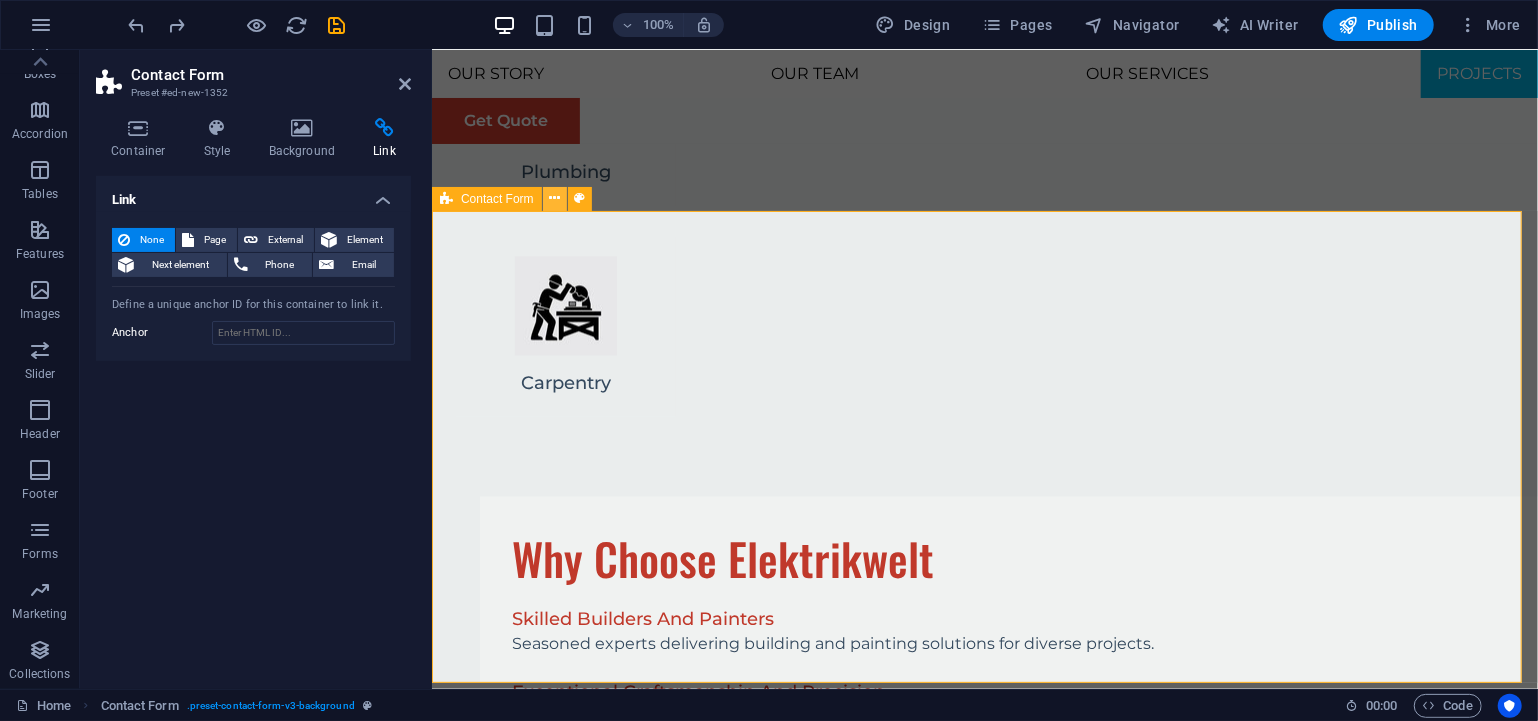 click at bounding box center (554, 198) 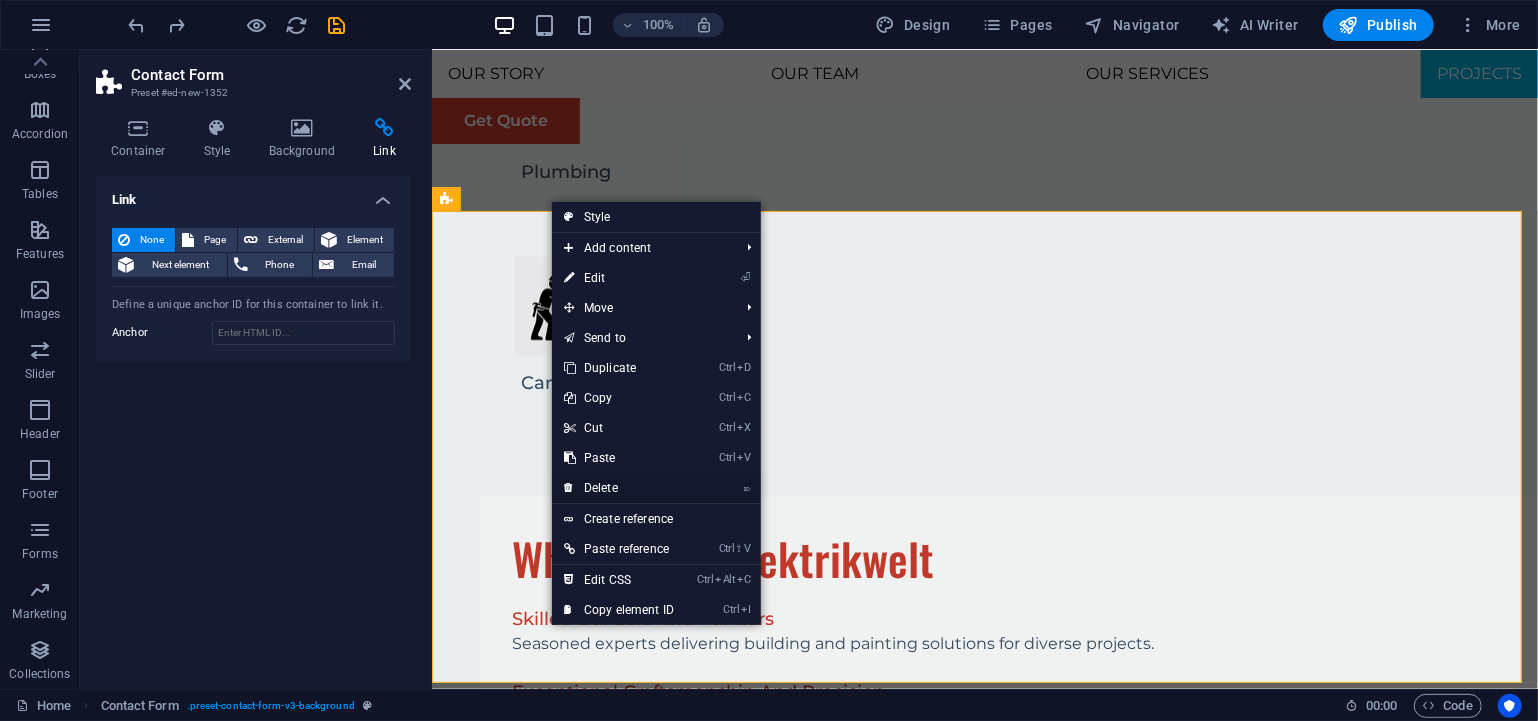 click on "⌦  Delete" at bounding box center [619, 488] 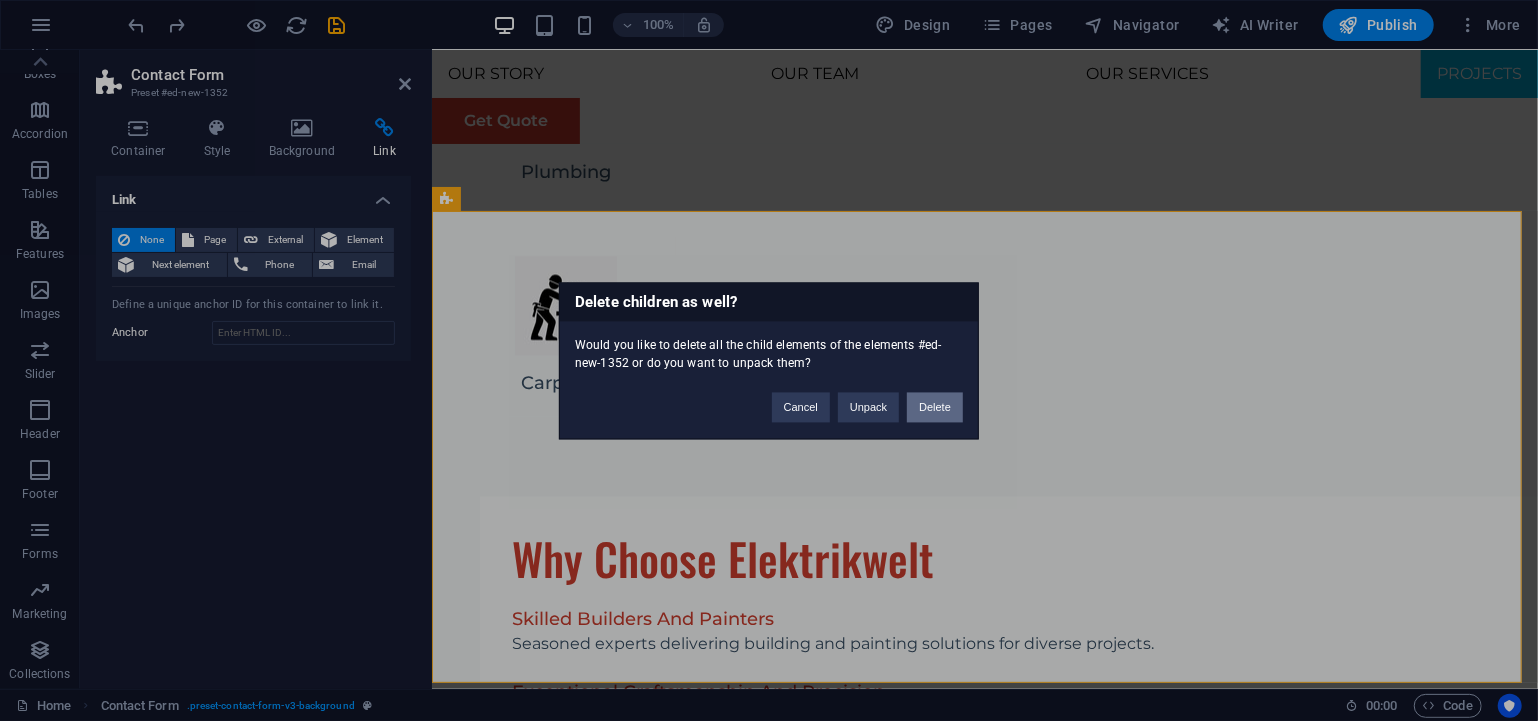 click on "Delete" at bounding box center [935, 407] 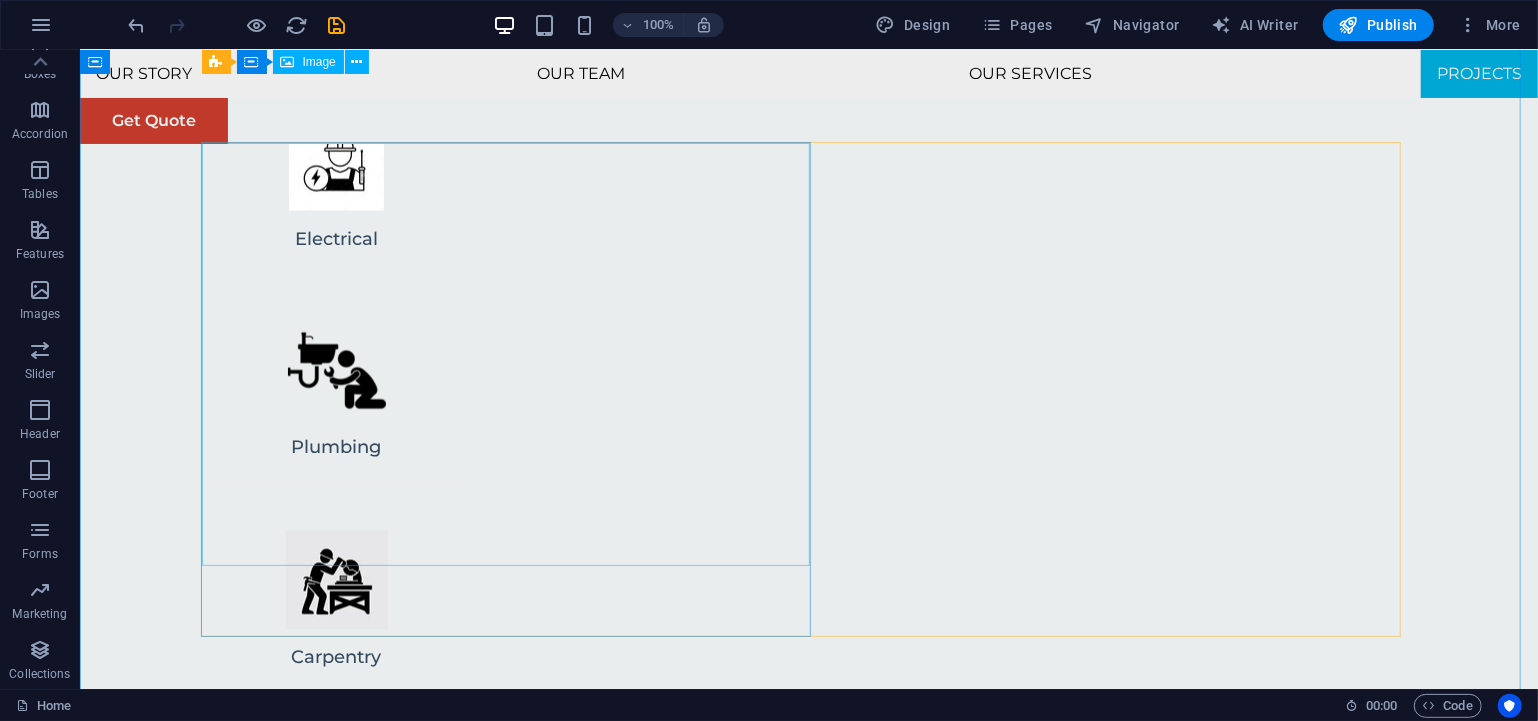 scroll, scrollTop: 6440, scrollLeft: 0, axis: vertical 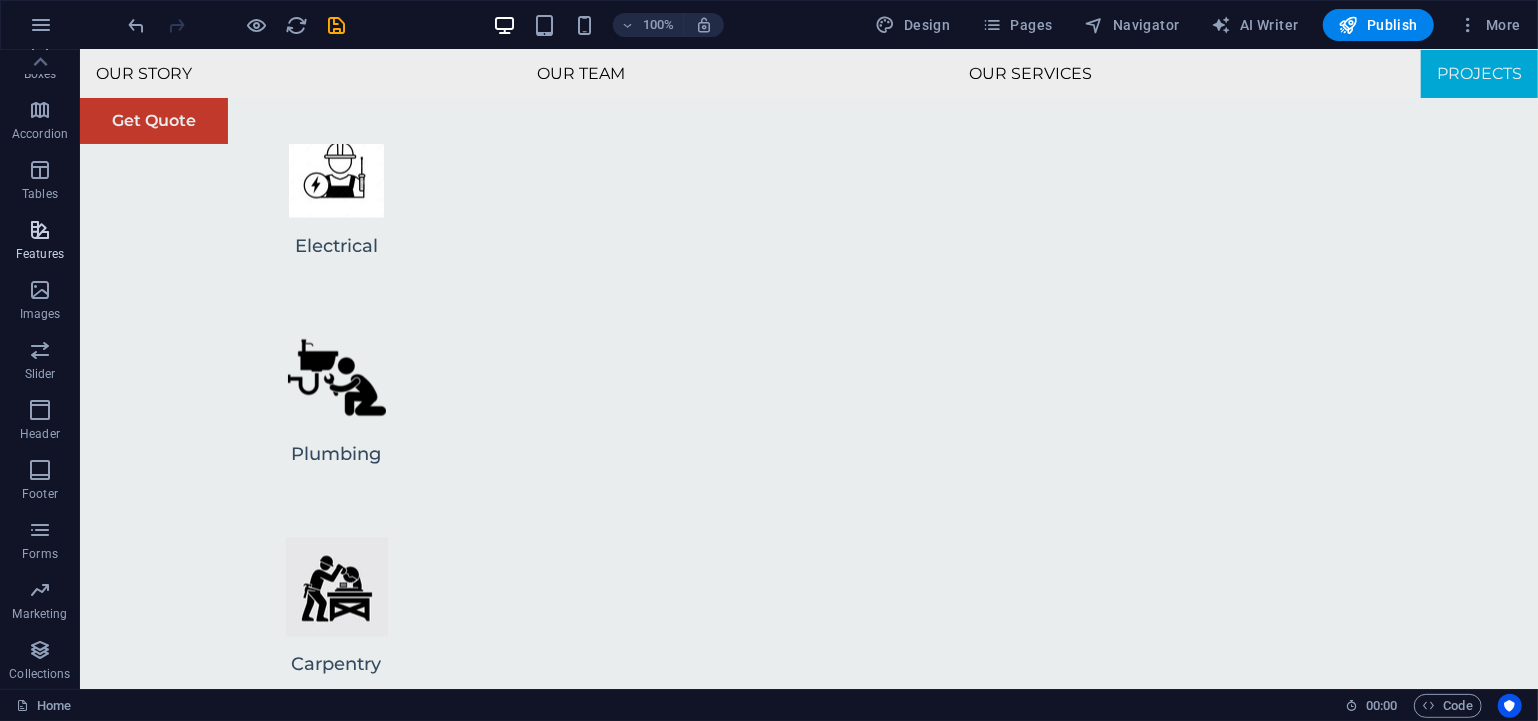 click at bounding box center (40, 230) 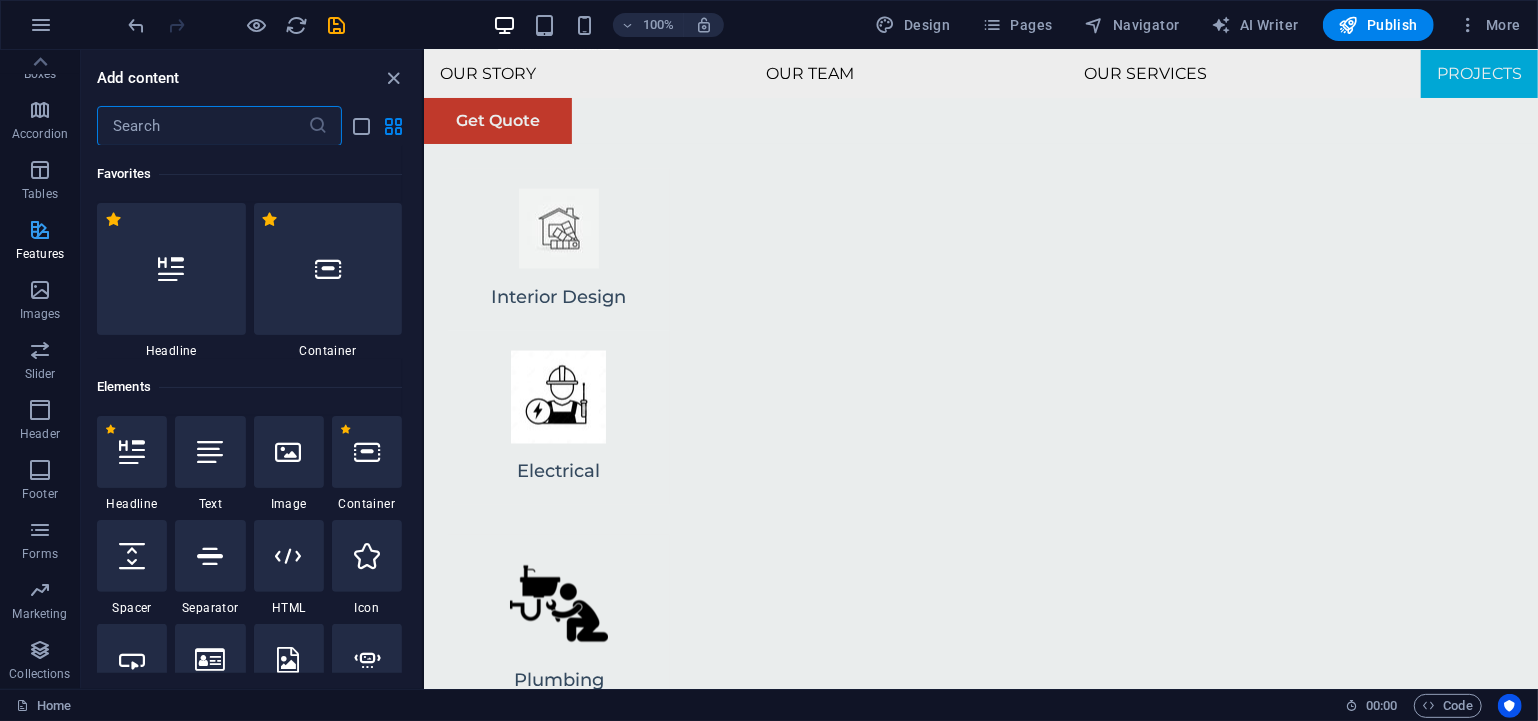 scroll, scrollTop: 6285, scrollLeft: 0, axis: vertical 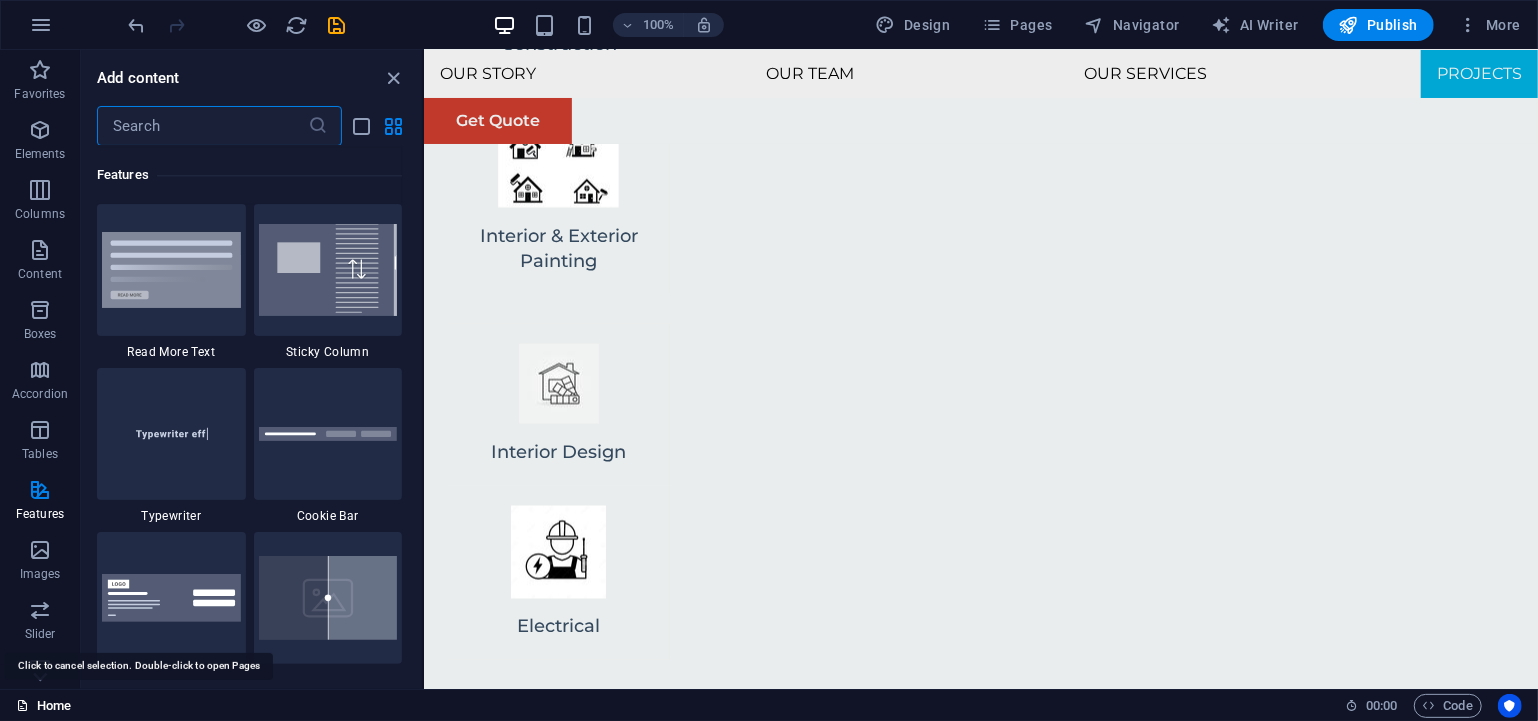 click on "Home" at bounding box center [43, 706] 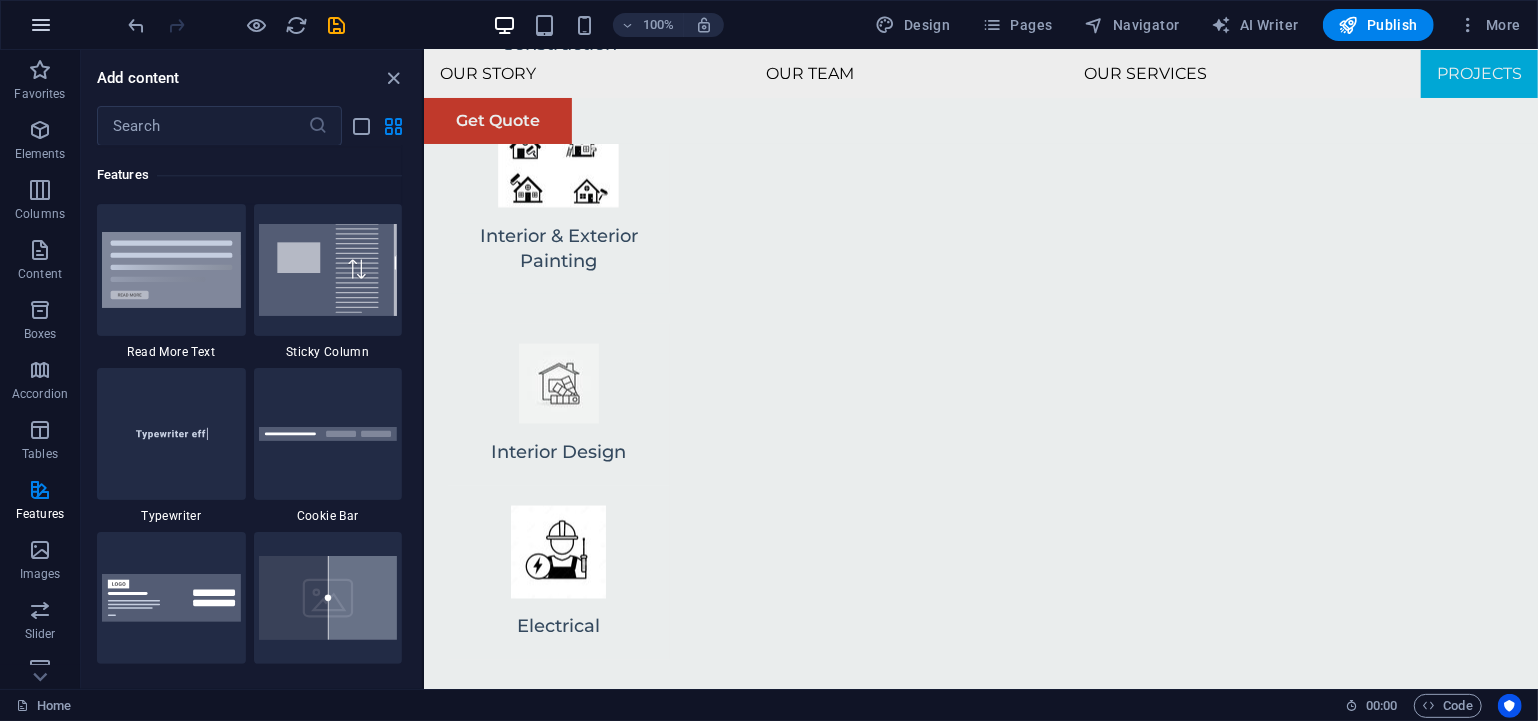 click at bounding box center [41, 25] 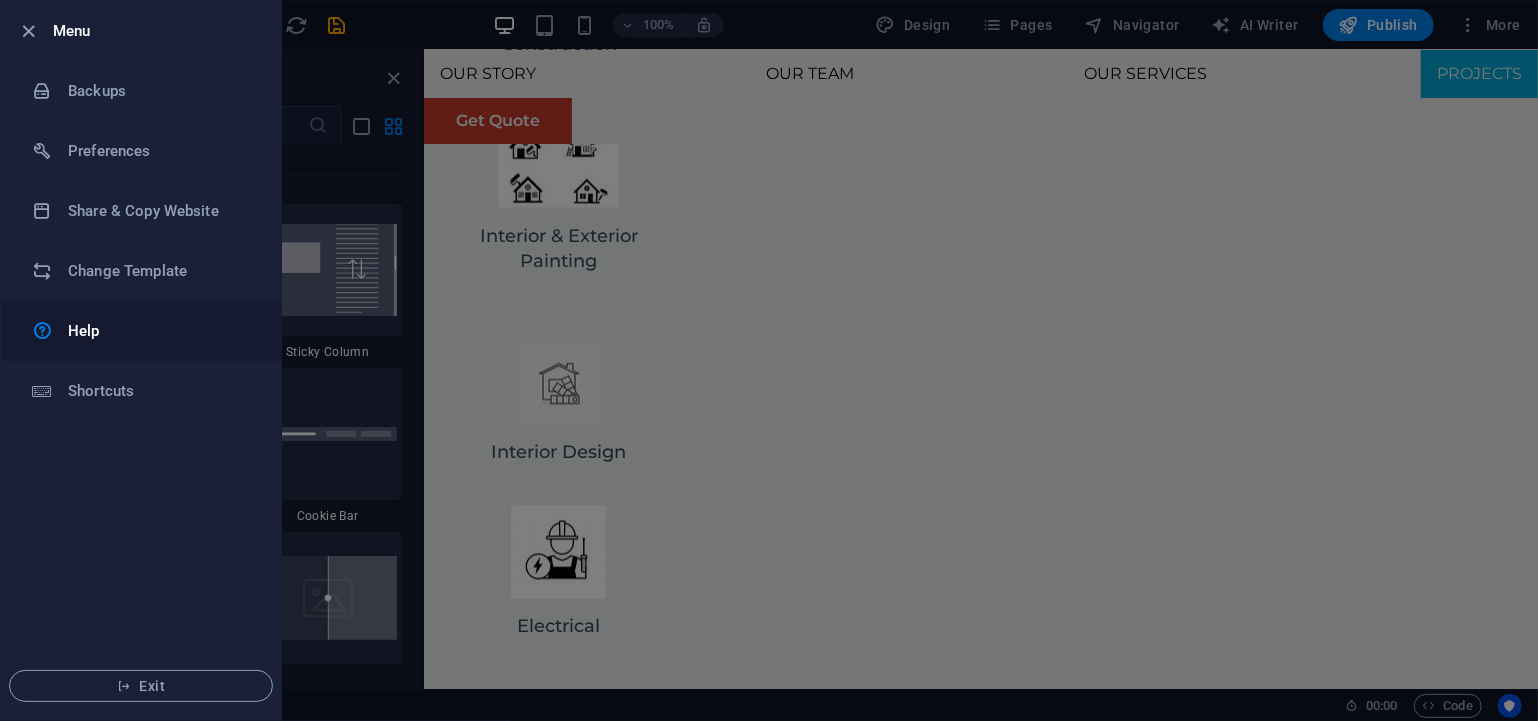 click on "Help" at bounding box center [160, 331] 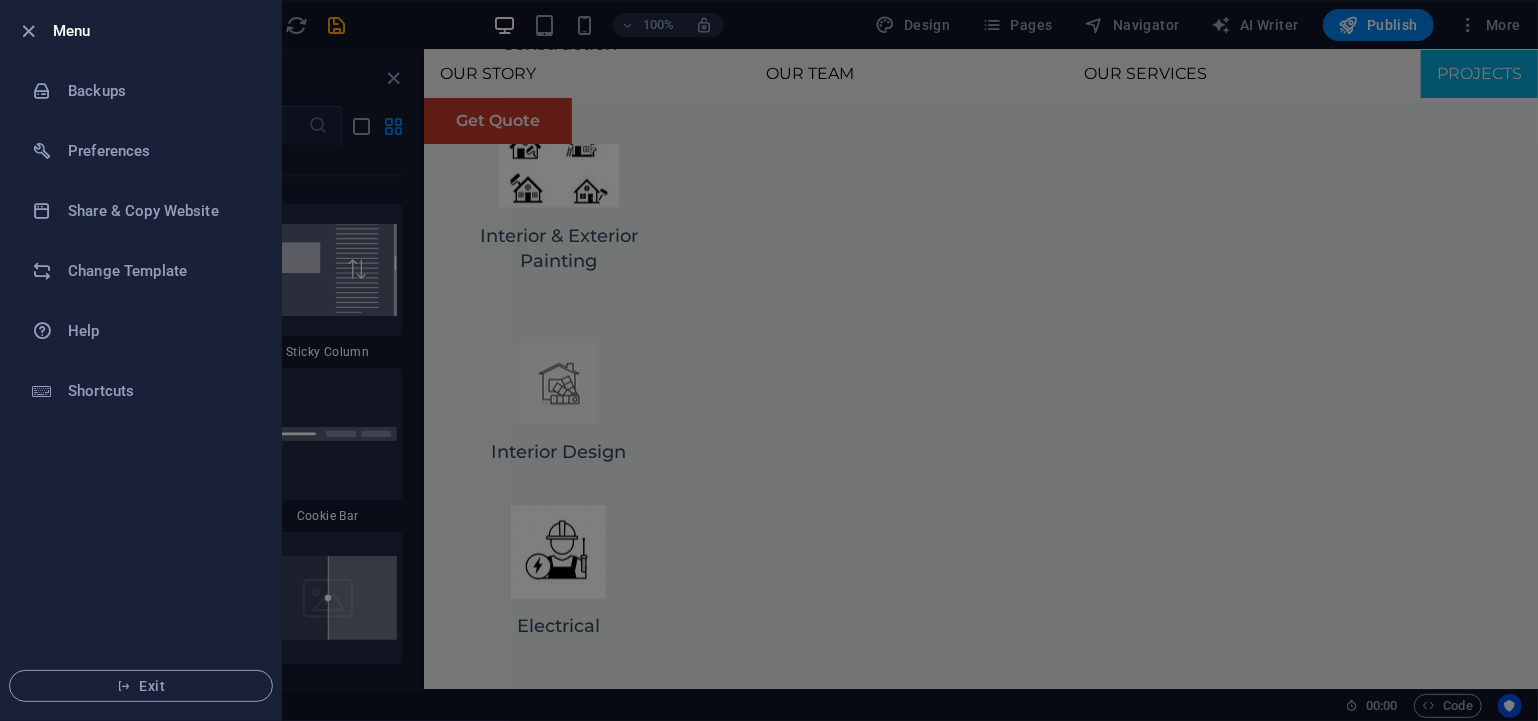 drag, startPoint x: 826, startPoint y: 229, endPoint x: 1005, endPoint y: 297, distance: 191.48106 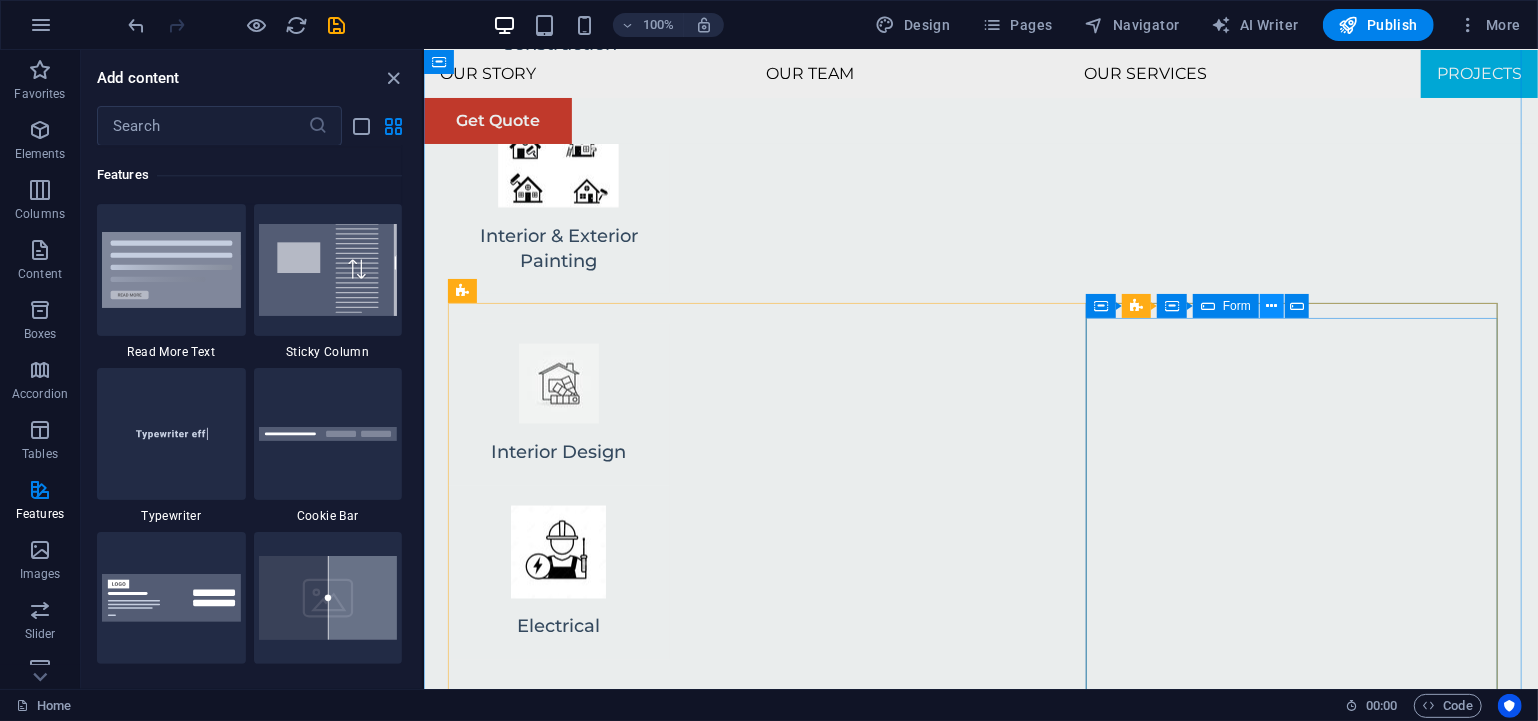 click at bounding box center [1271, 306] 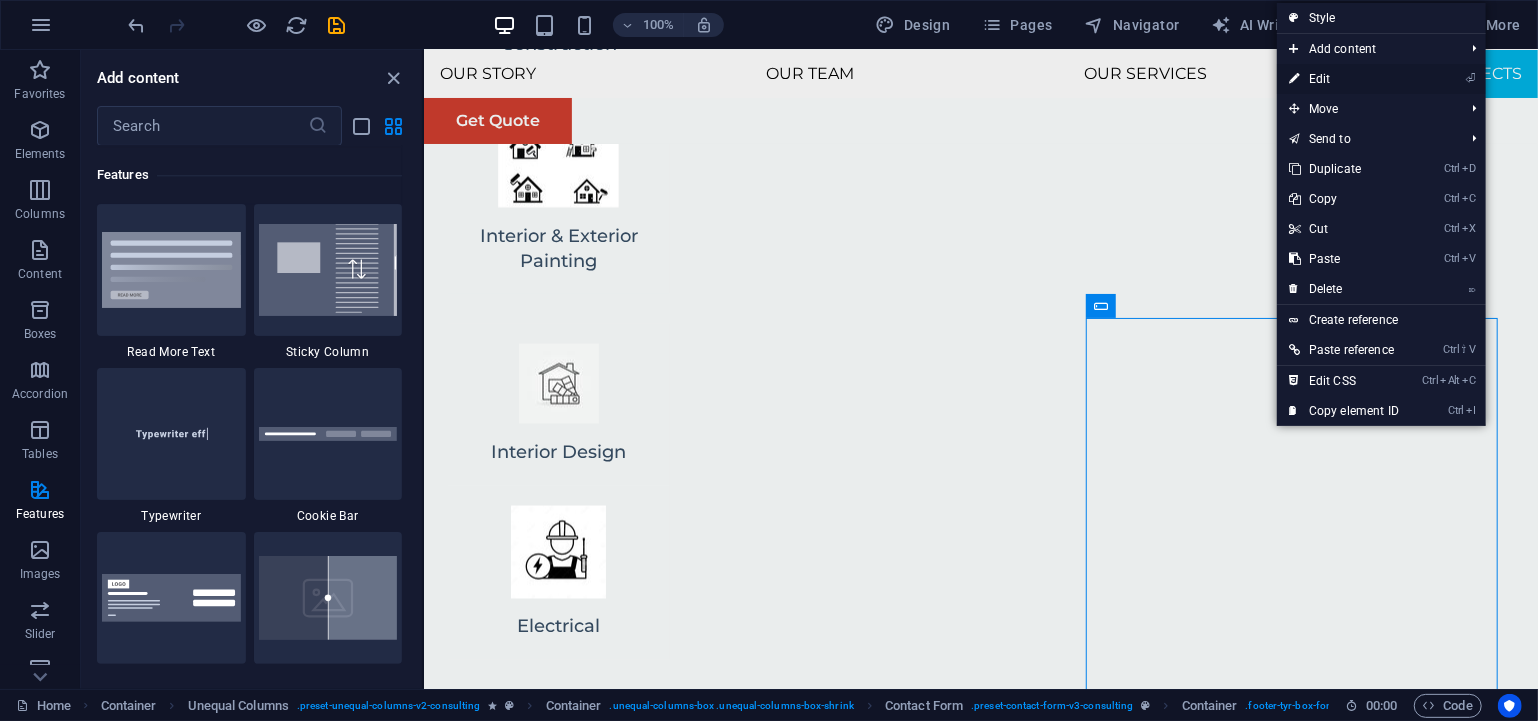 click on "⏎  Edit" at bounding box center [1344, 79] 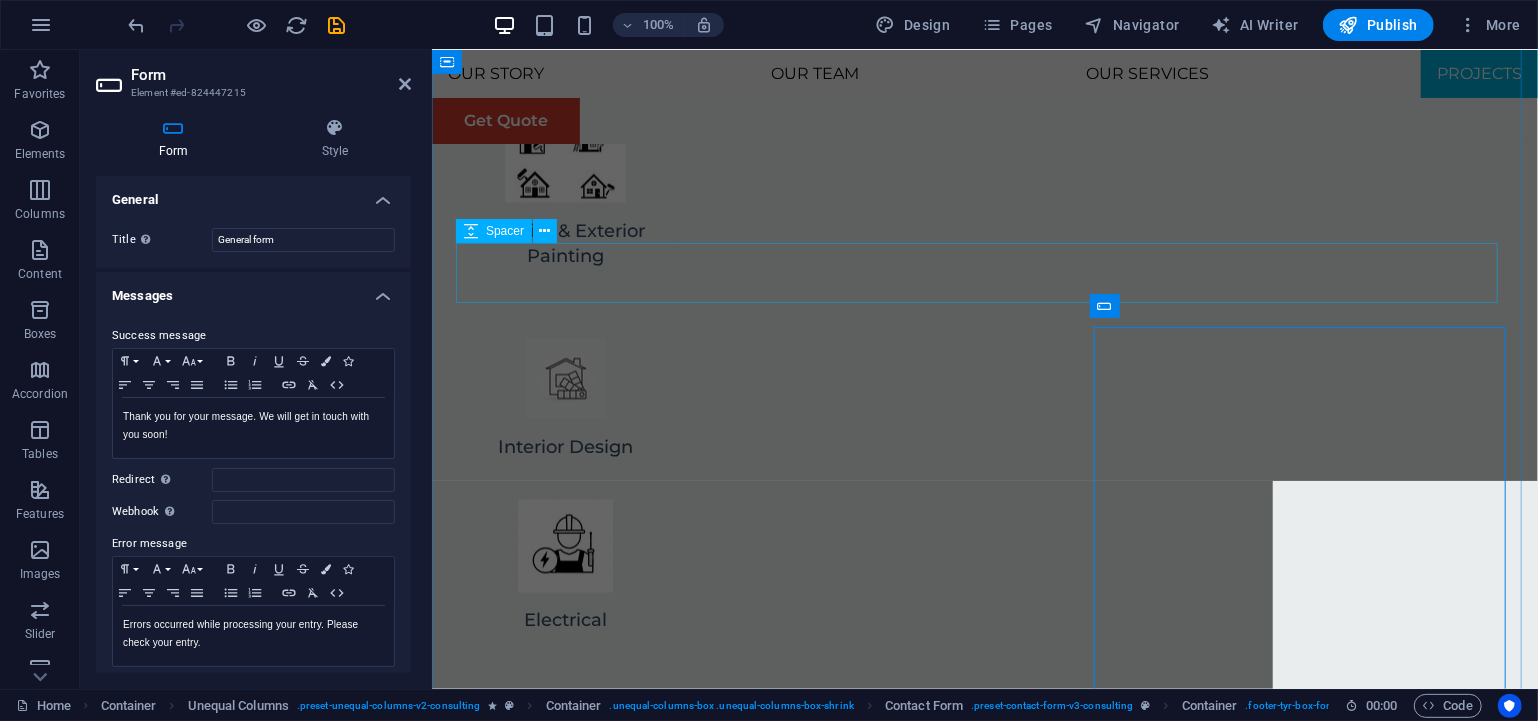 scroll, scrollTop: 6276, scrollLeft: 0, axis: vertical 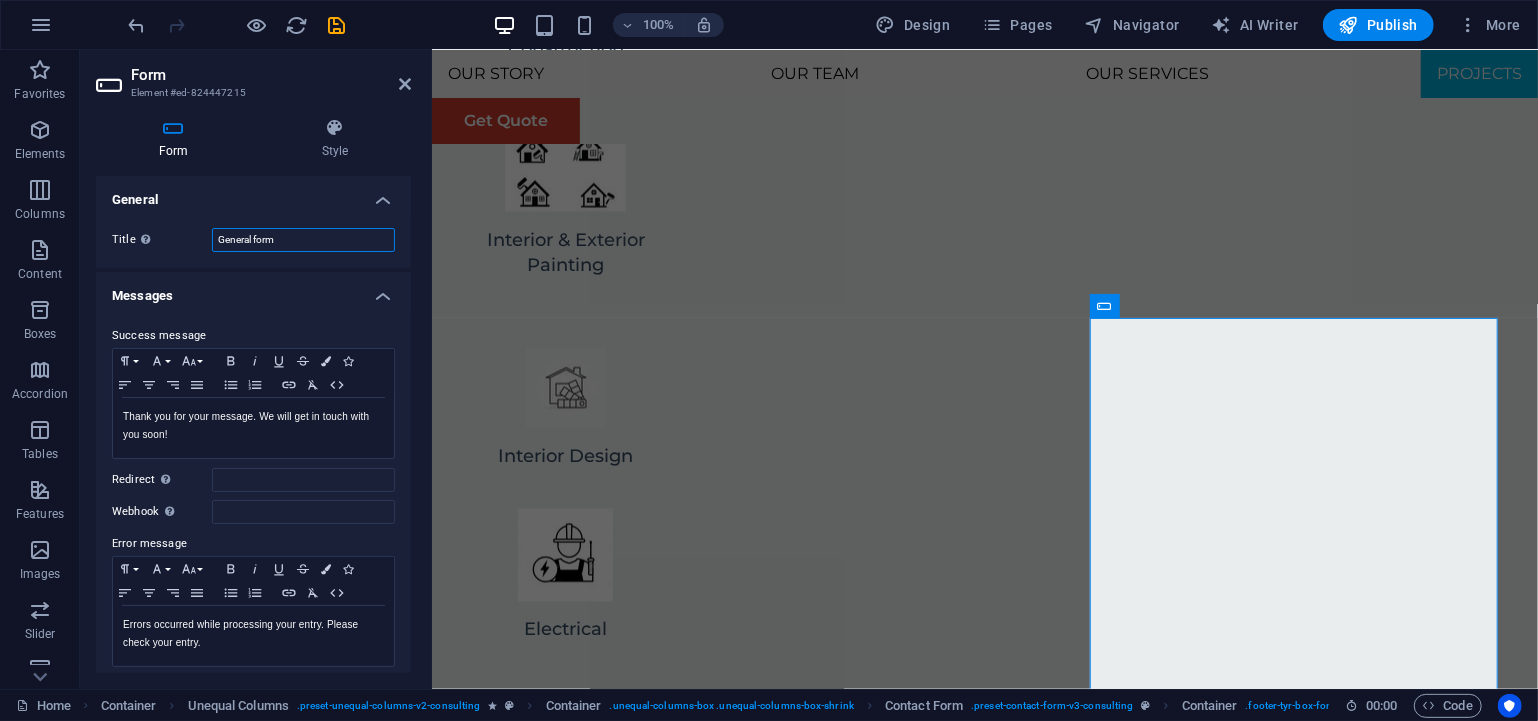 drag, startPoint x: 274, startPoint y: 238, endPoint x: 157, endPoint y: 242, distance: 117.06836 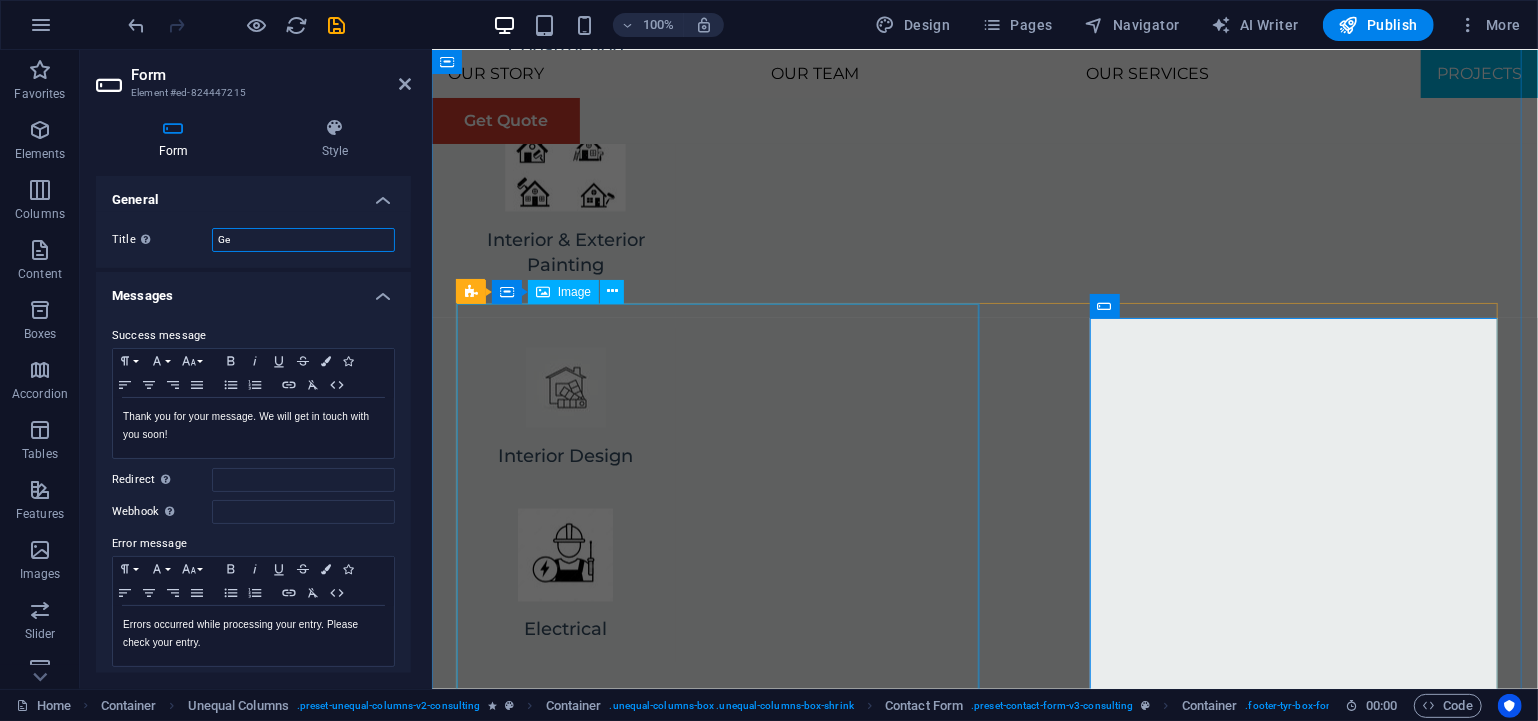 type on "G" 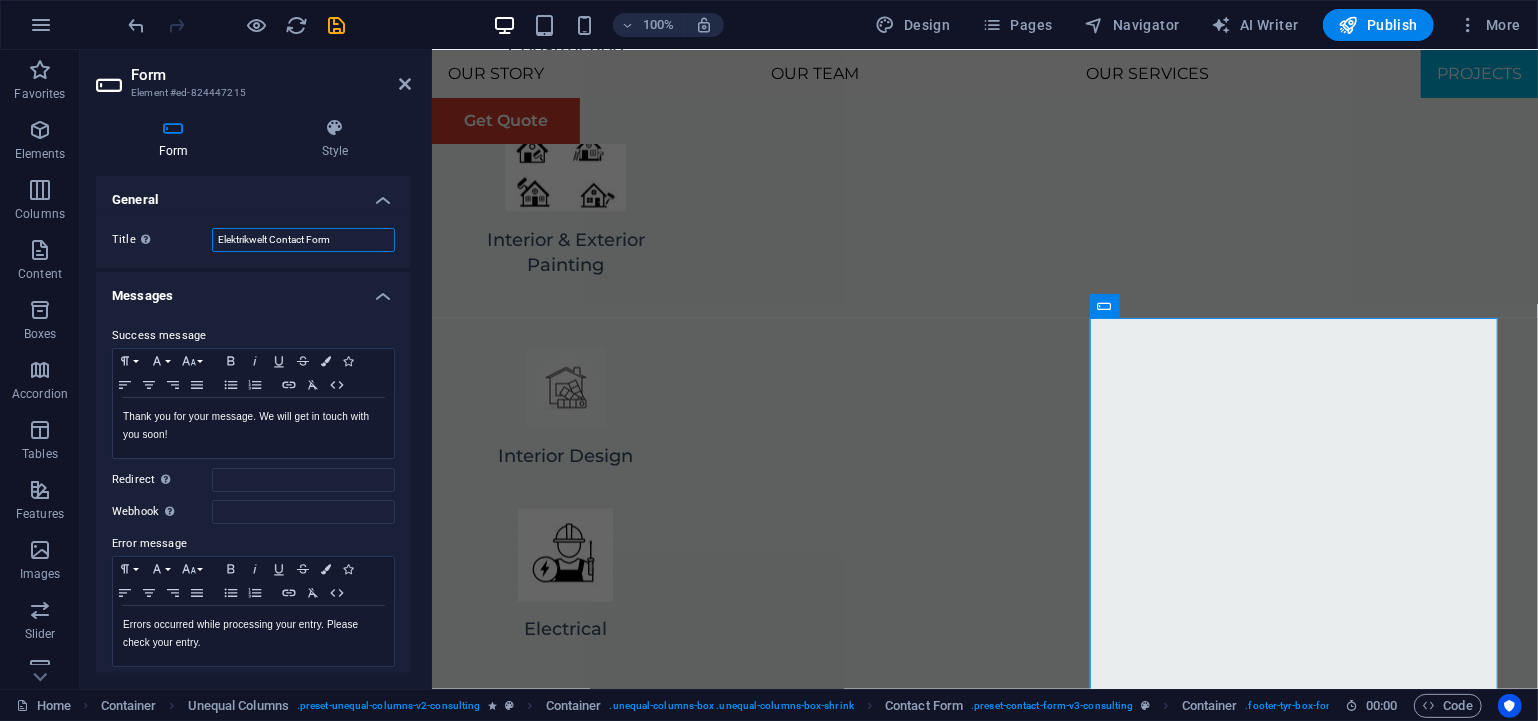 type on "Elektrikwelt Contact Form" 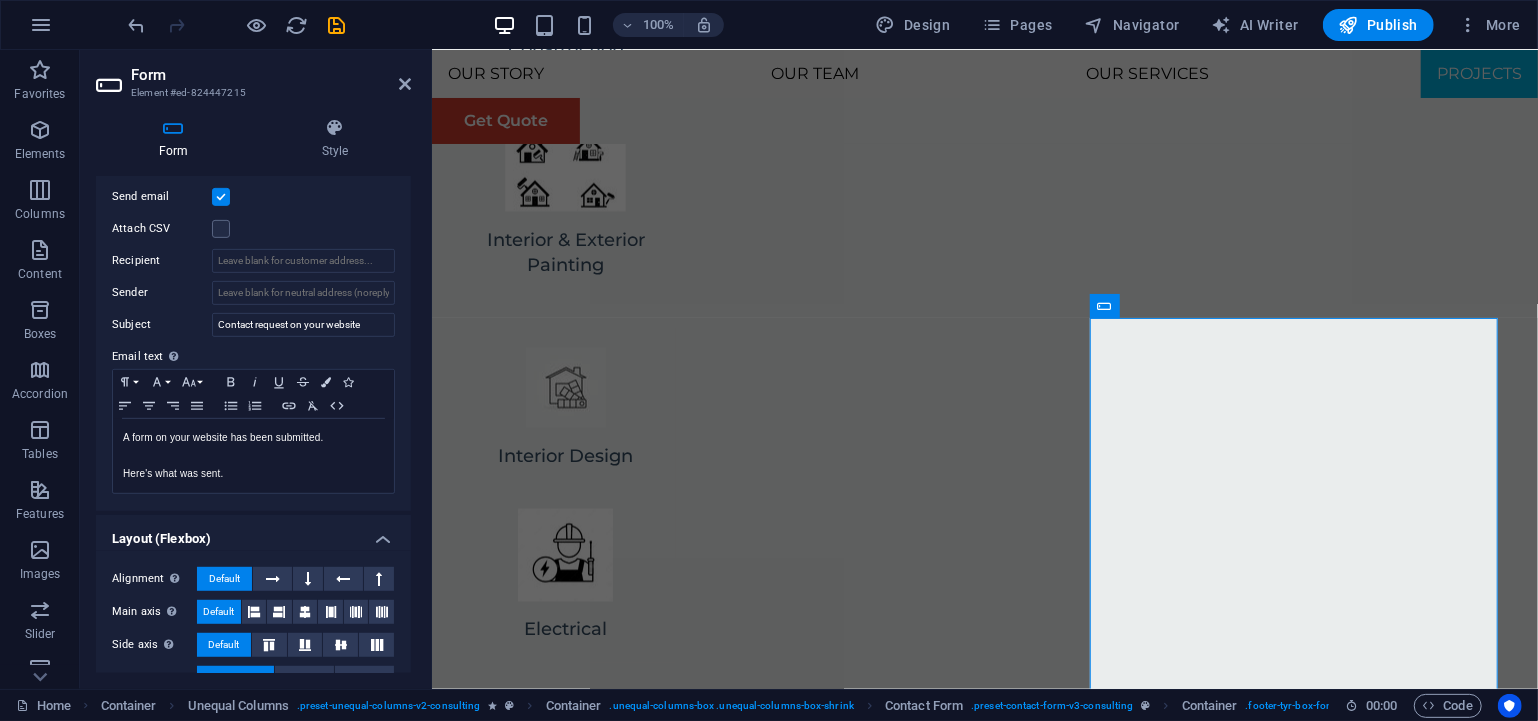 scroll, scrollTop: 619, scrollLeft: 0, axis: vertical 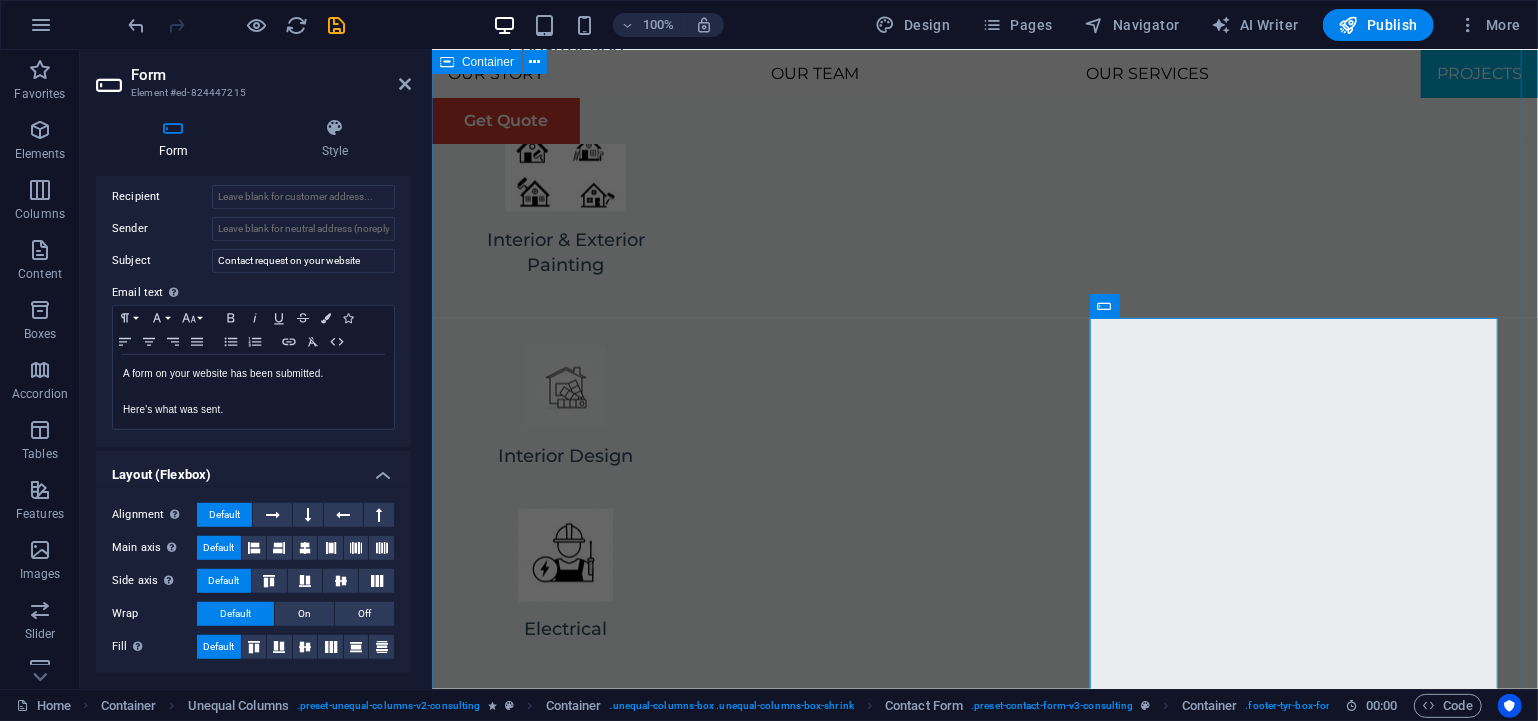 click on "Get Quote Get in contact for our expert advice & discuss your project needs. I have read and understand the privacy policy. Unreadable? Load new Submit" at bounding box center [984, 6460] 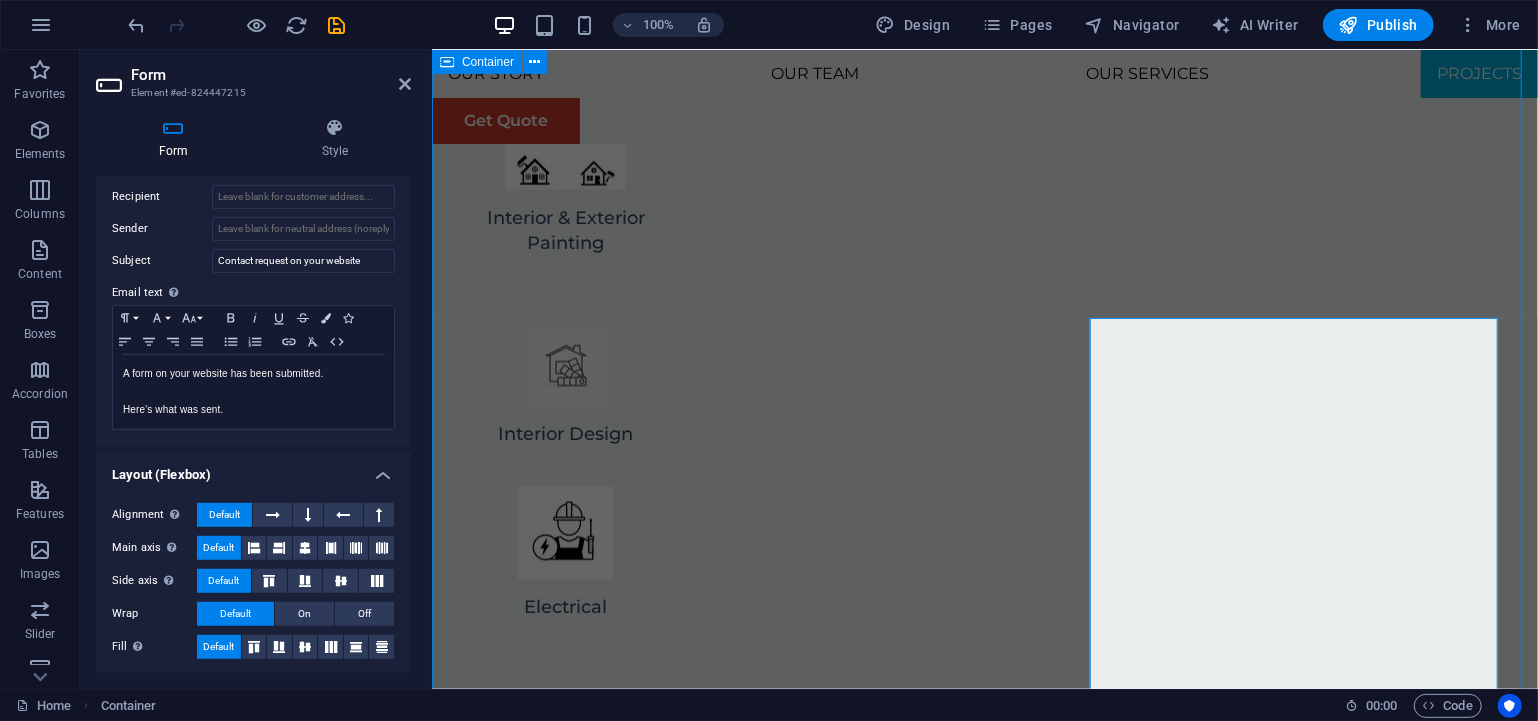scroll, scrollTop: 6440, scrollLeft: 0, axis: vertical 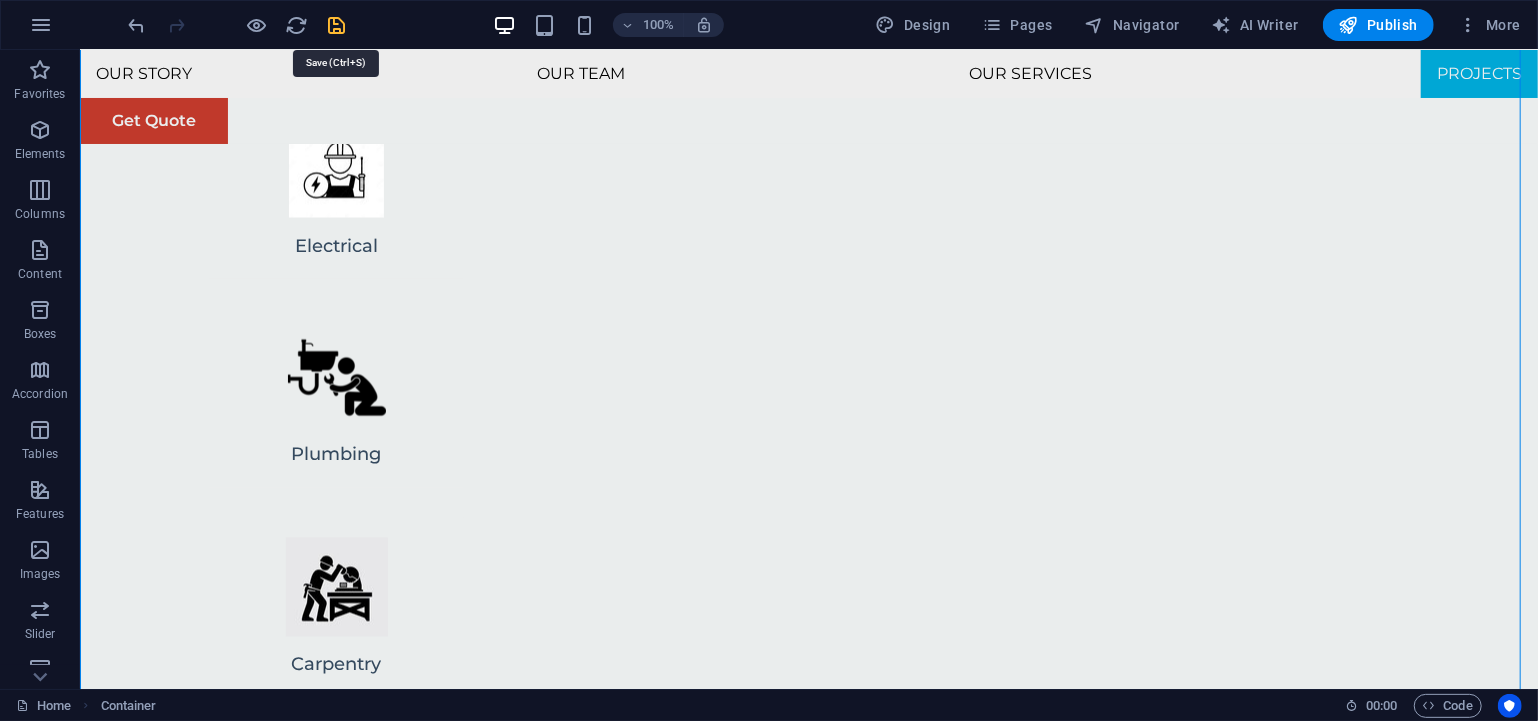 click at bounding box center (337, 25) 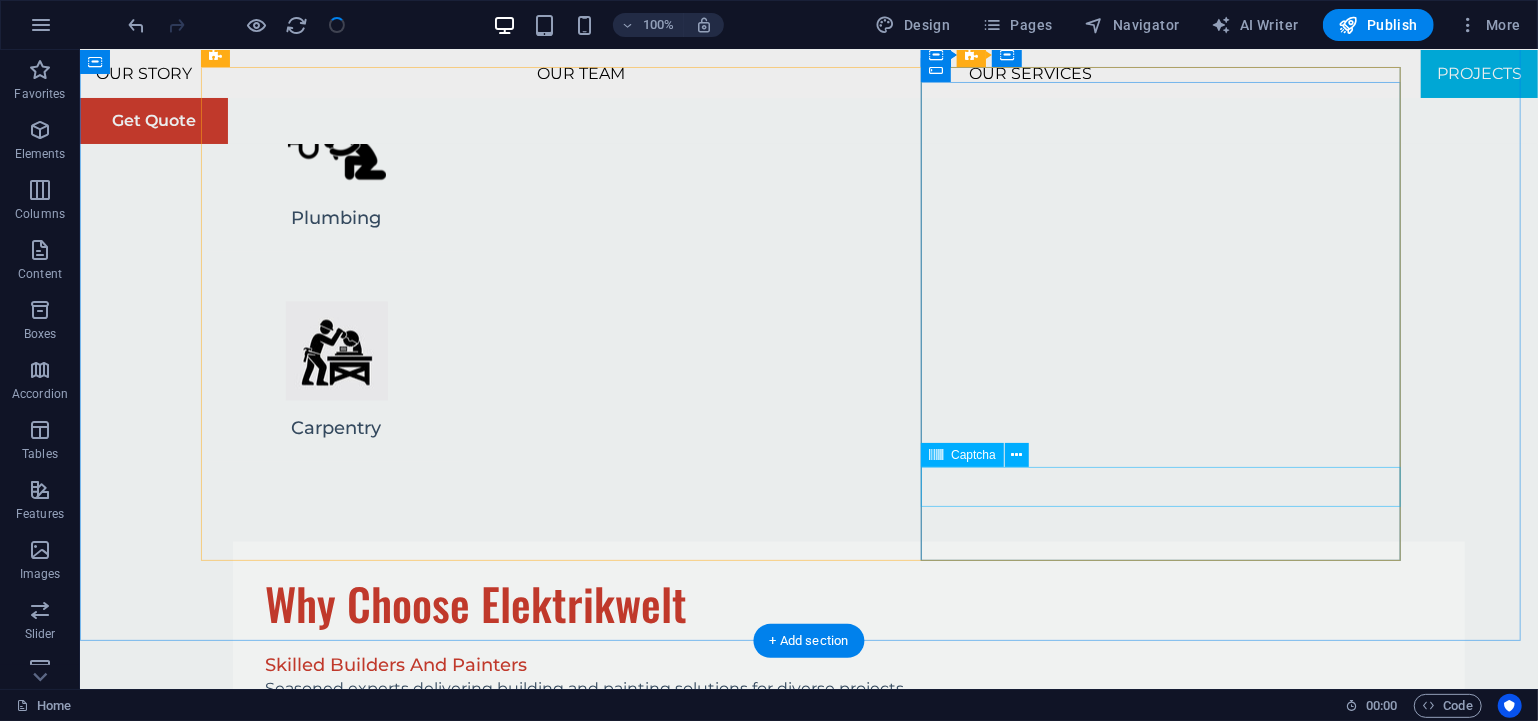 scroll, scrollTop: 6662, scrollLeft: 0, axis: vertical 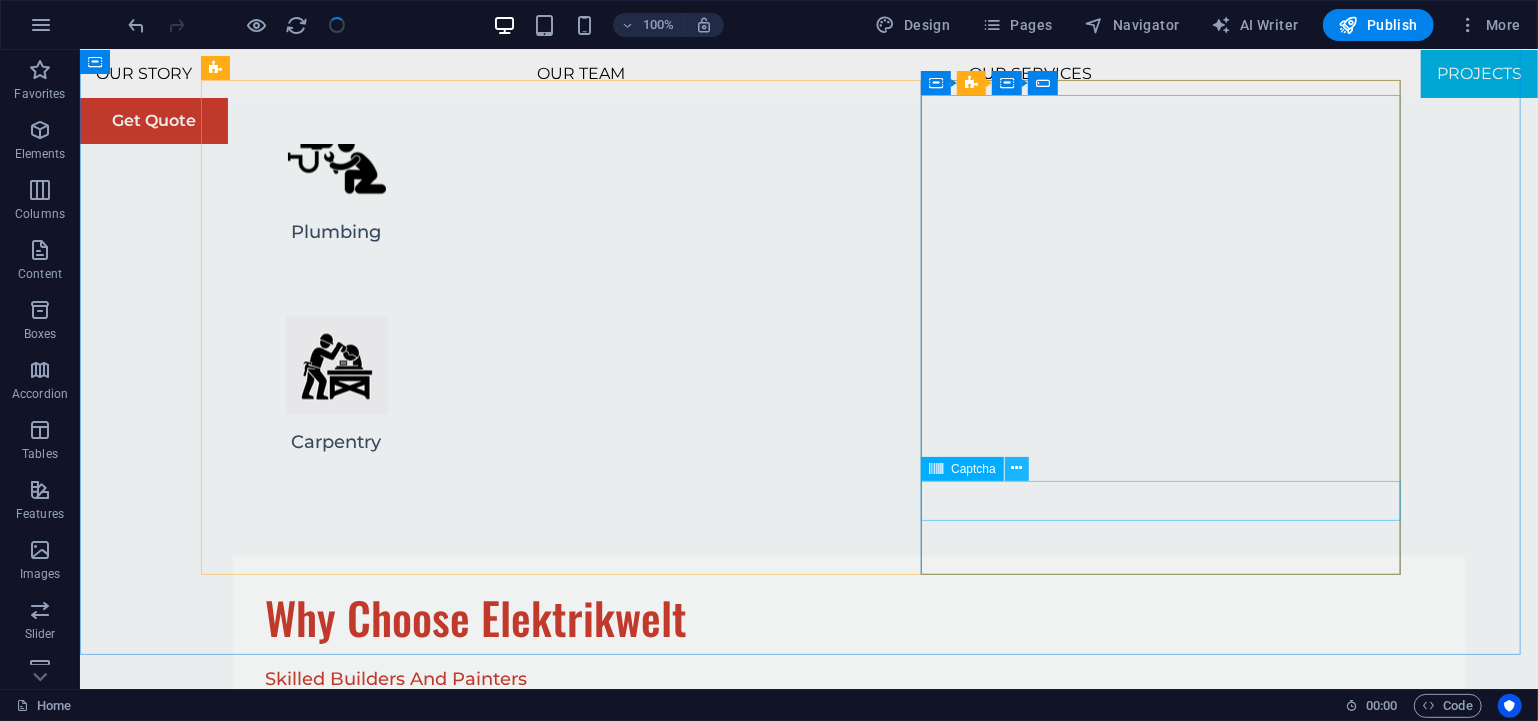 click at bounding box center (1016, 468) 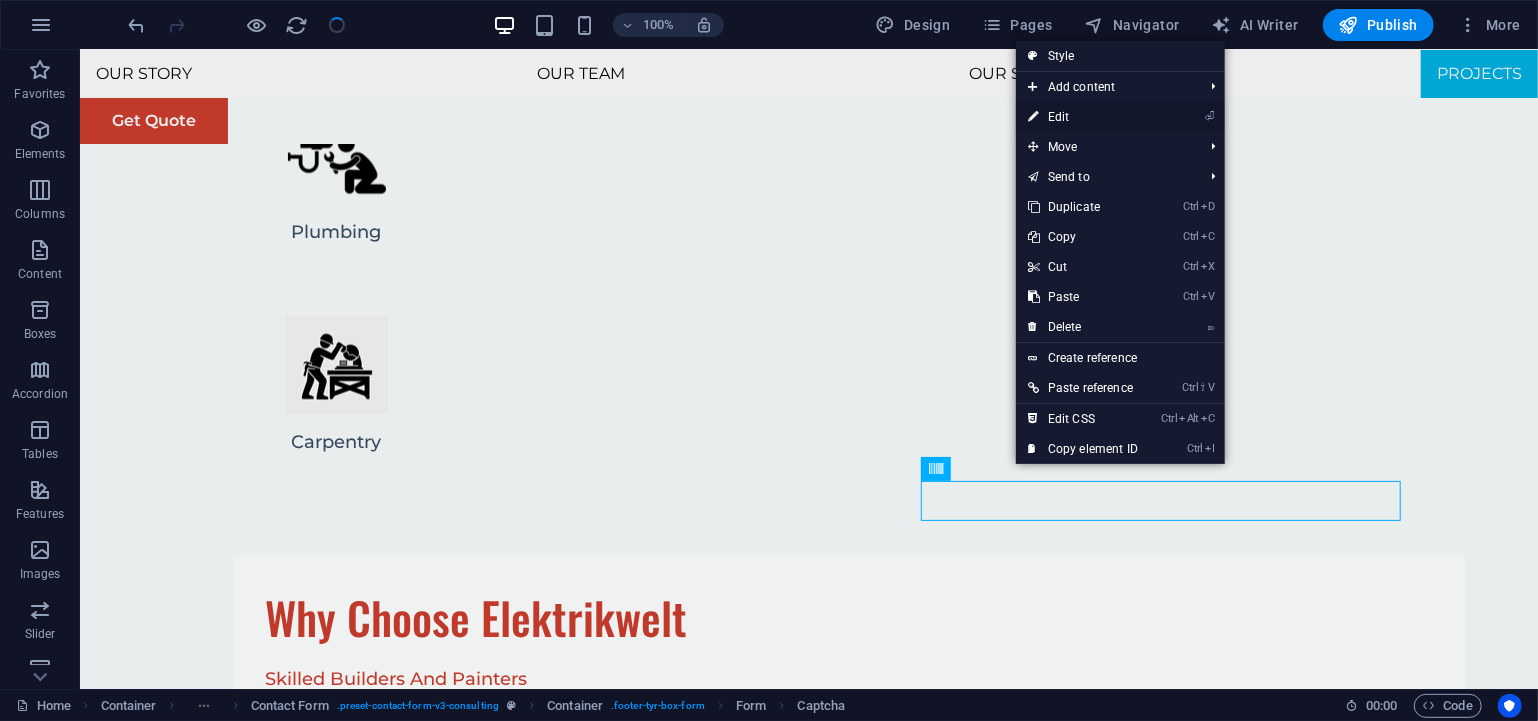 drag, startPoint x: 1095, startPoint y: 118, endPoint x: 184, endPoint y: 136, distance: 911.1778 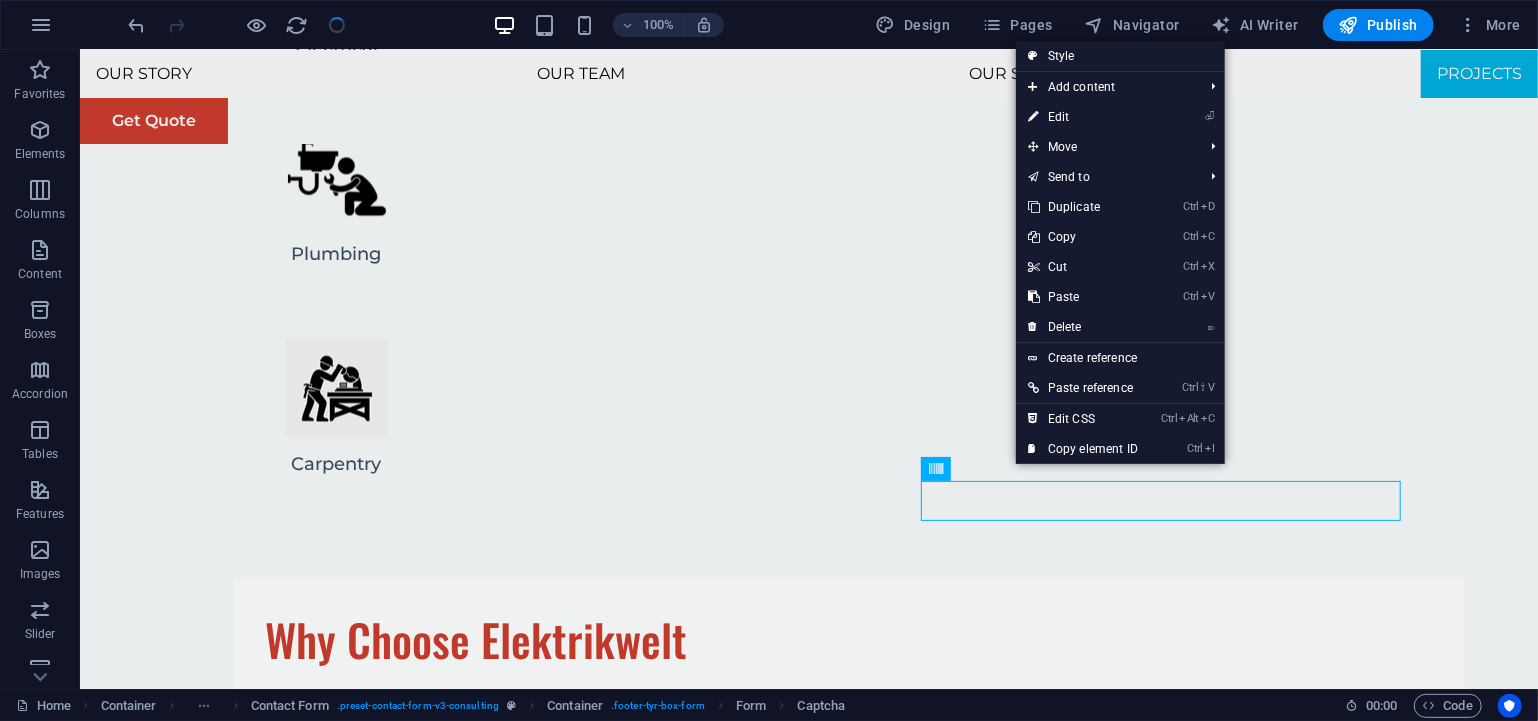 scroll, scrollTop: 6499, scrollLeft: 0, axis: vertical 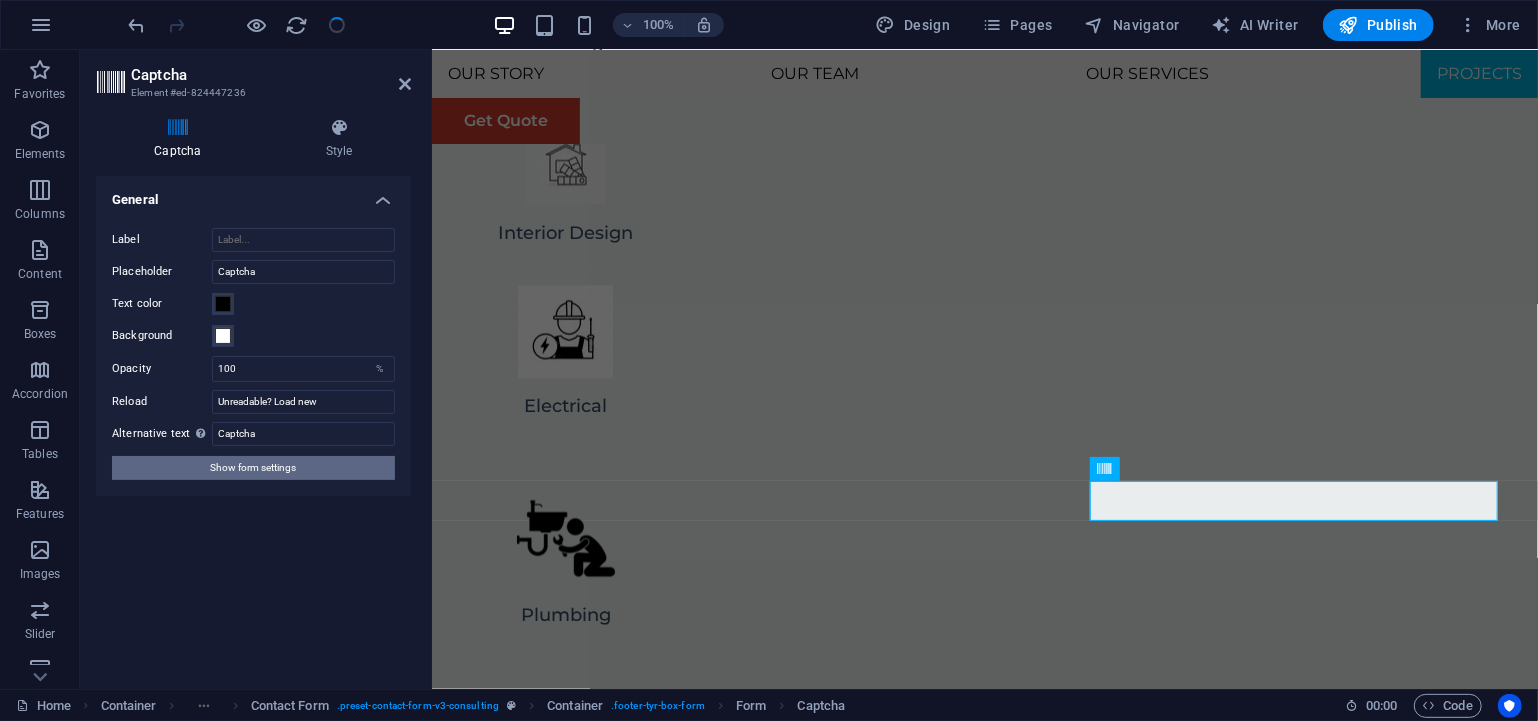 click on "Show form settings" at bounding box center (254, 468) 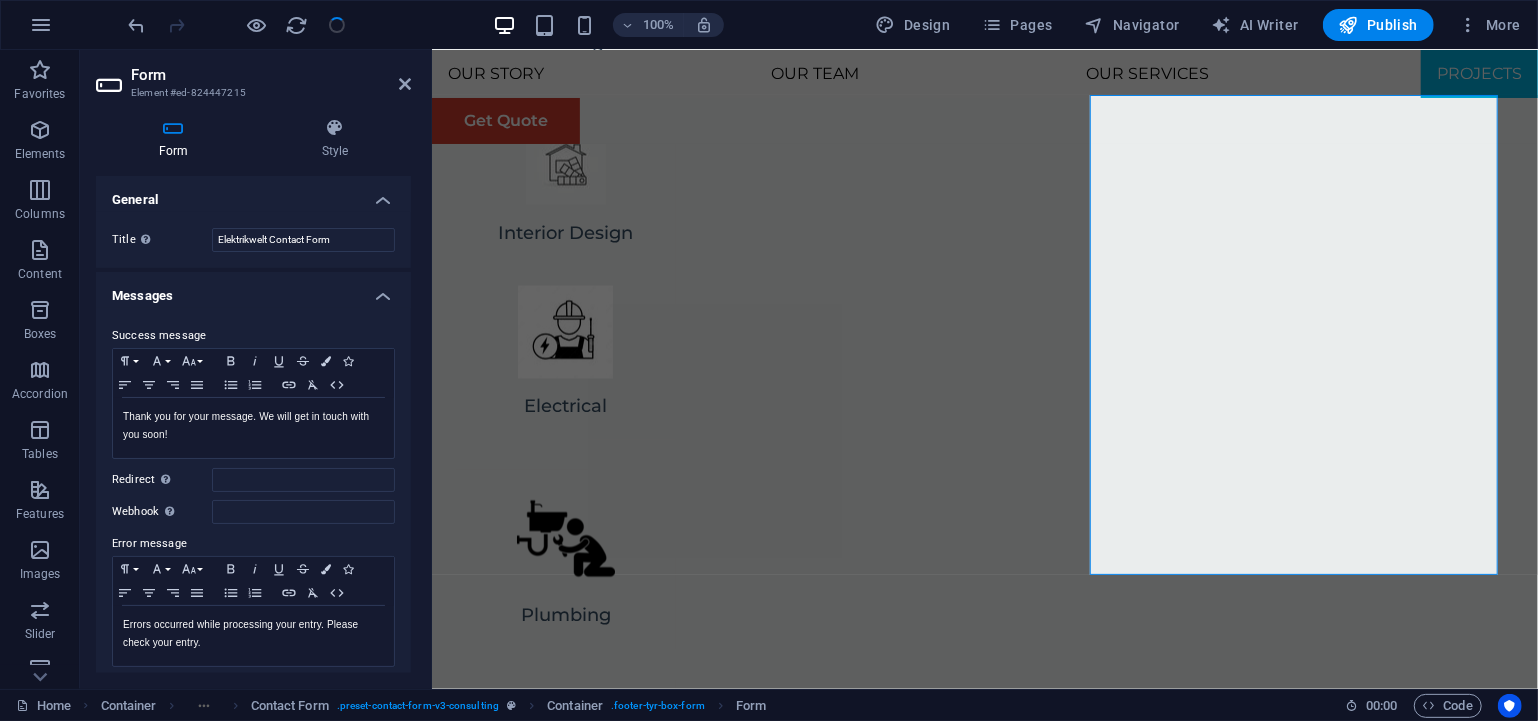 click on "Form" at bounding box center (271, 75) 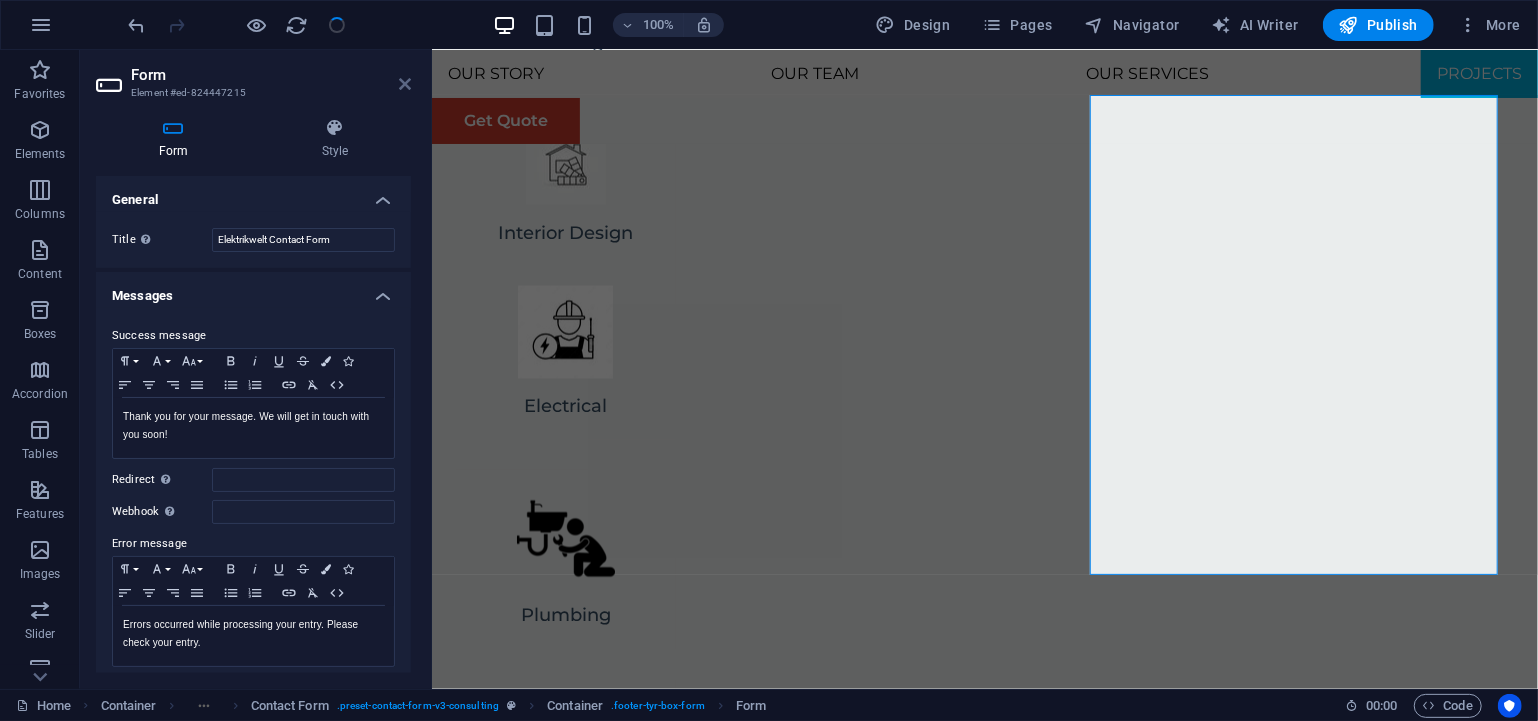 click at bounding box center [405, 84] 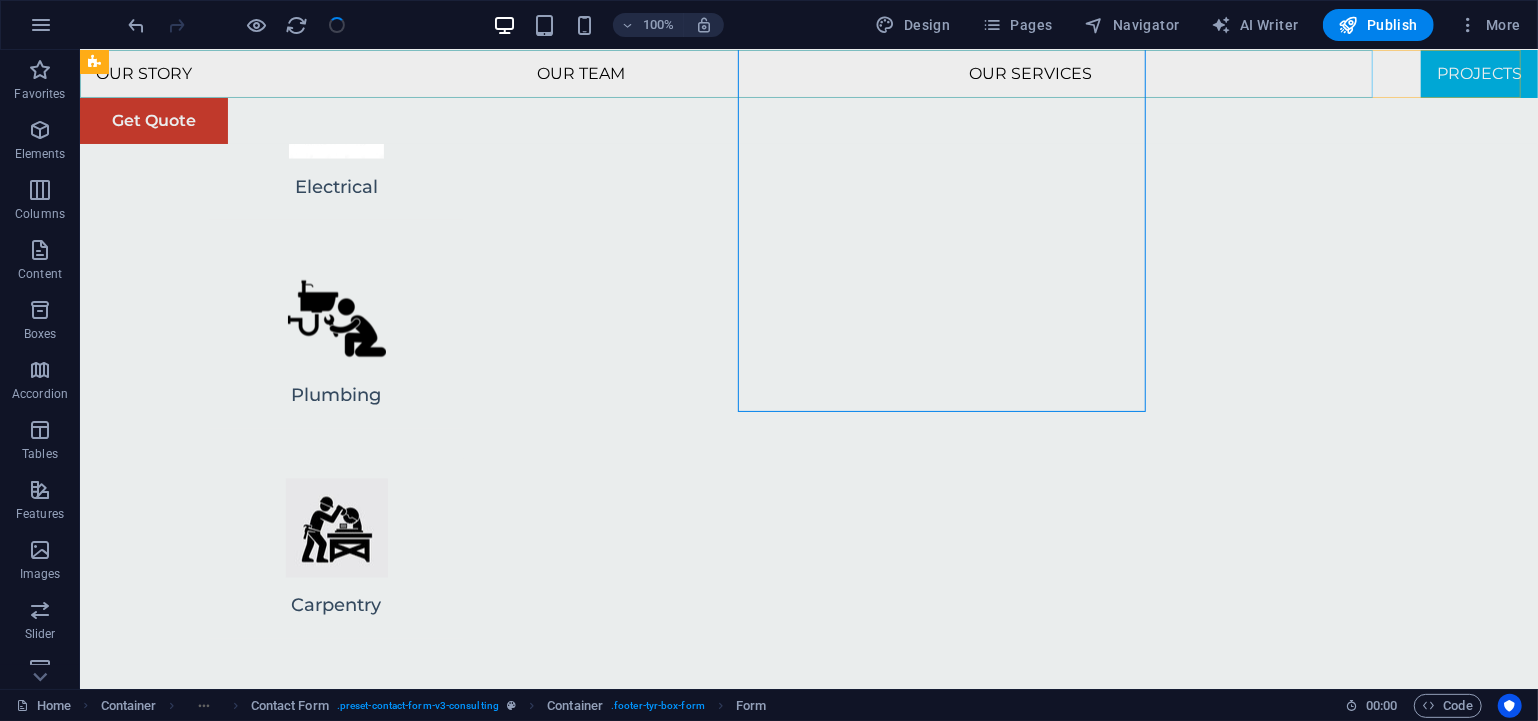 scroll, scrollTop: 6662, scrollLeft: 0, axis: vertical 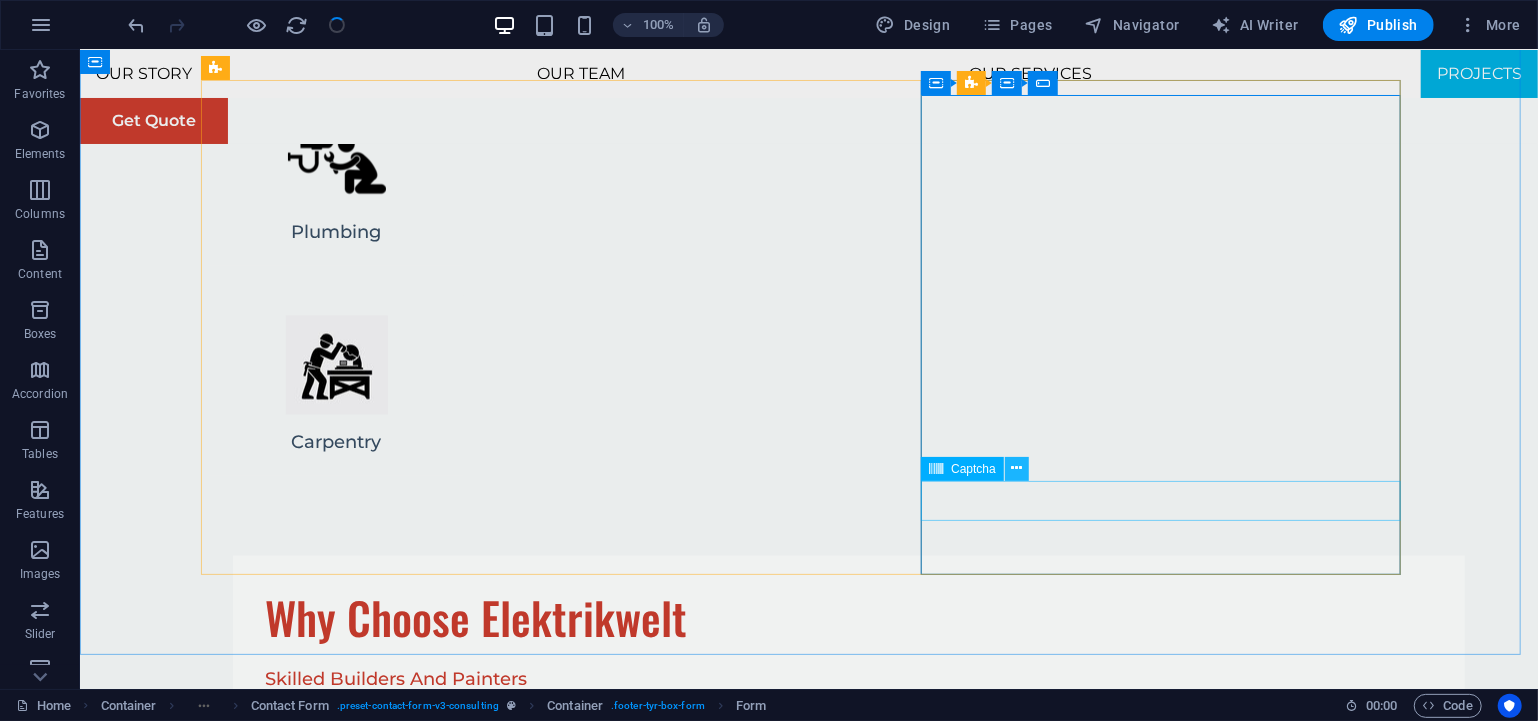 click at bounding box center (1016, 468) 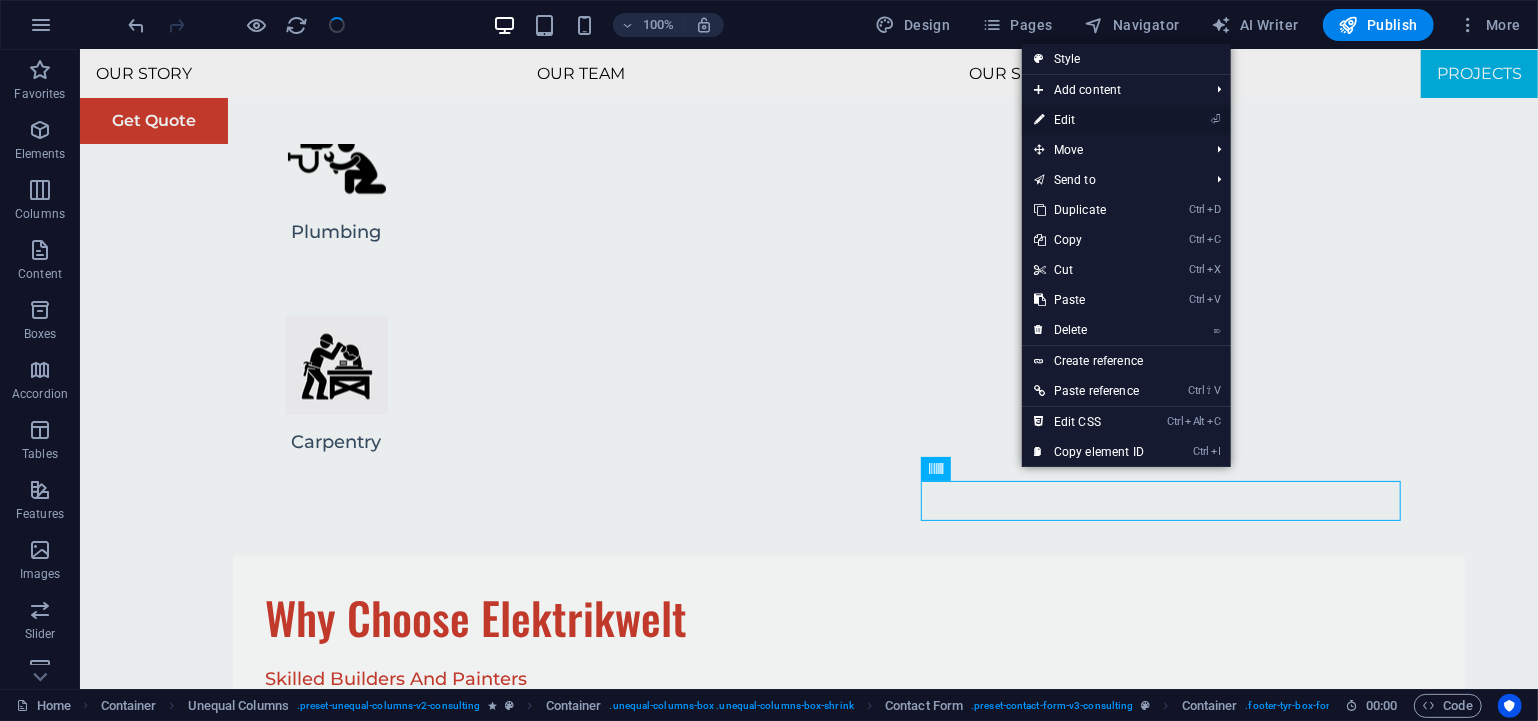 click on "⏎  Edit" at bounding box center (1089, 120) 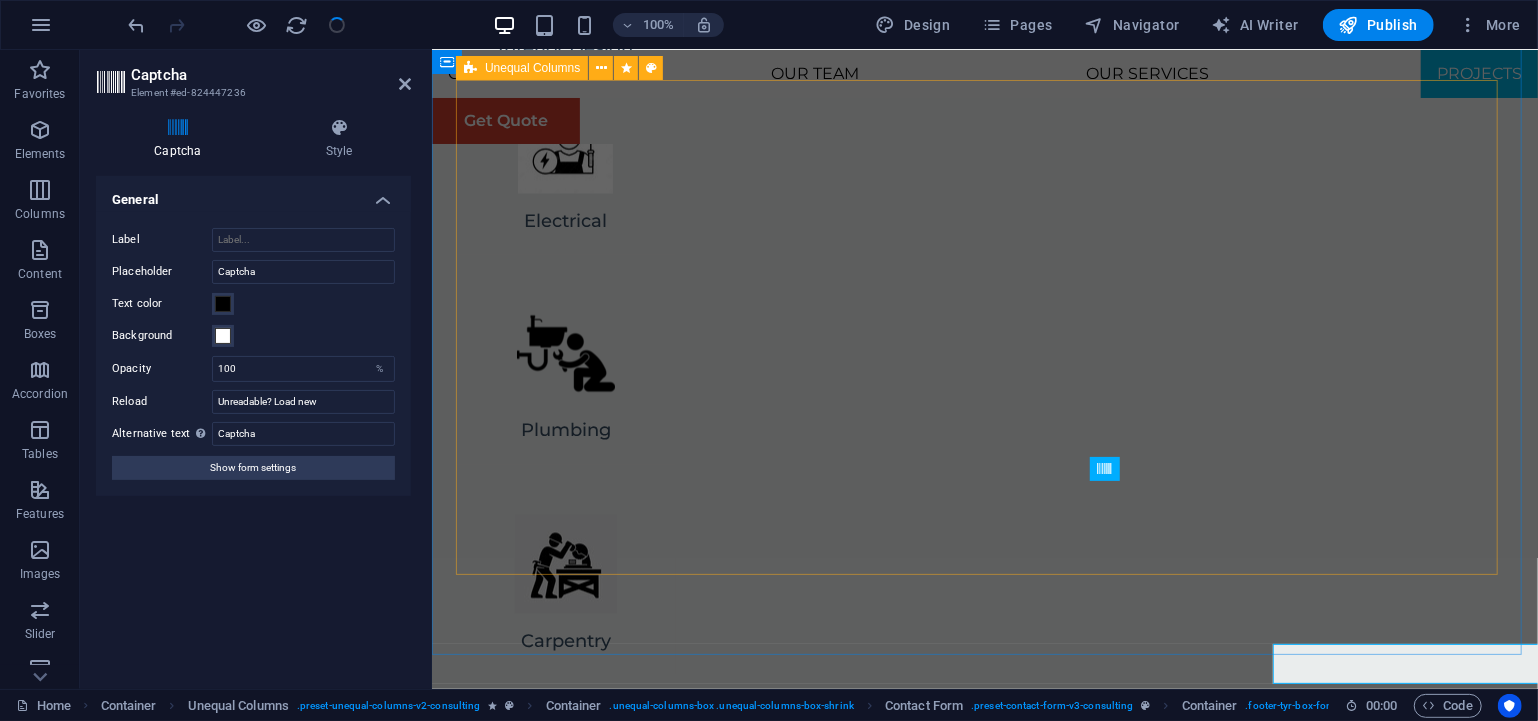 scroll, scrollTop: 6499, scrollLeft: 0, axis: vertical 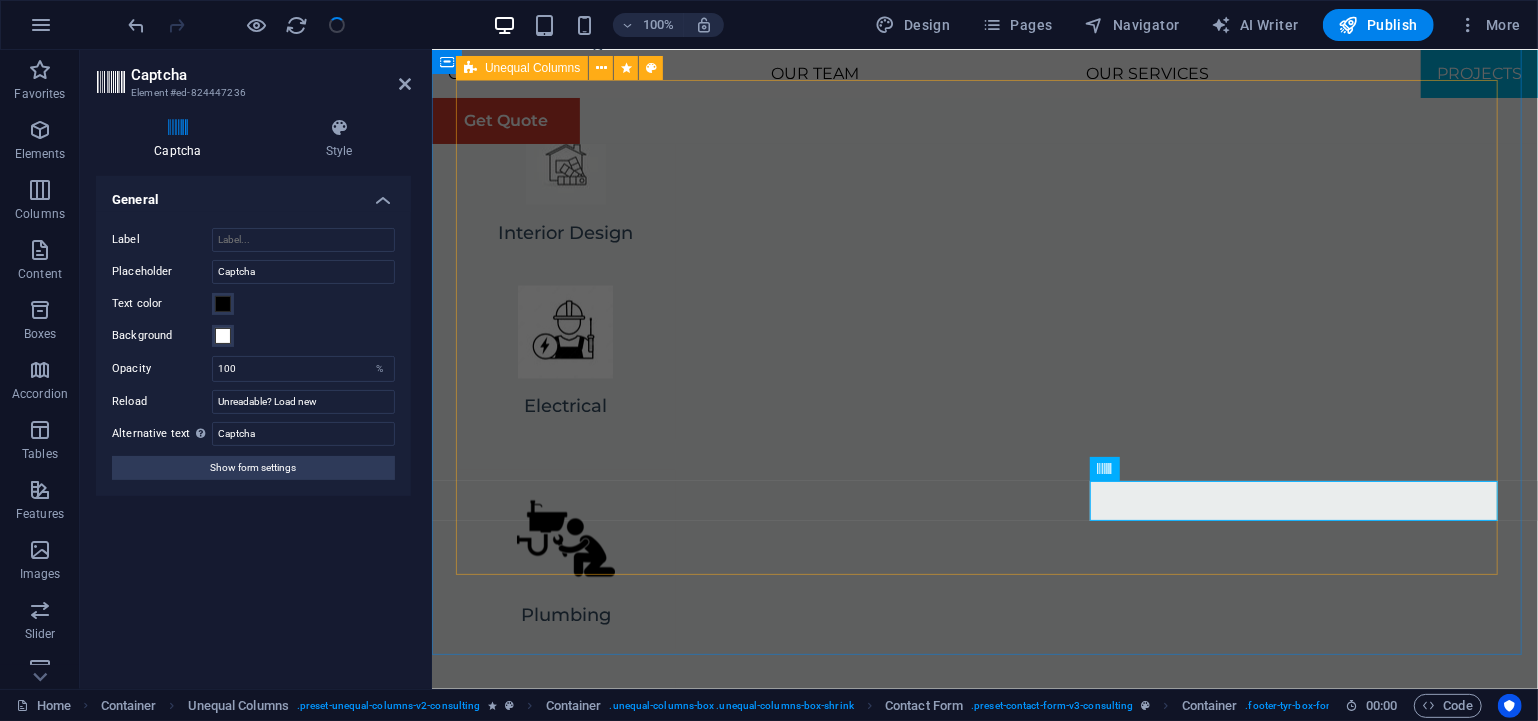 click on "I have read and understand the privacy policy. Unreadable? Load new Submit" at bounding box center (984, 6341) 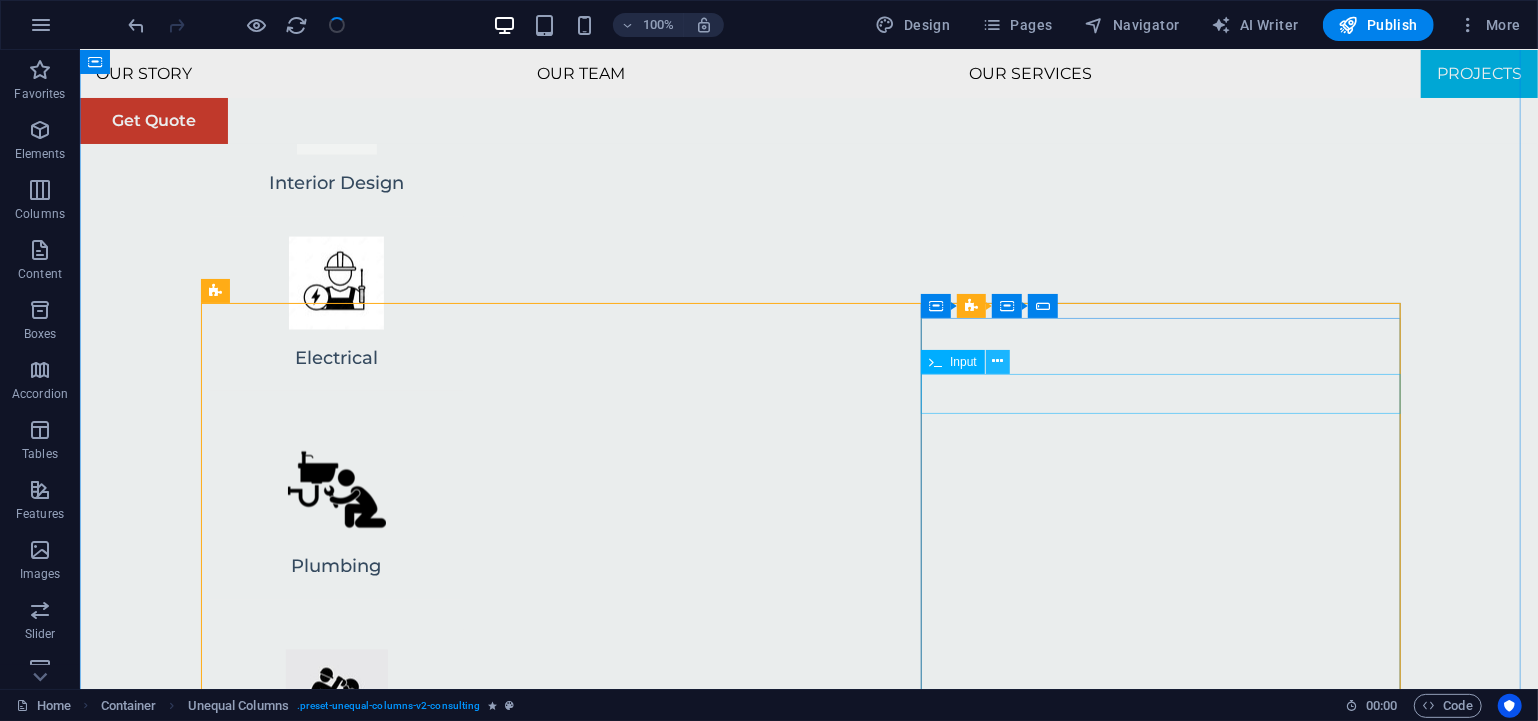 scroll, scrollTop: 6440, scrollLeft: 0, axis: vertical 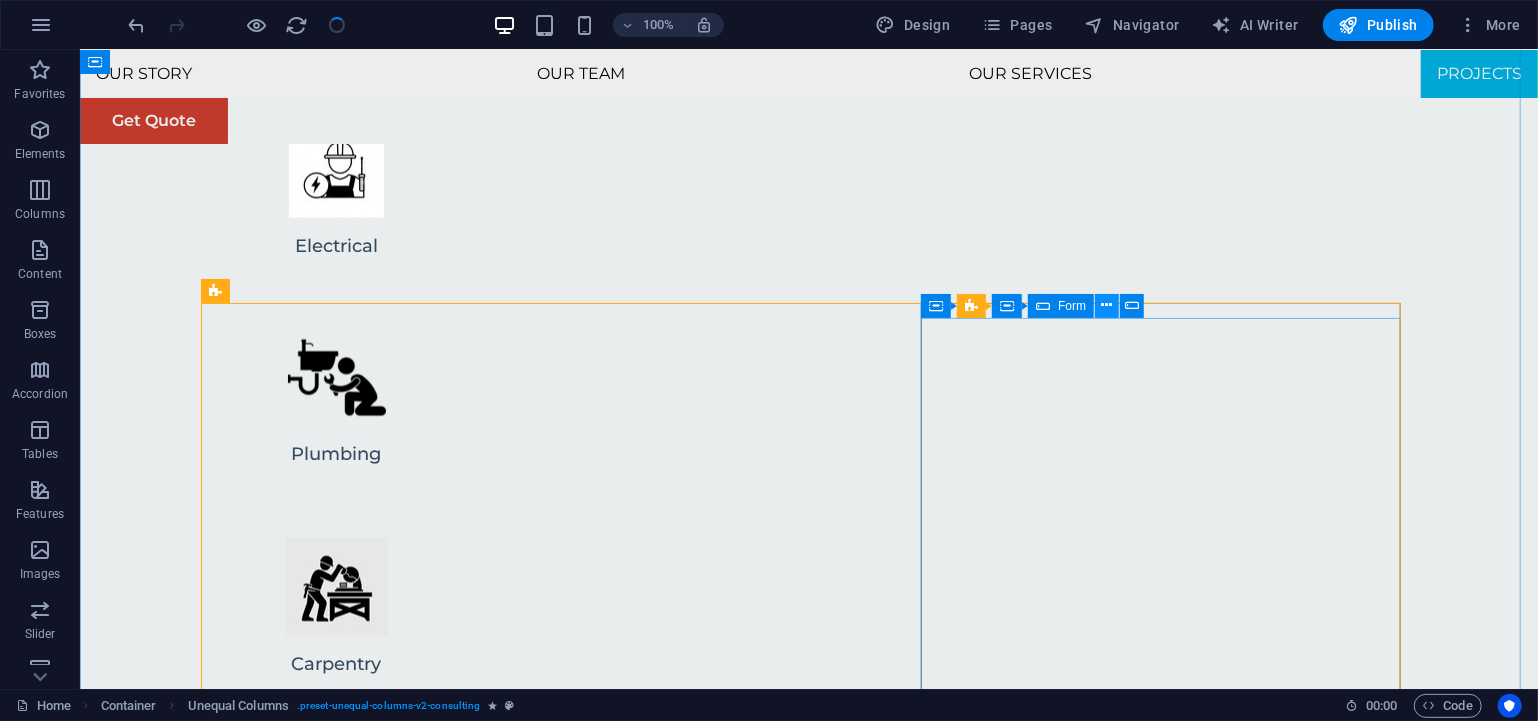 click at bounding box center [1107, 305] 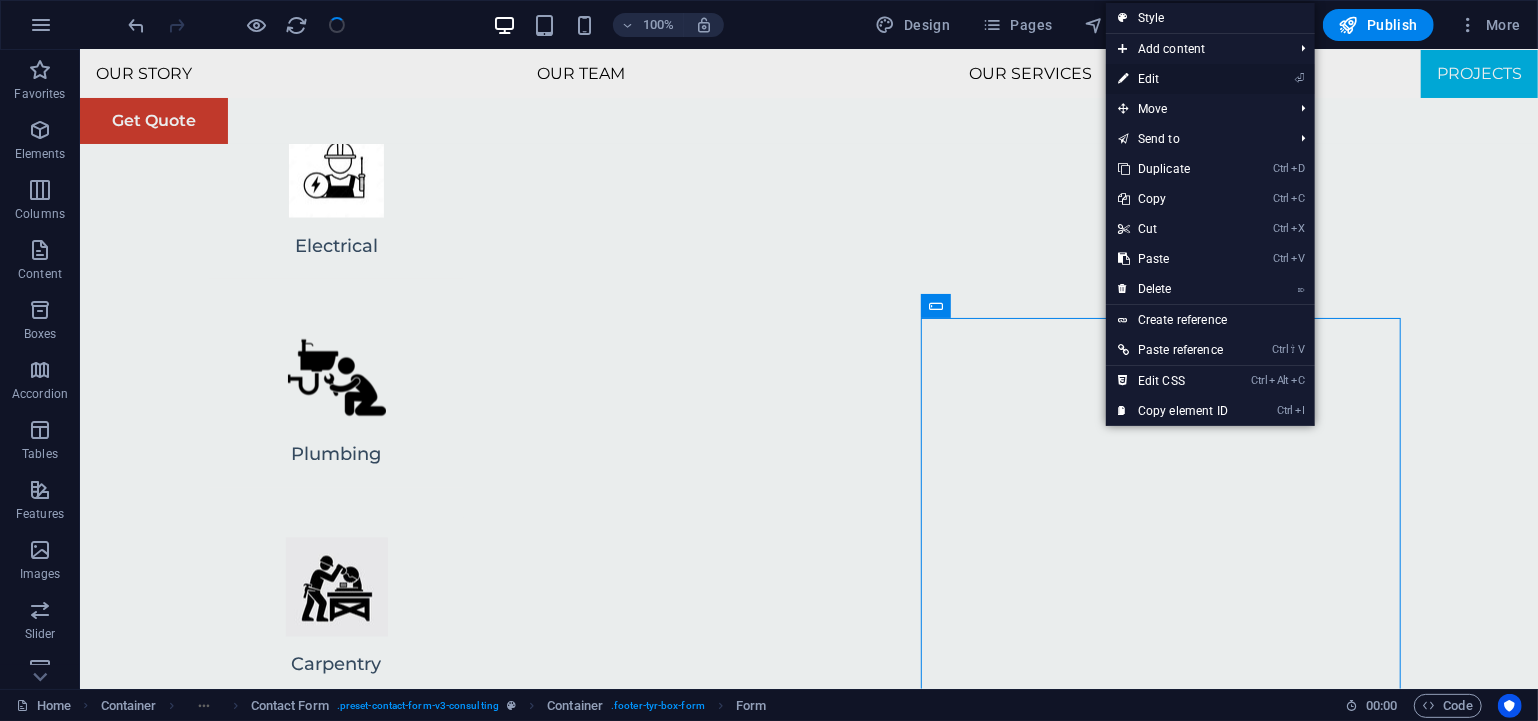 click on "⏎  Edit" at bounding box center [1173, 79] 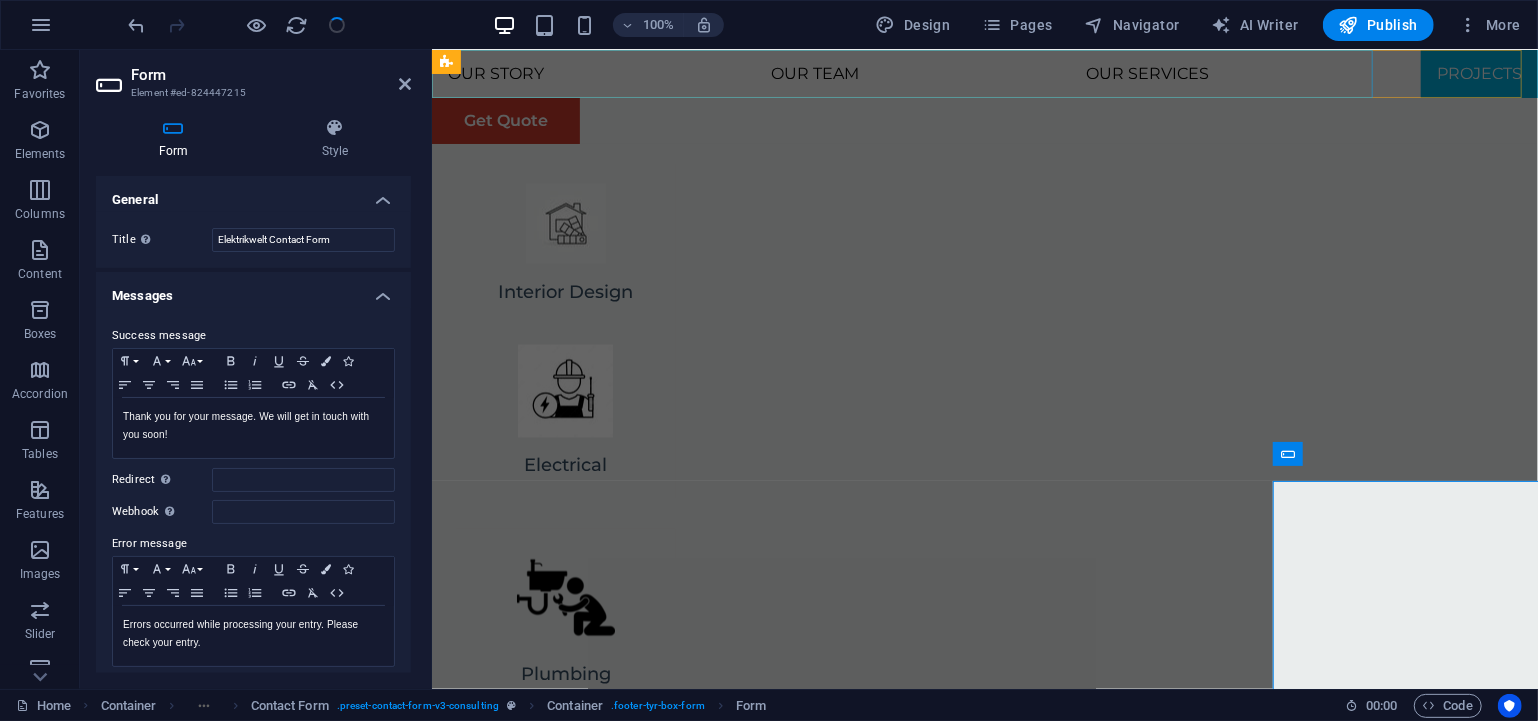 scroll, scrollTop: 6276, scrollLeft: 0, axis: vertical 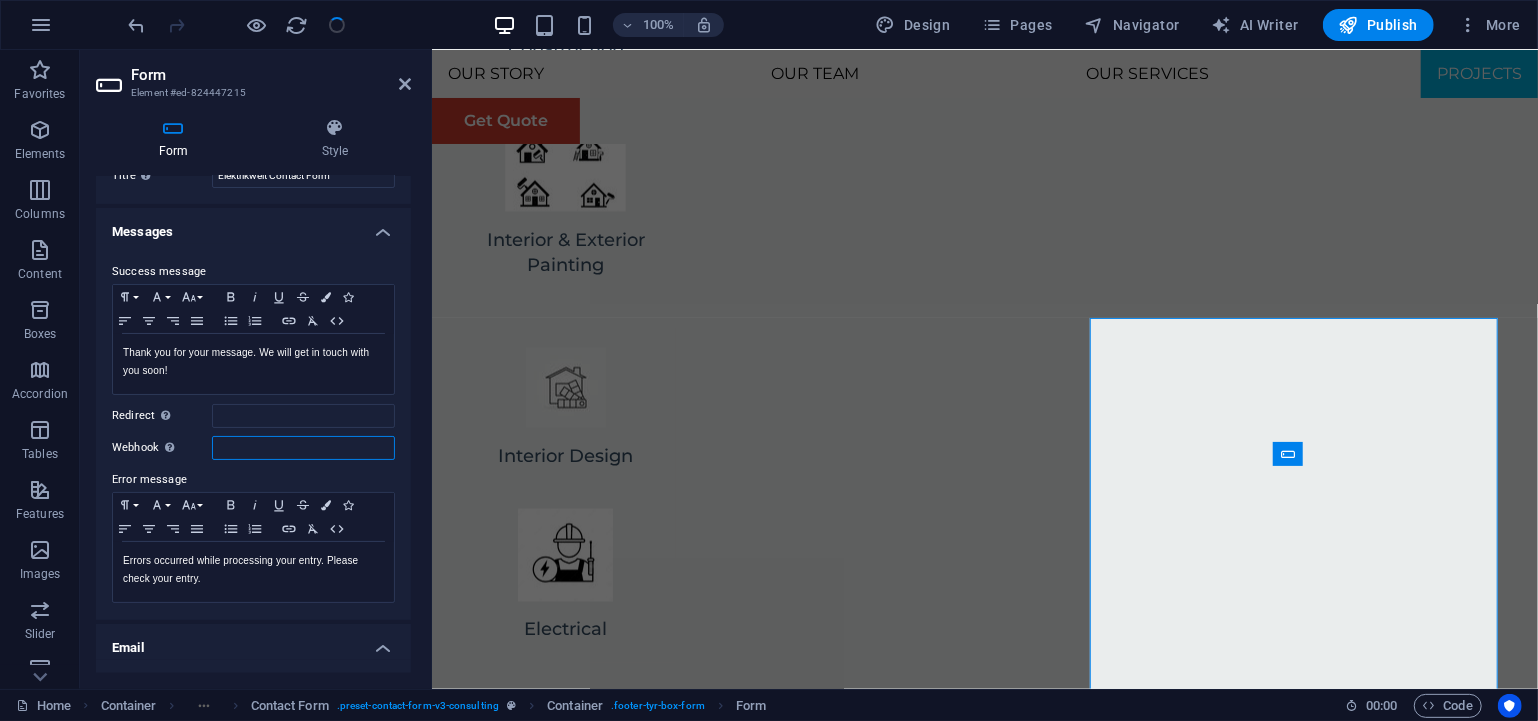 click on "Webhook A webhook is a push notification from this form to another server. Every time someone submits this form, the data will be pushed to your server." at bounding box center (303, 448) 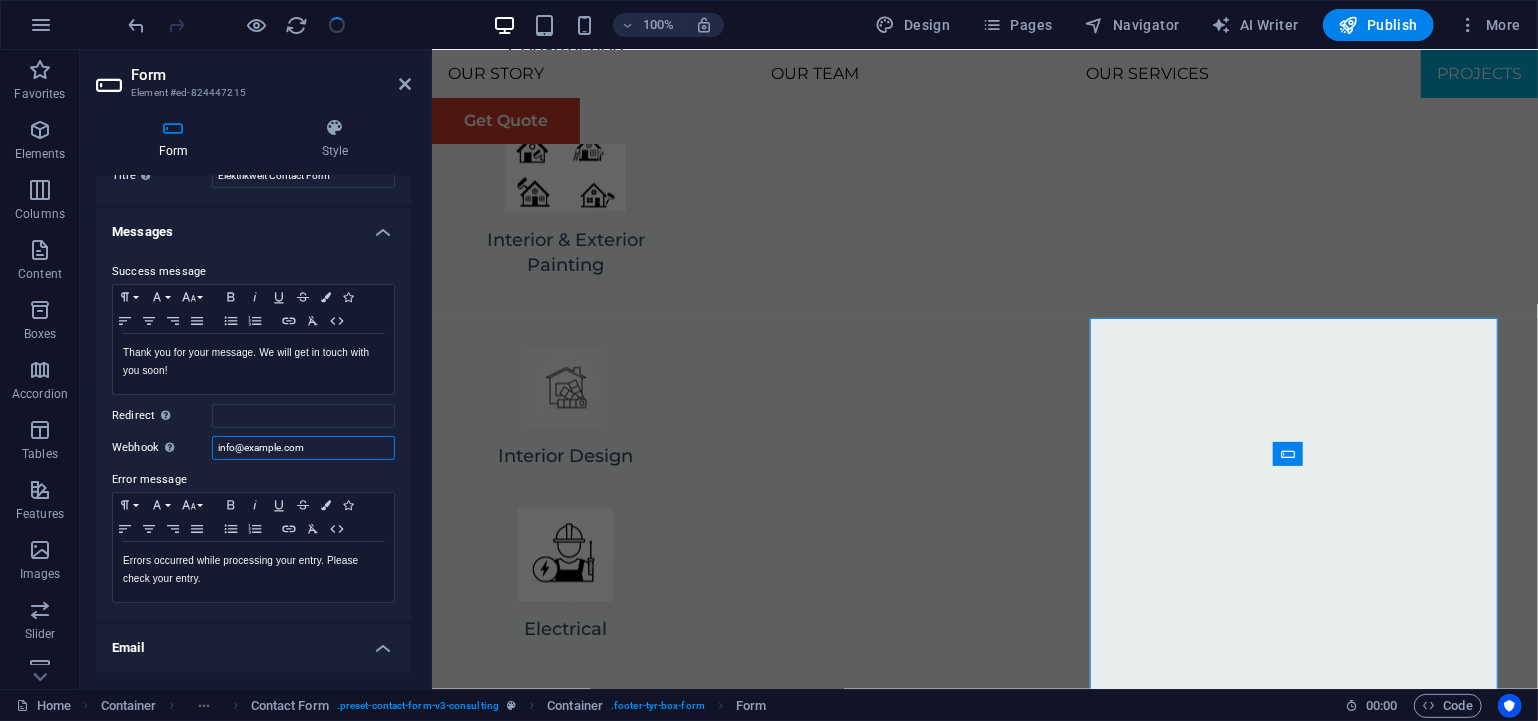 type on "info@example.com" 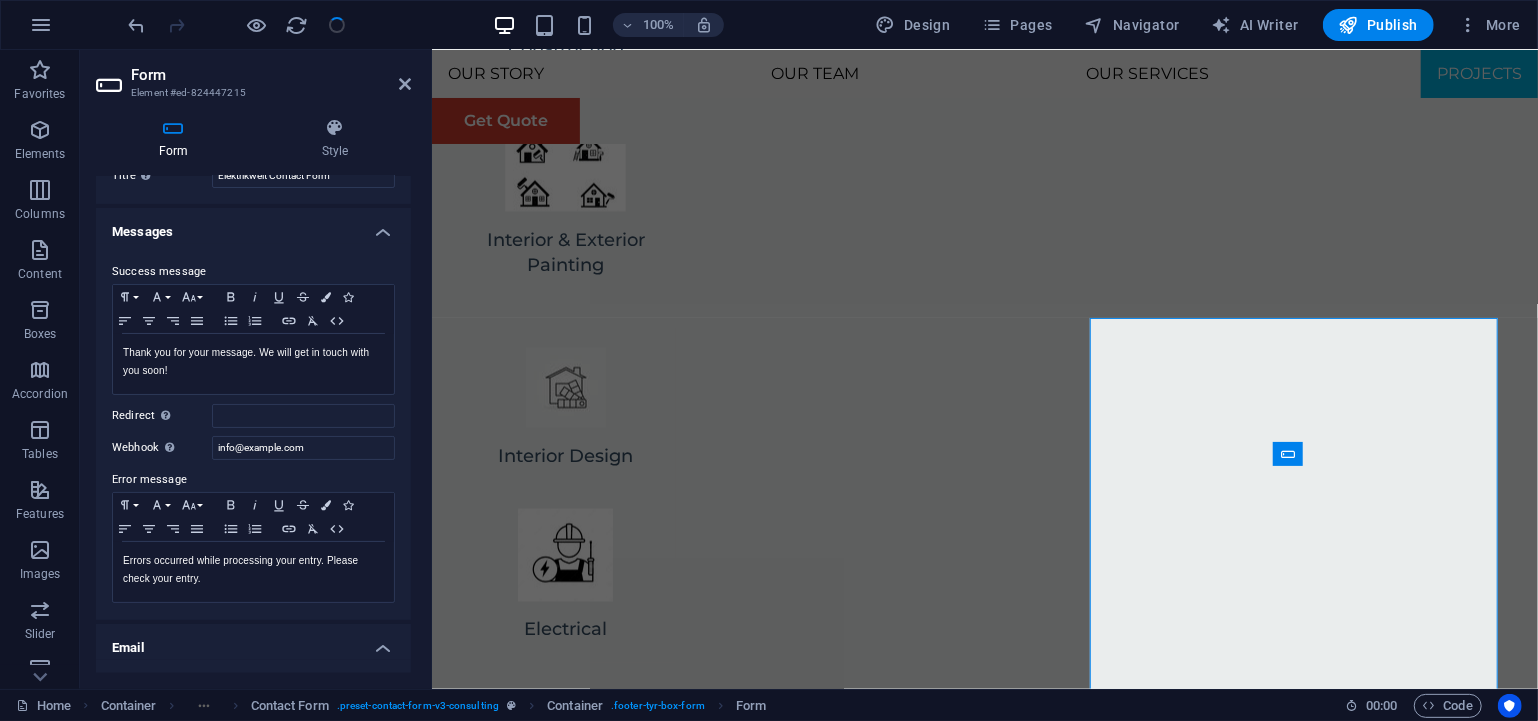 scroll, scrollTop: 6440, scrollLeft: 0, axis: vertical 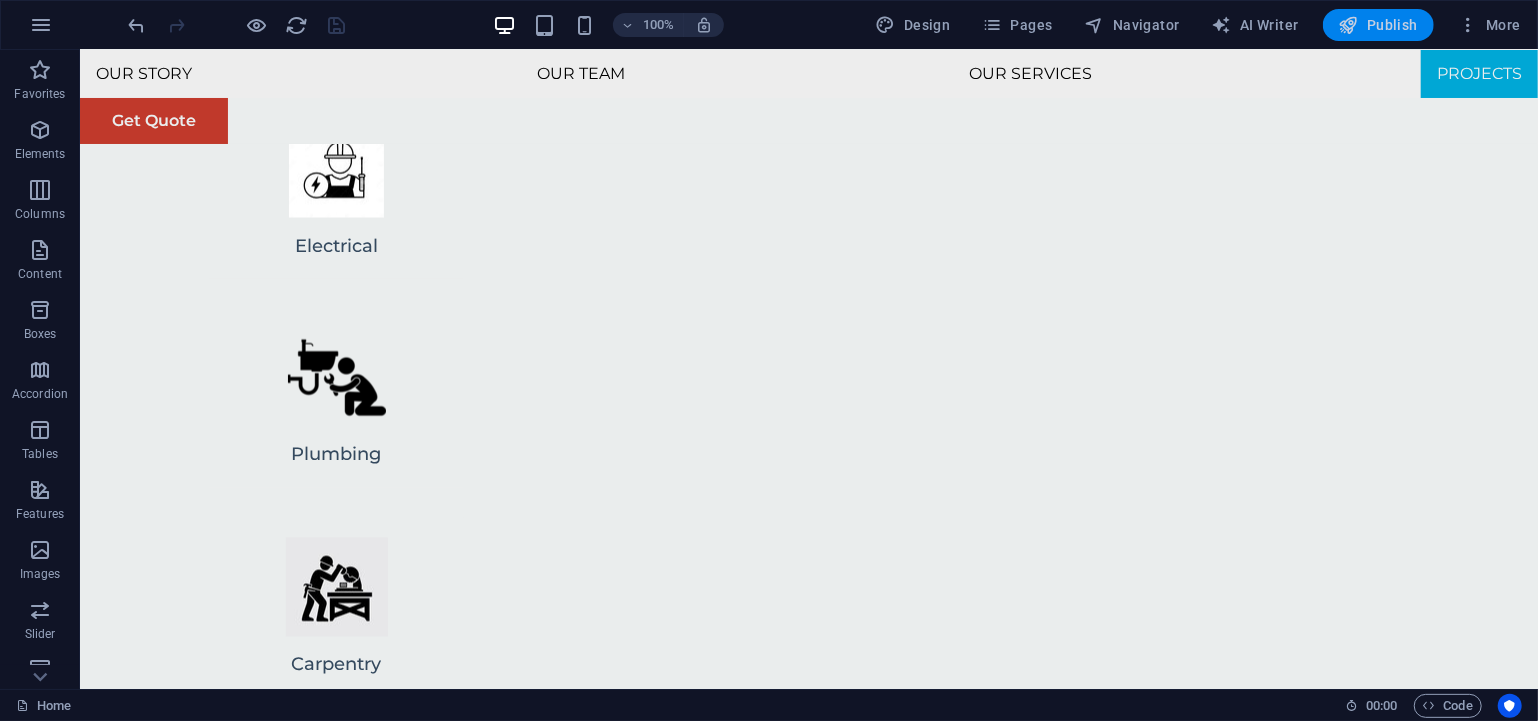 click on "Publish" at bounding box center [1378, 25] 